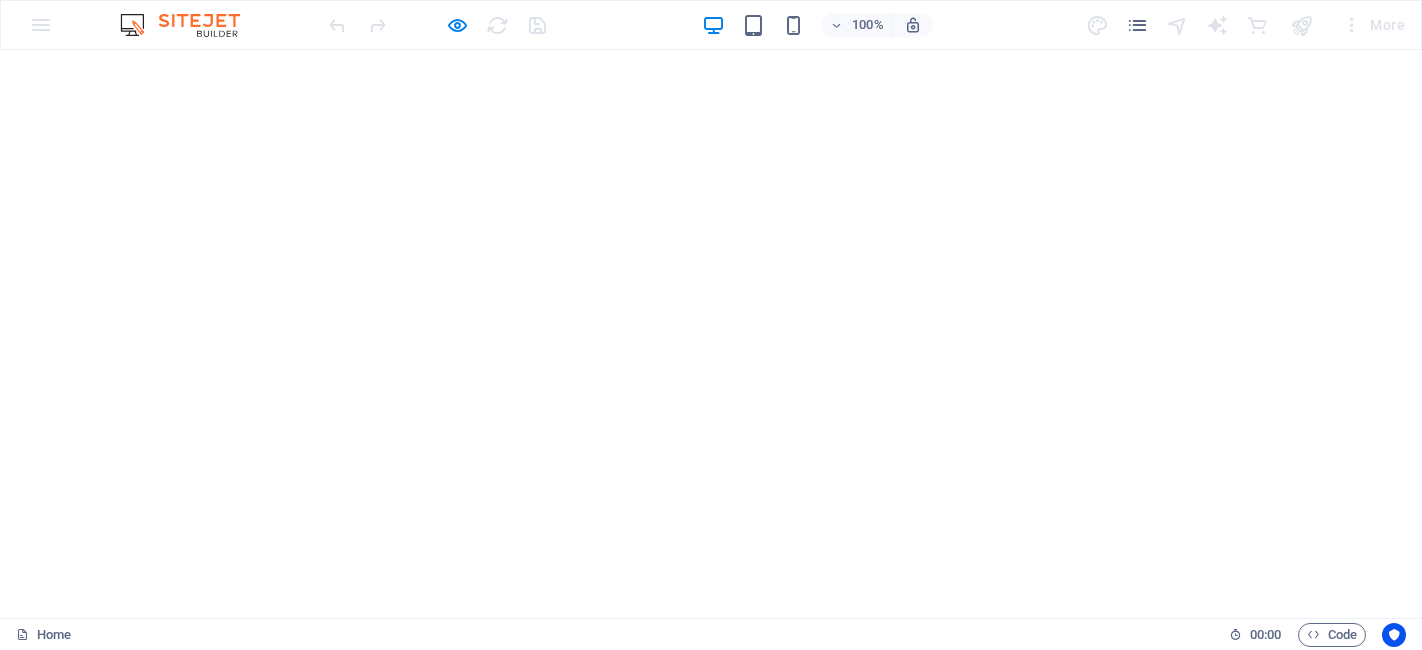 scroll, scrollTop: 0, scrollLeft: 0, axis: both 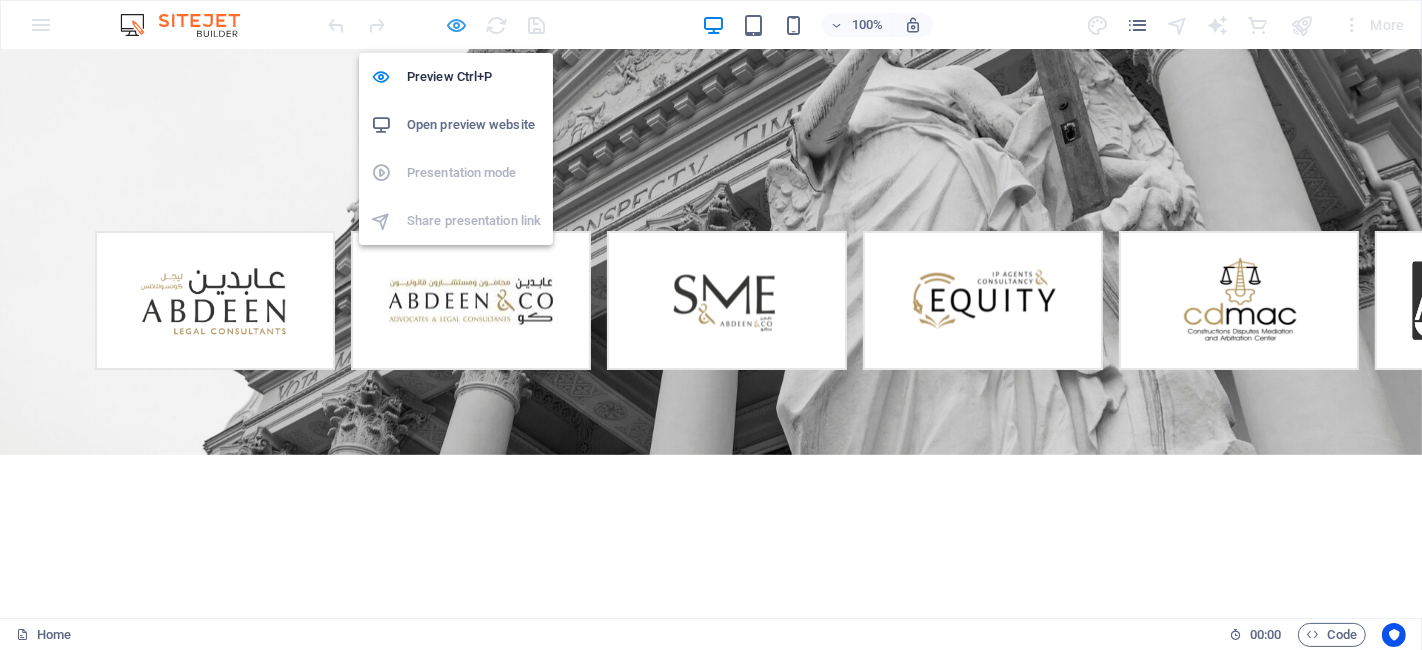 click at bounding box center [457, 25] 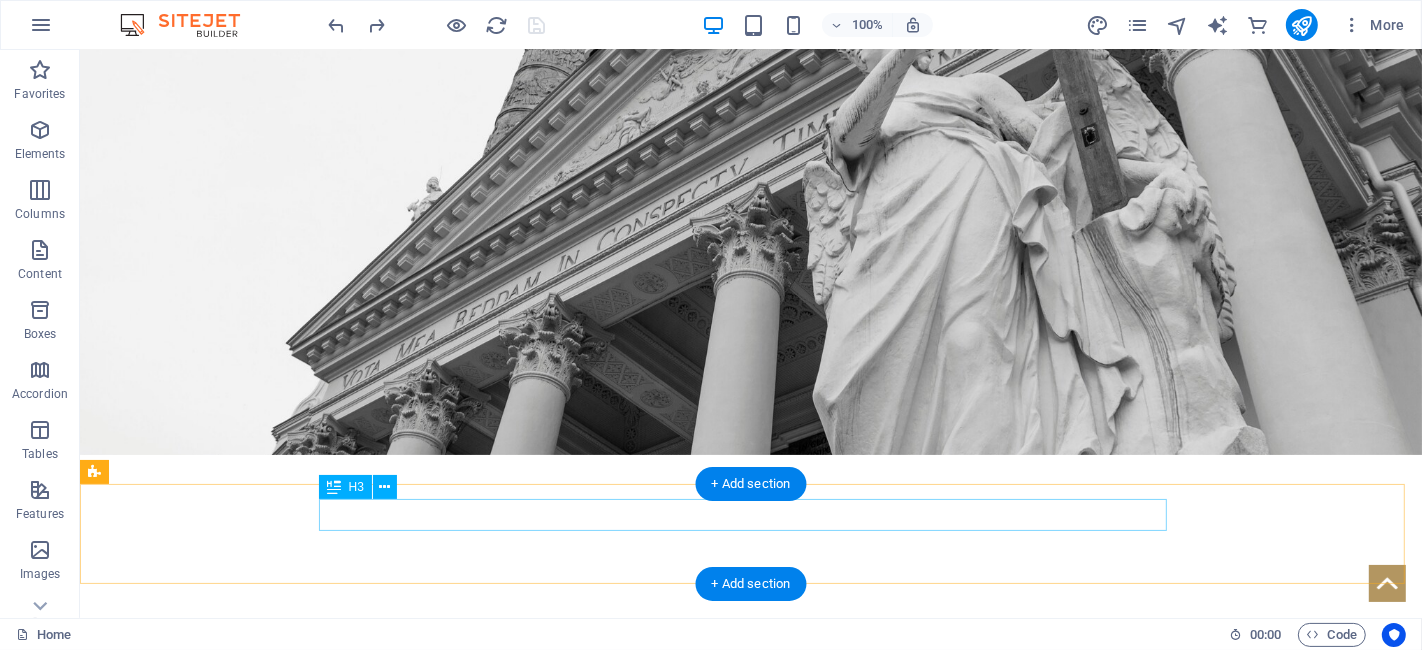 scroll, scrollTop: 0, scrollLeft: 0, axis: both 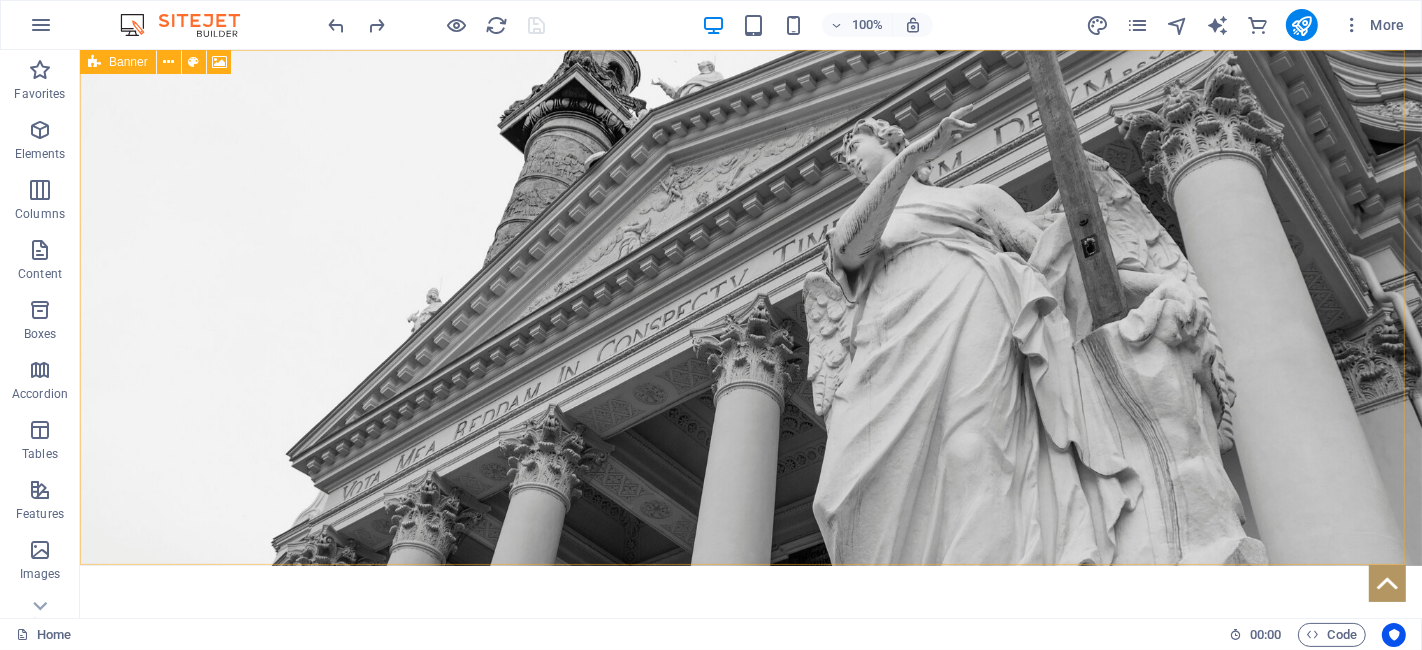 click at bounding box center (94, 62) 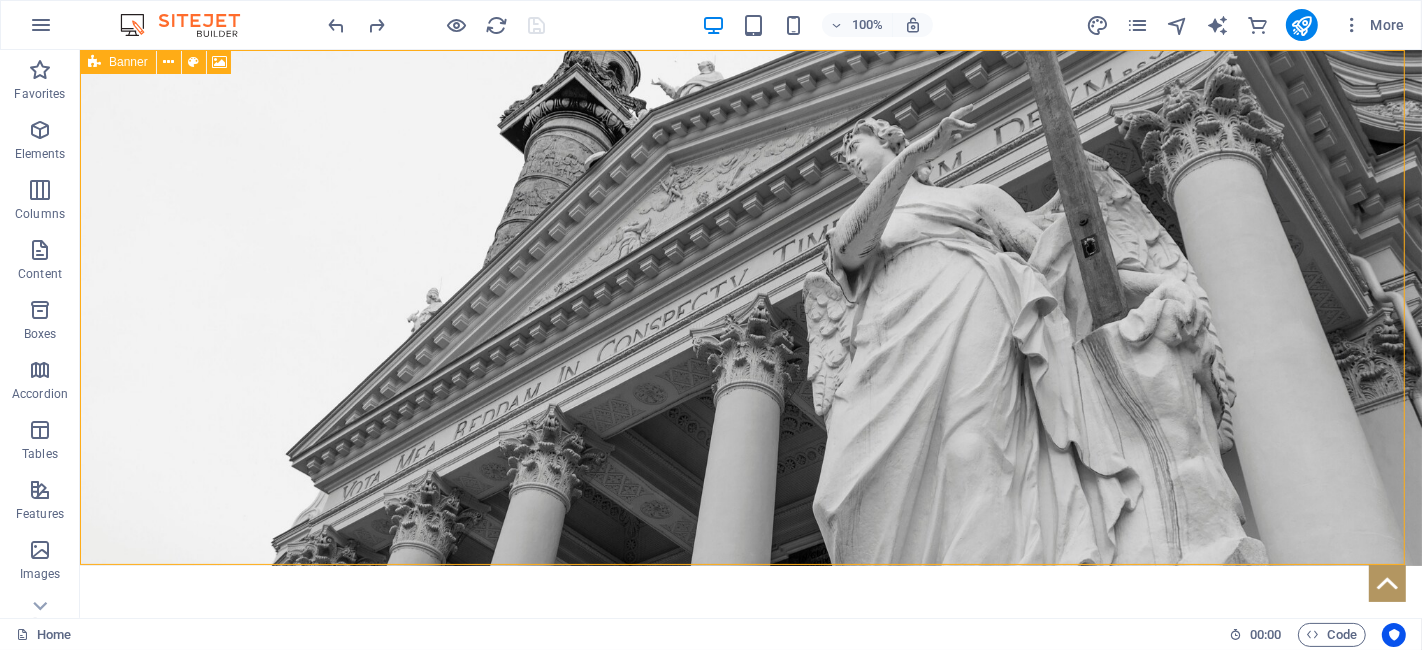 click at bounding box center (94, 62) 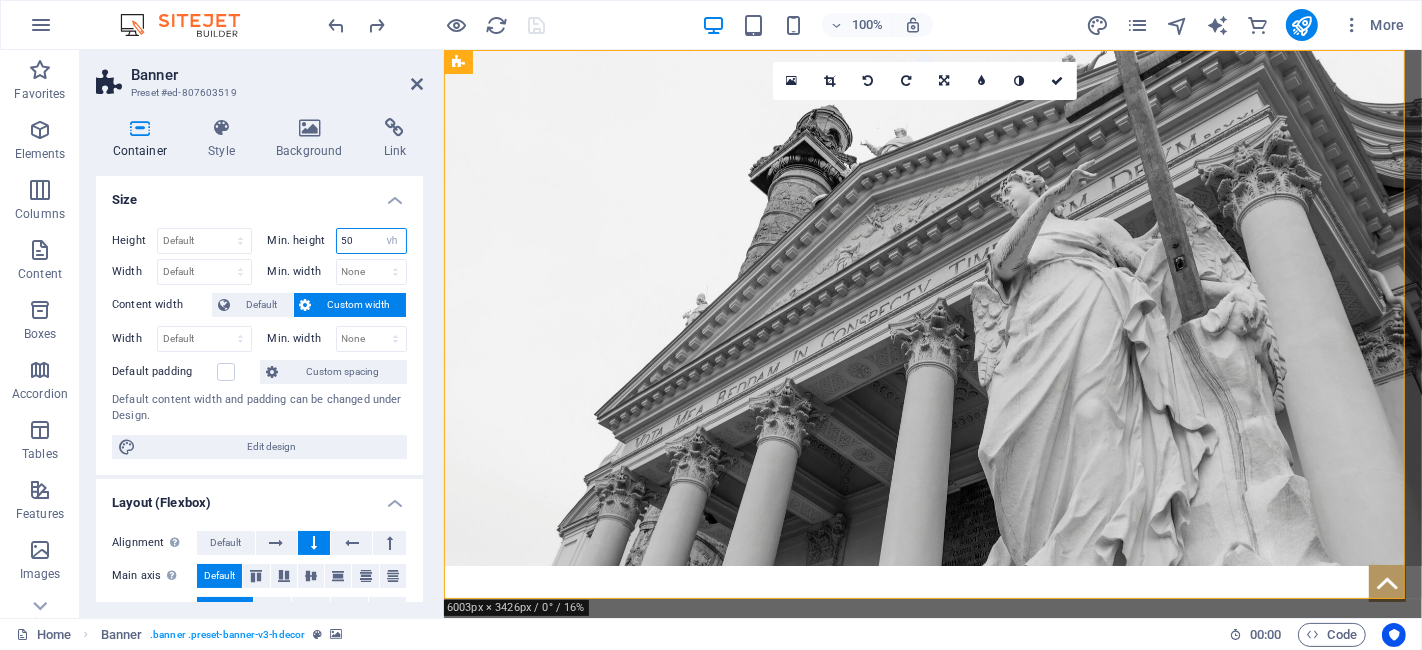 click on "50" at bounding box center (372, 241) 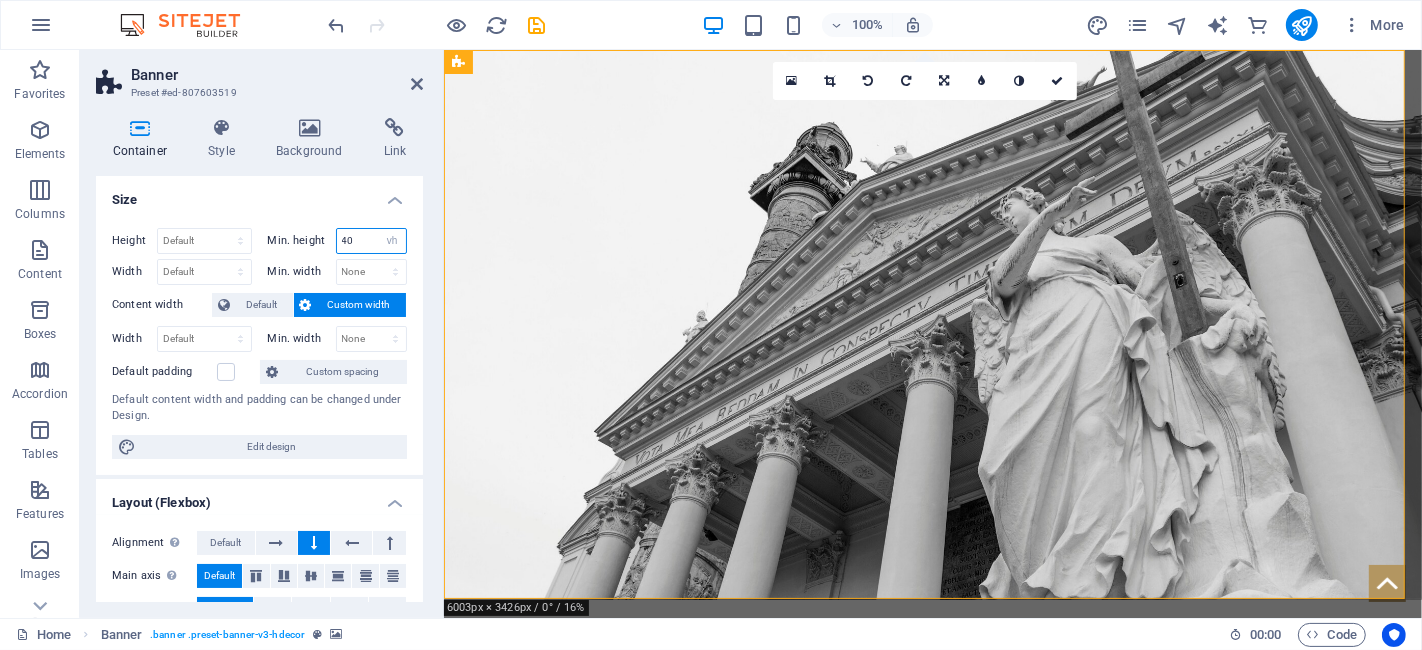 type on "40" 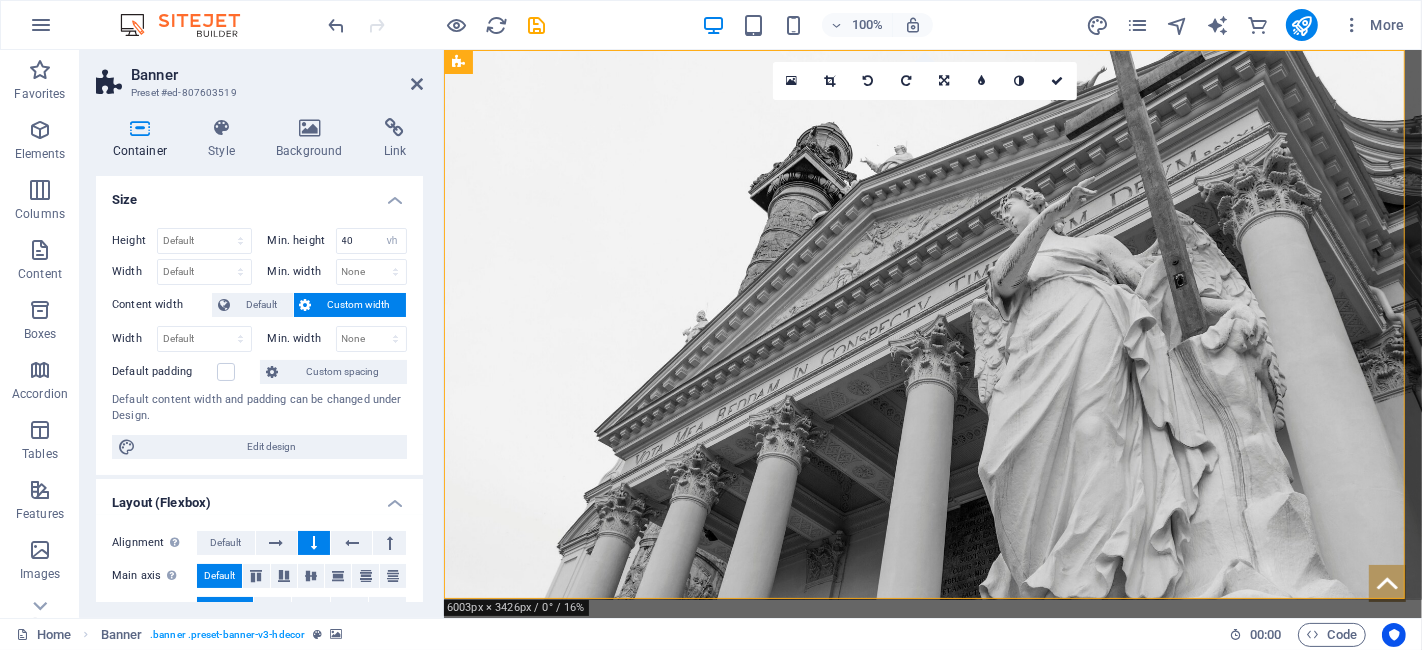 click on "Default content width and padding can be changed under Design." at bounding box center (259, 408) 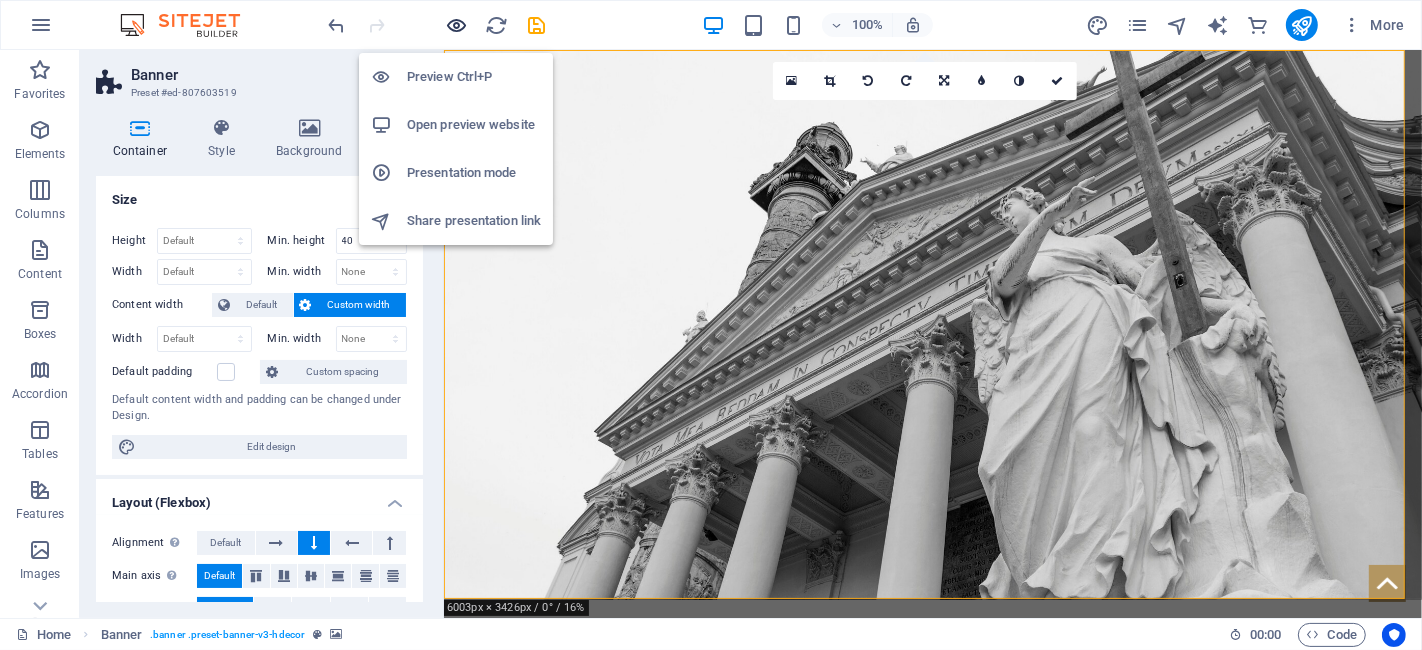 click at bounding box center [457, 25] 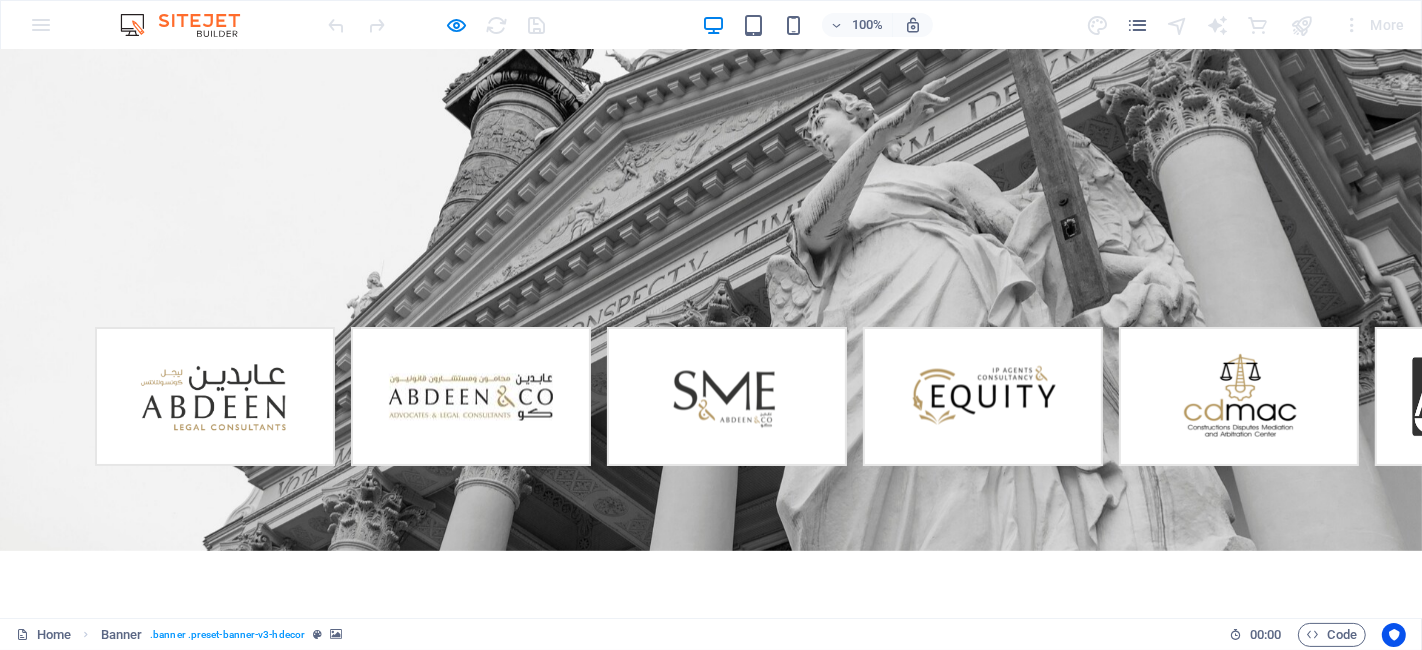 scroll, scrollTop: 0, scrollLeft: 0, axis: both 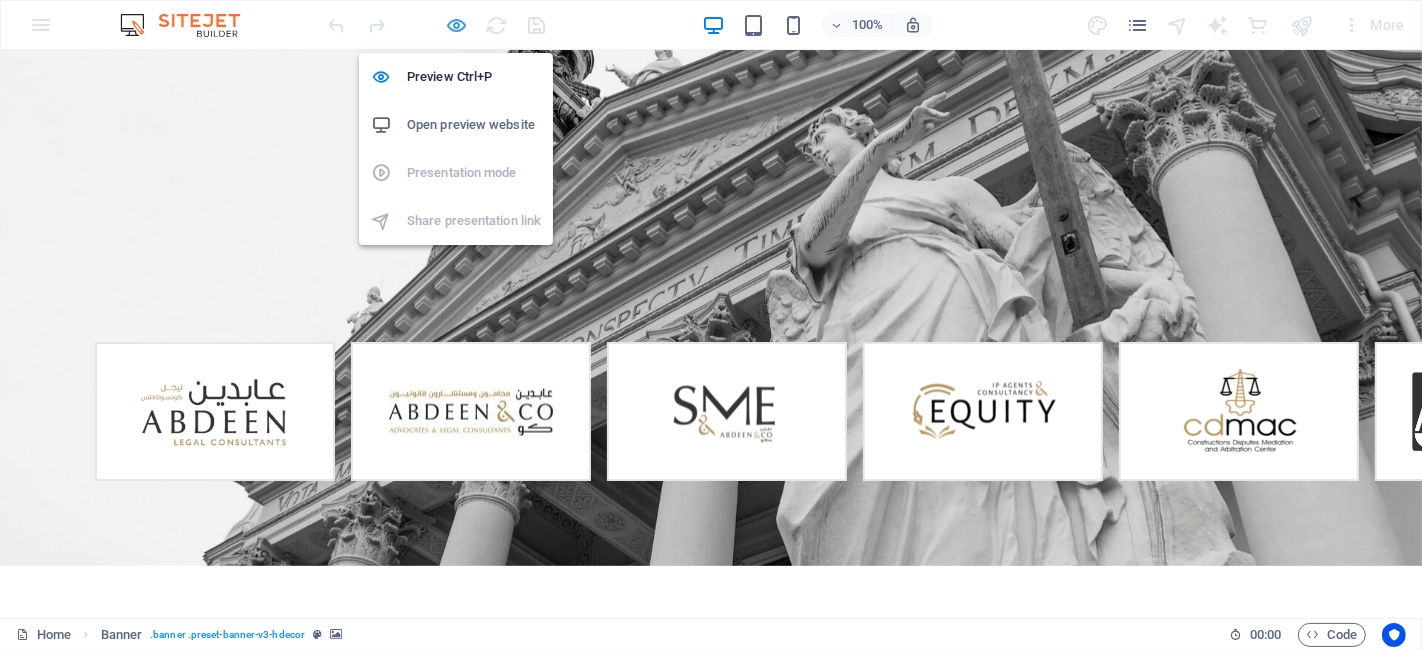 click at bounding box center [457, 25] 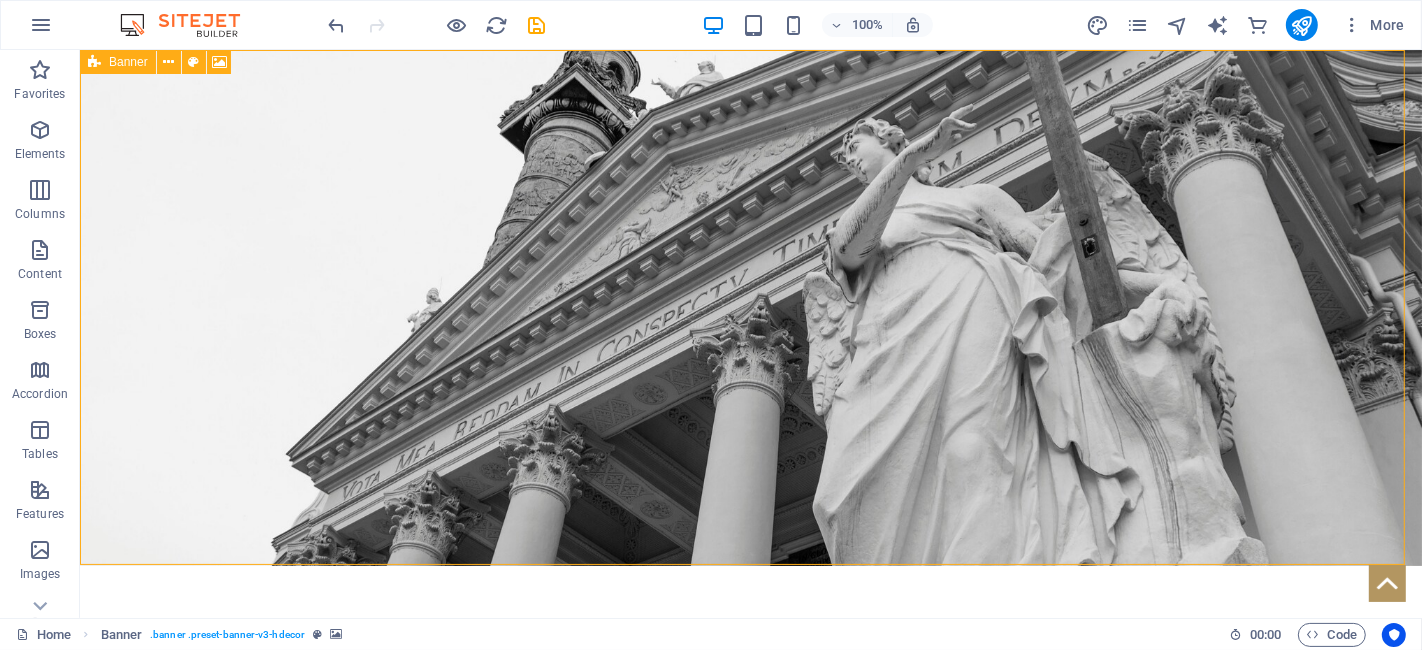 click at bounding box center (94, 62) 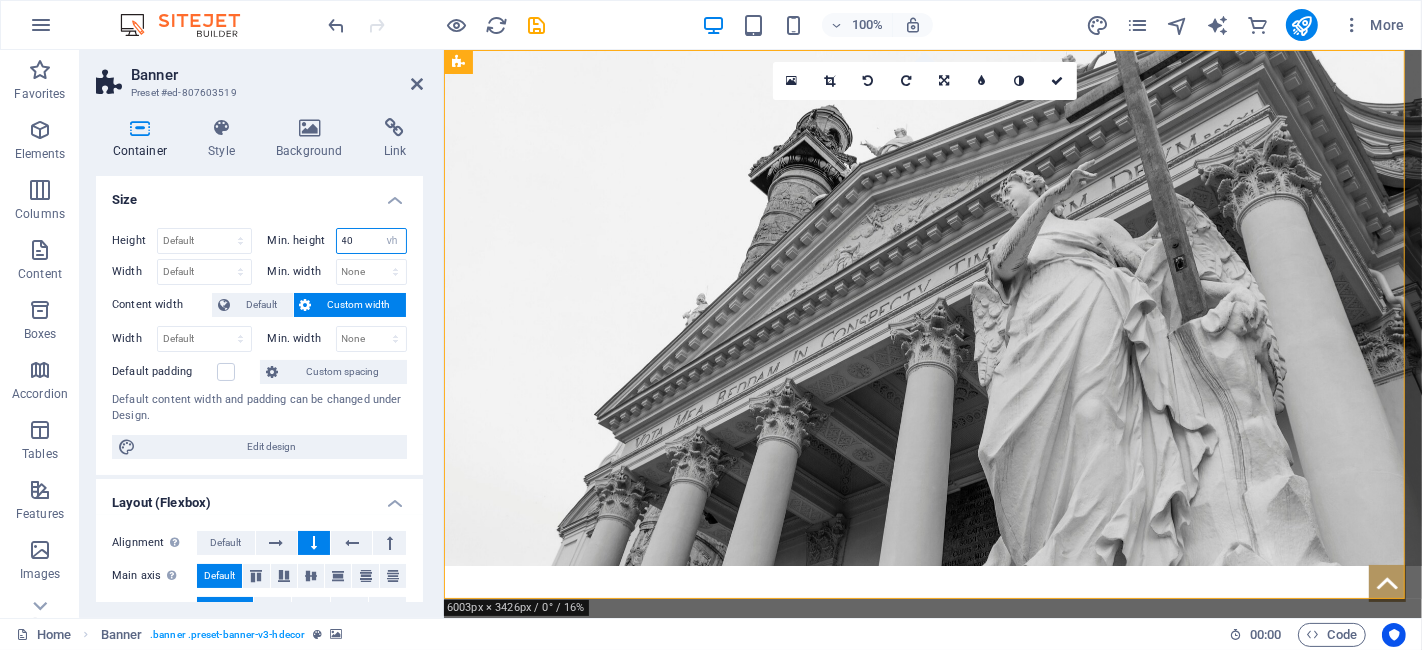 click on "40" at bounding box center [372, 241] 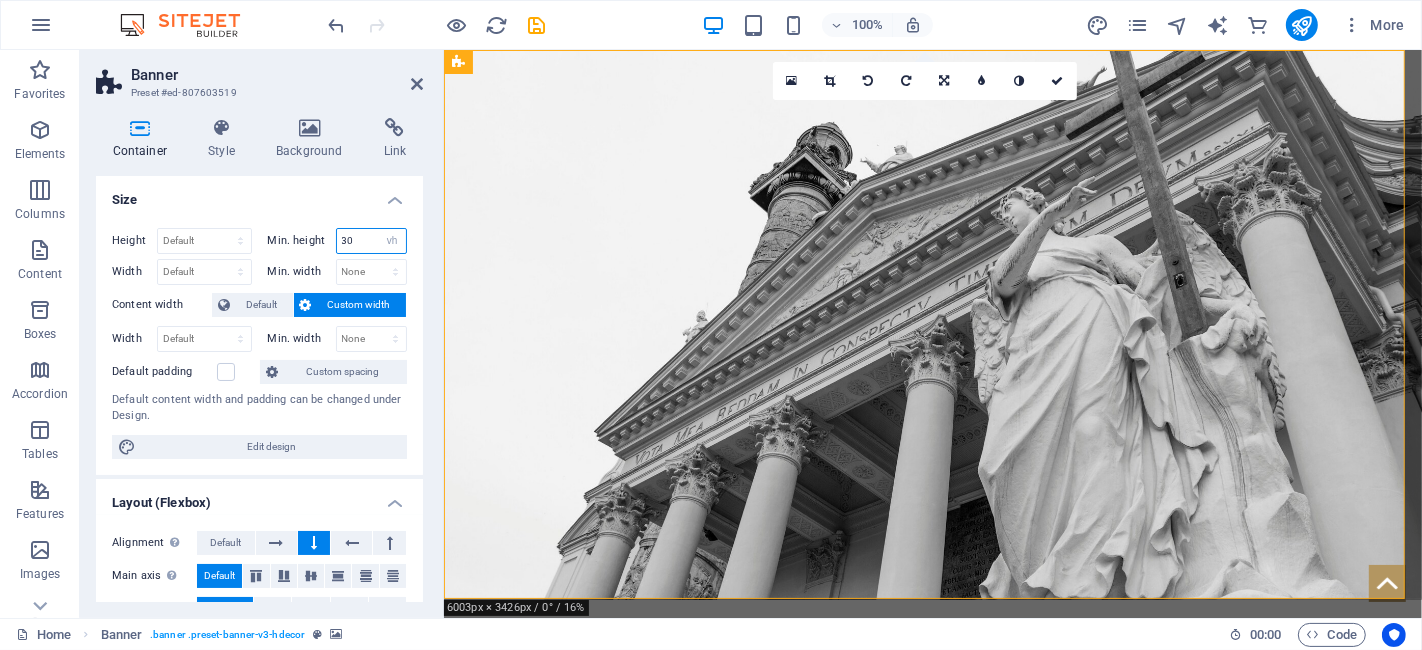 click on "30" at bounding box center (372, 241) 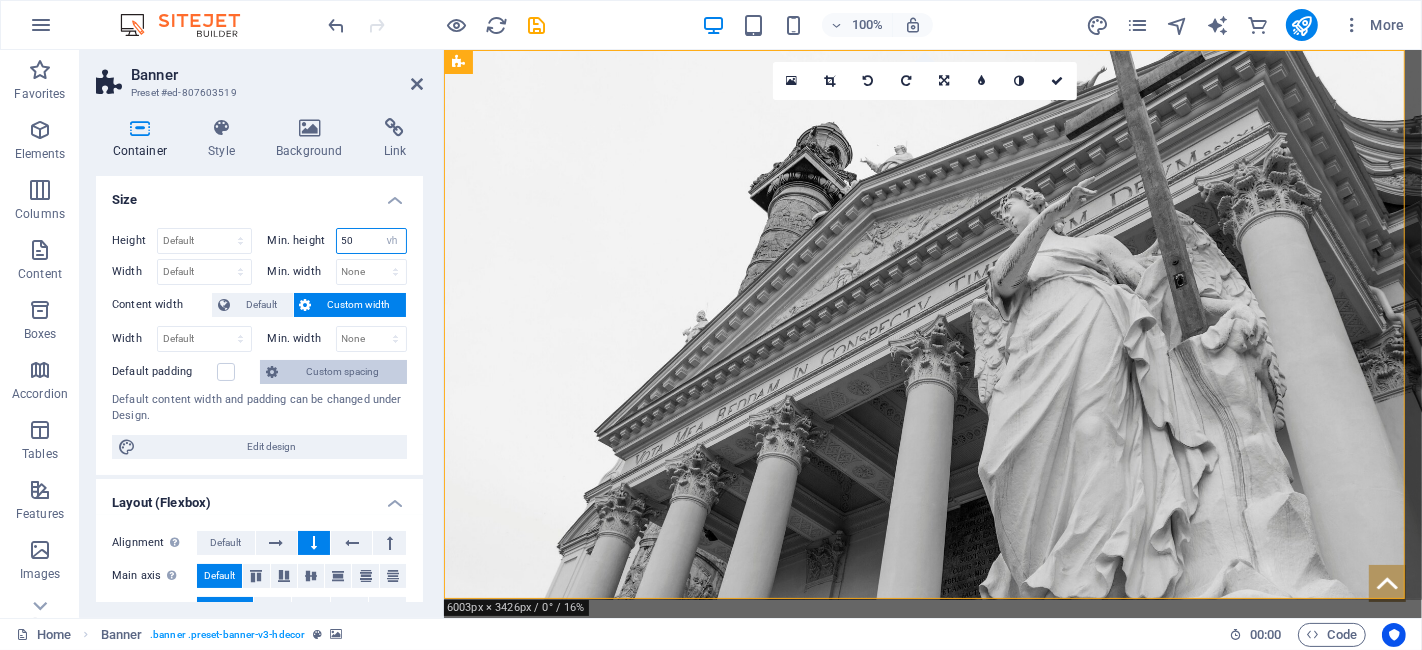 type on "50" 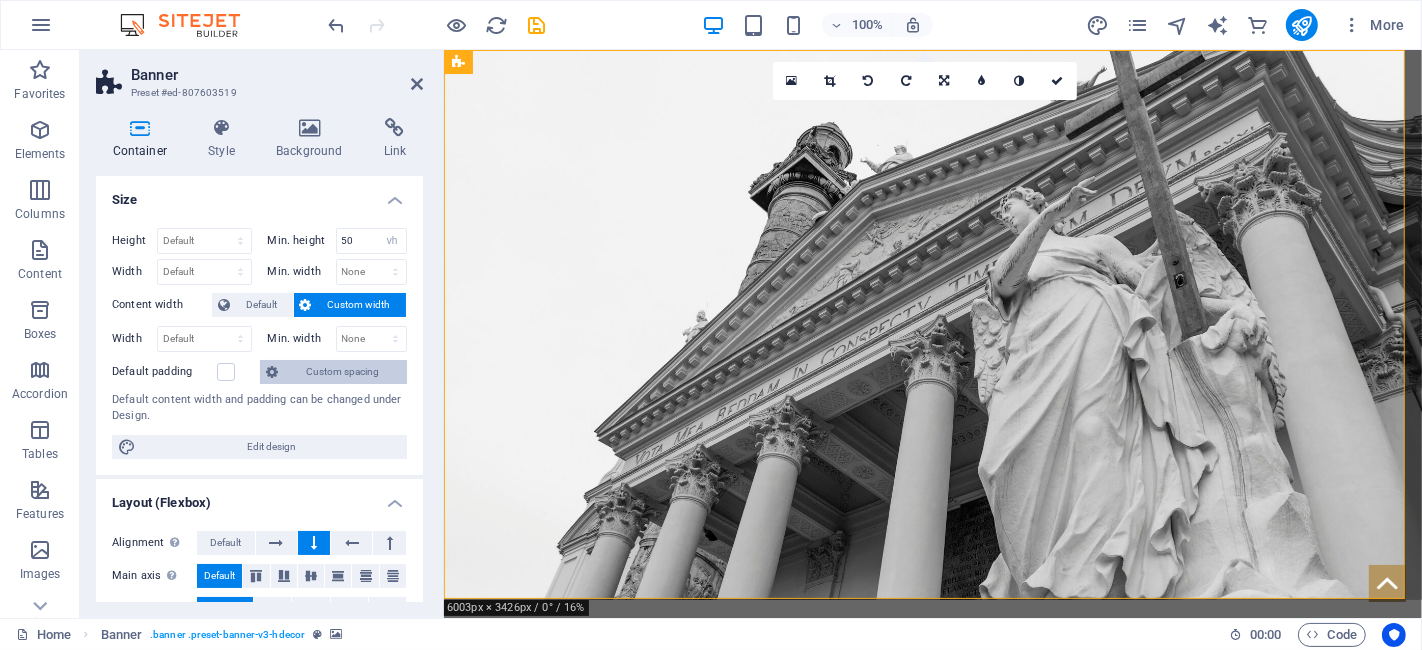 click on "Custom spacing" at bounding box center [342, 372] 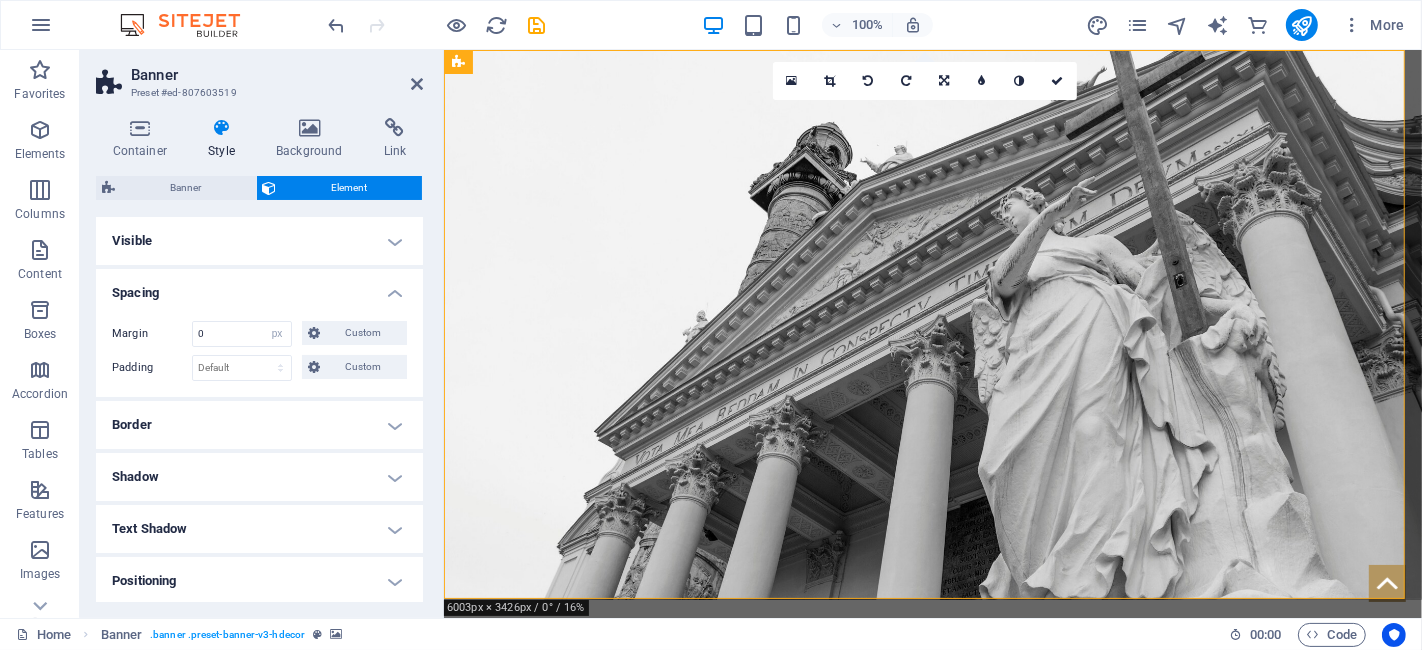 click on "Custom" at bounding box center [363, 367] 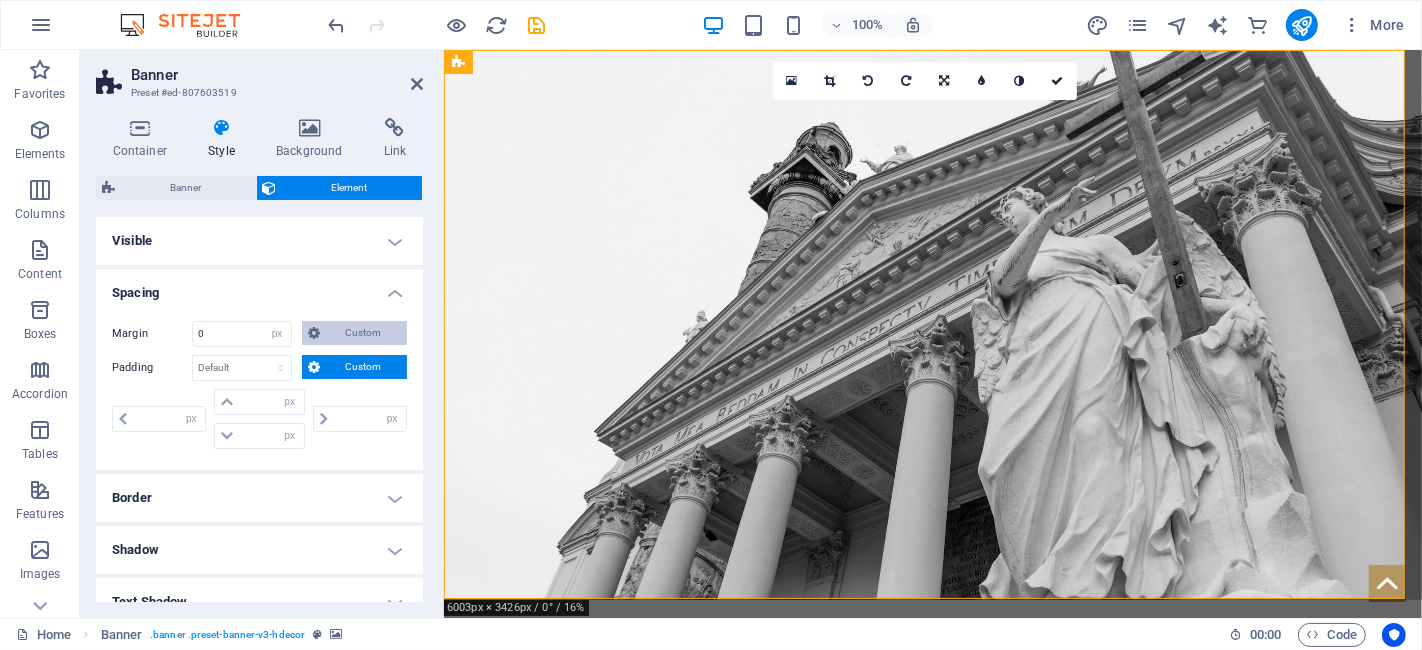 click on "Custom" at bounding box center (363, 333) 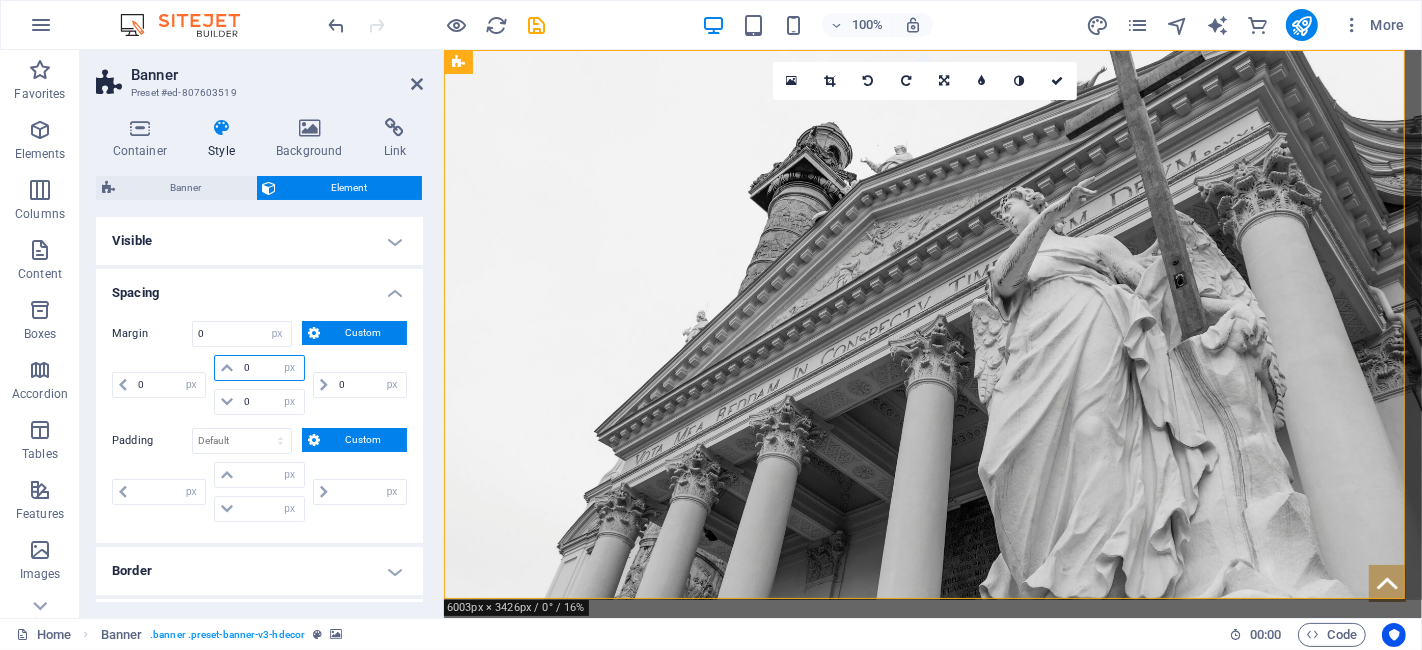 click on "0" at bounding box center [271, 368] 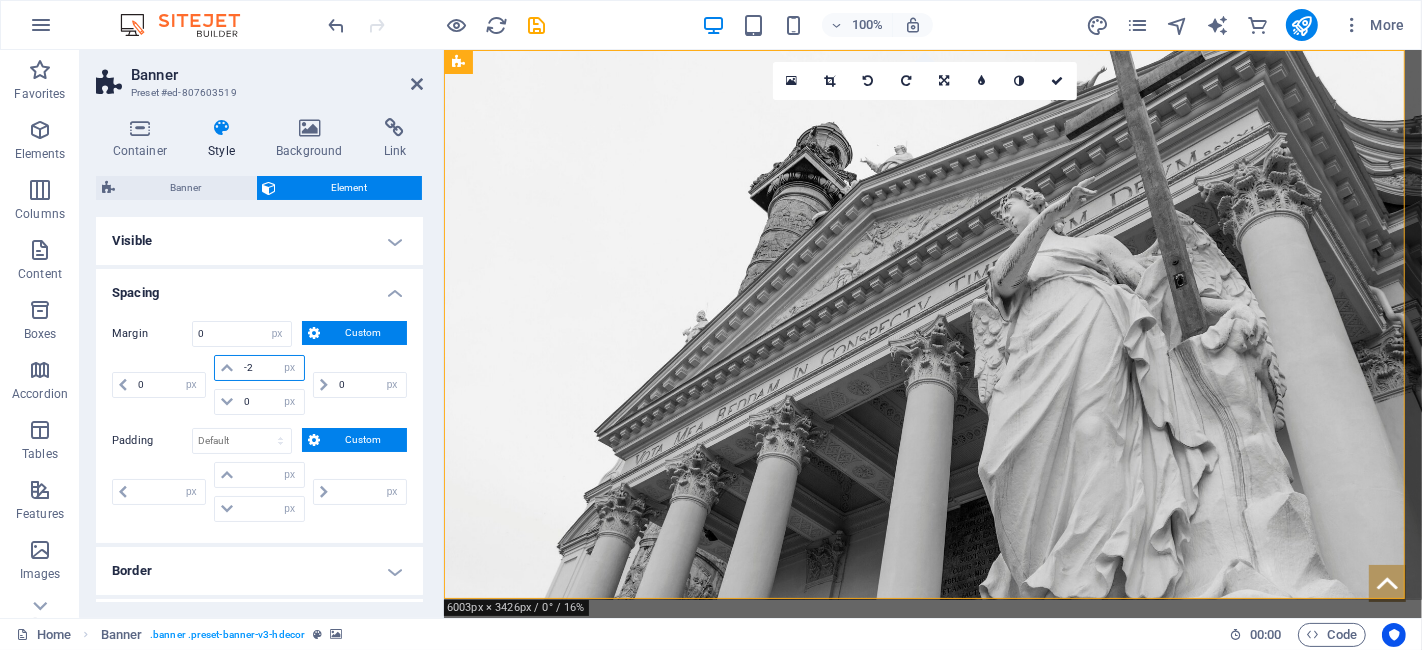 type on "-20" 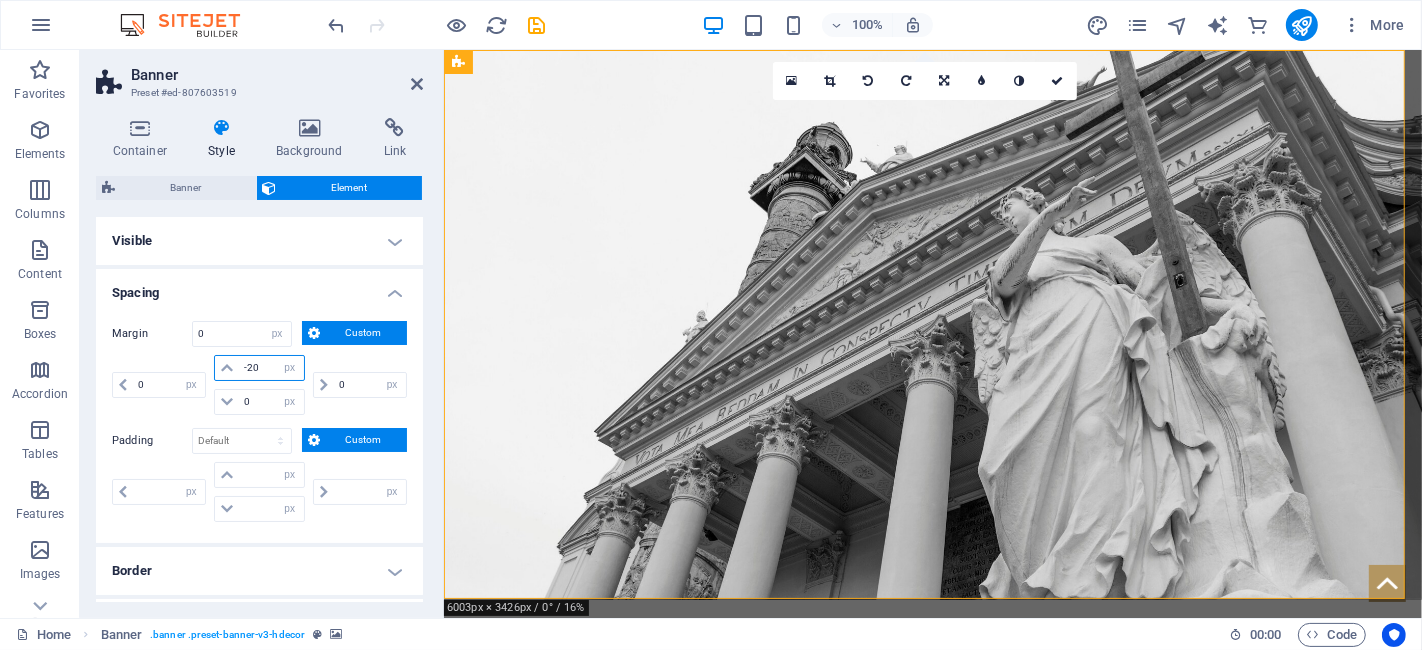 type 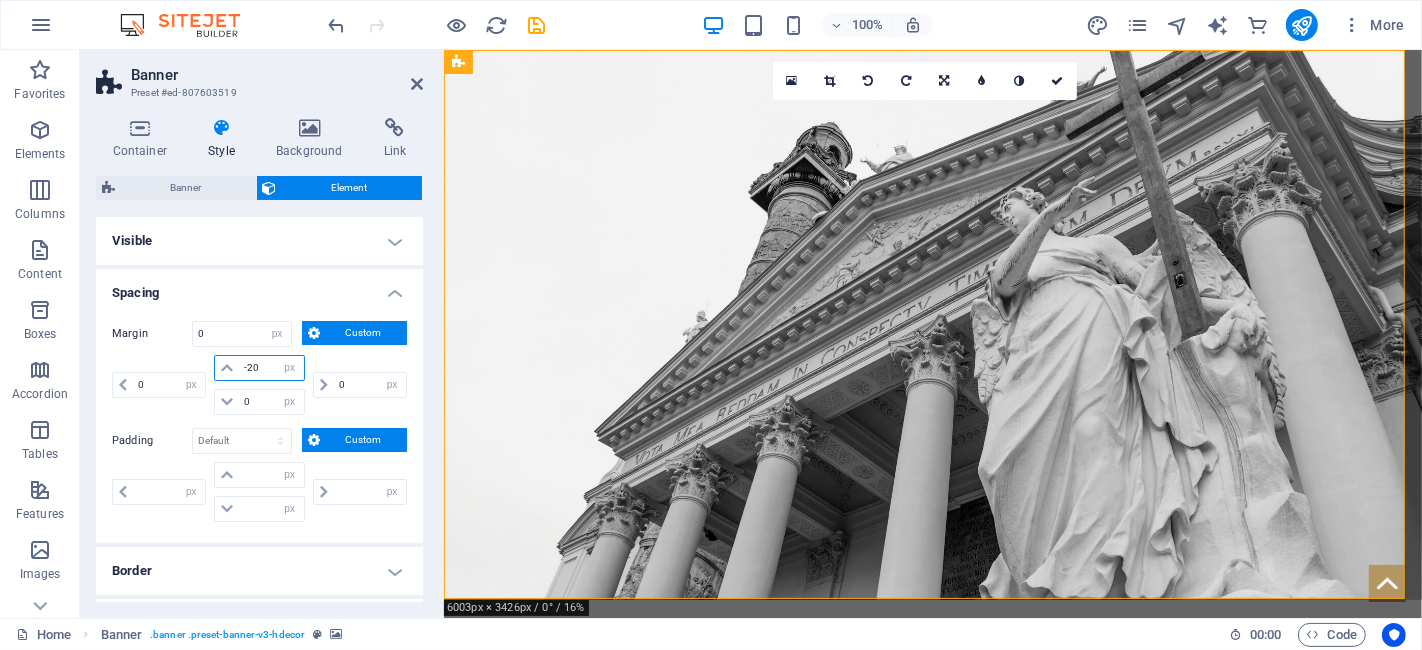 select on "DISABLED_OPTION_VALUE" 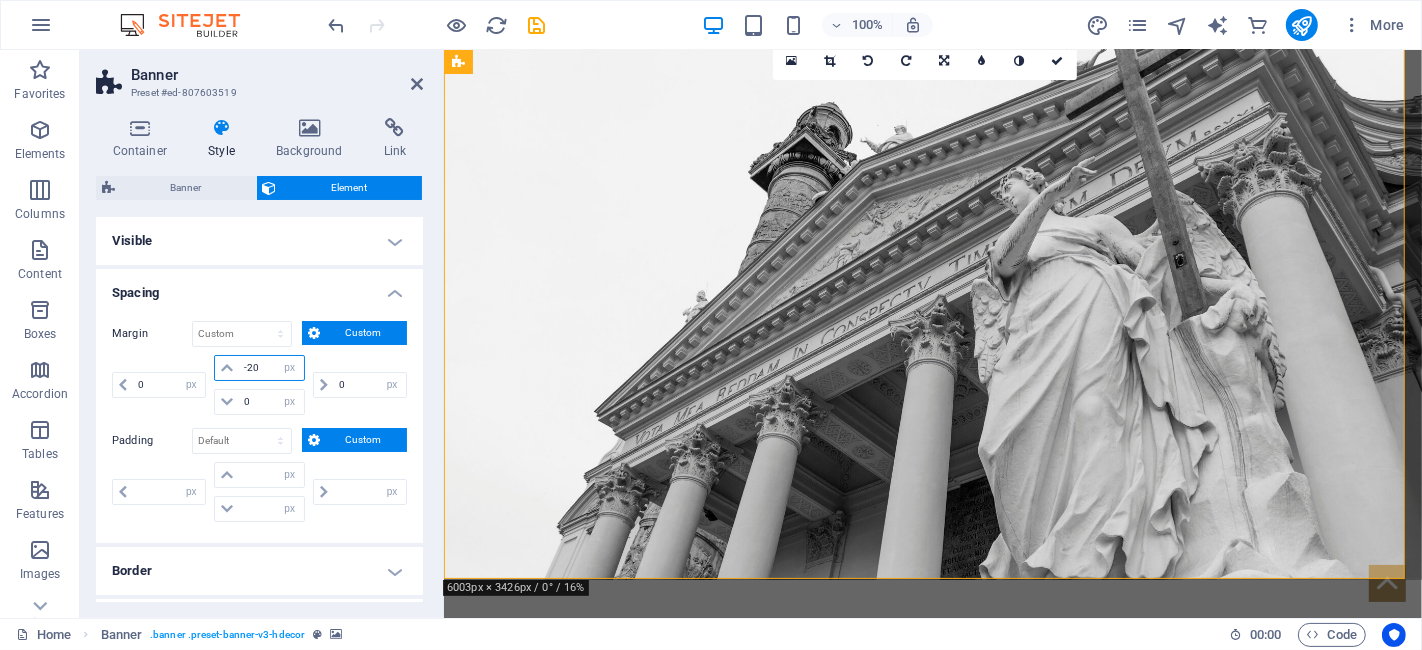click on "-20" at bounding box center [271, 368] 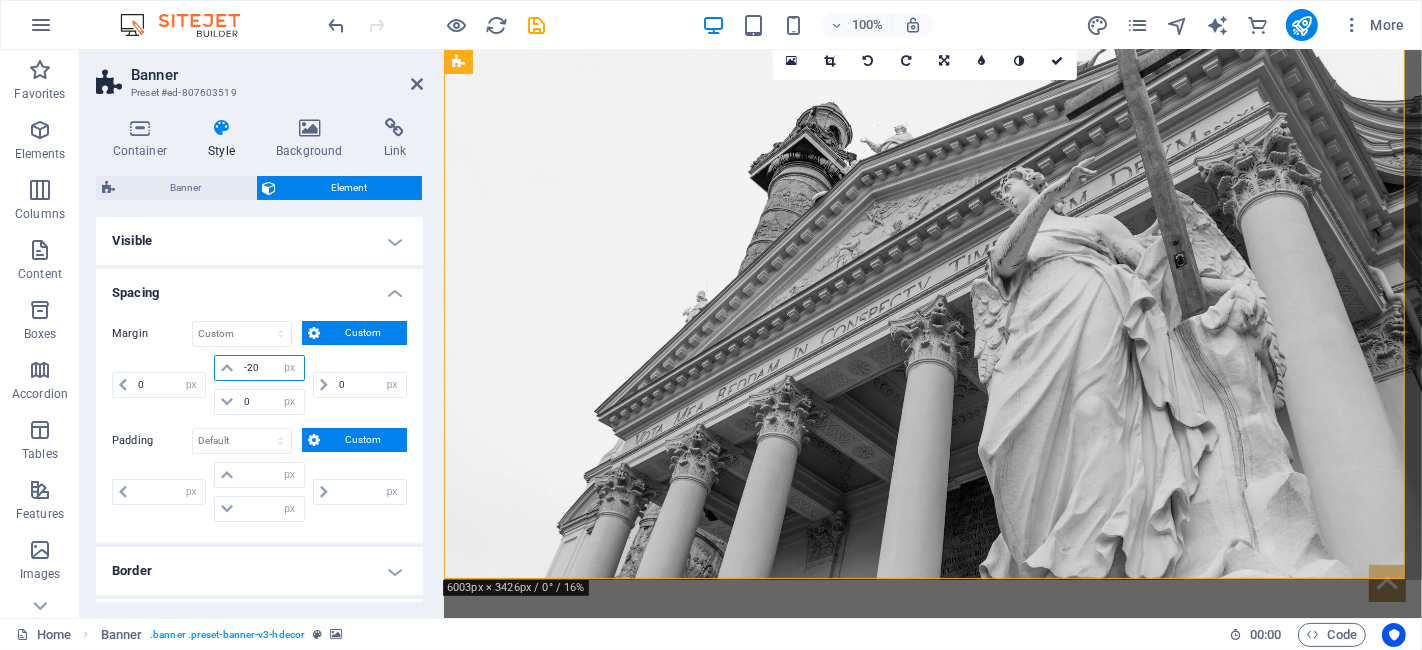 click on "-20" at bounding box center [271, 368] 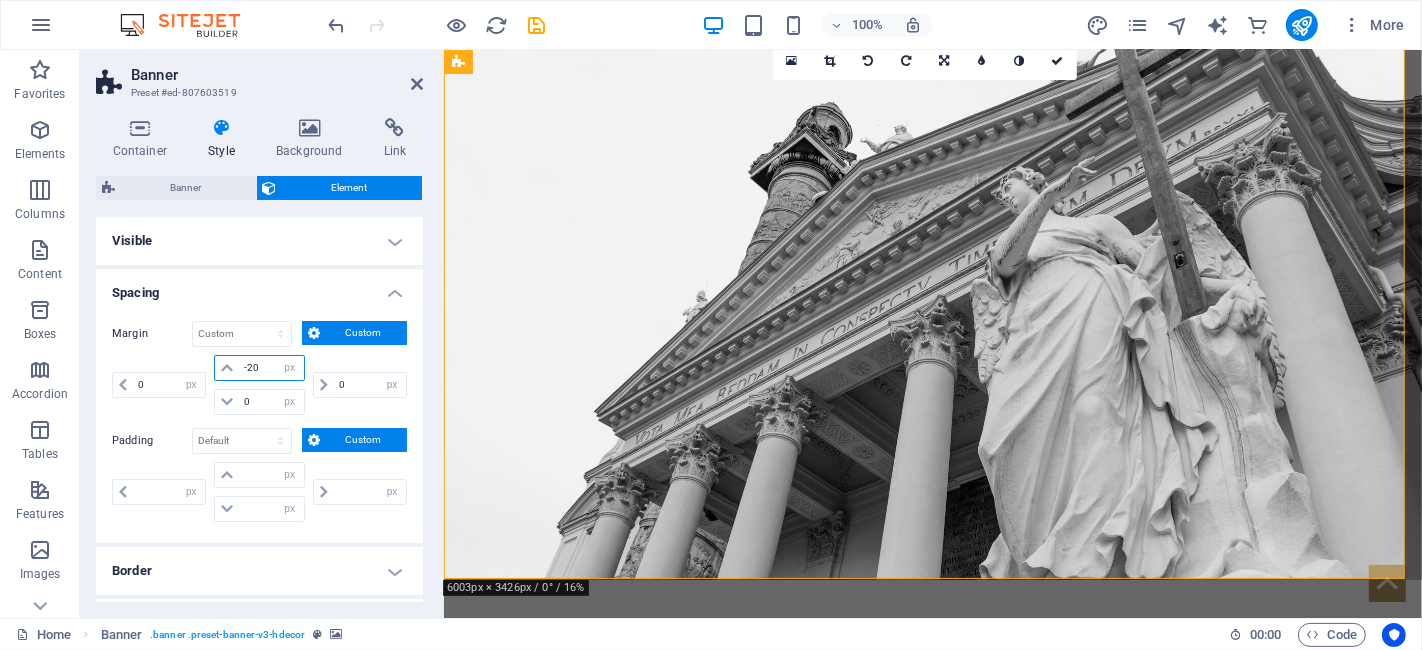 type on "0" 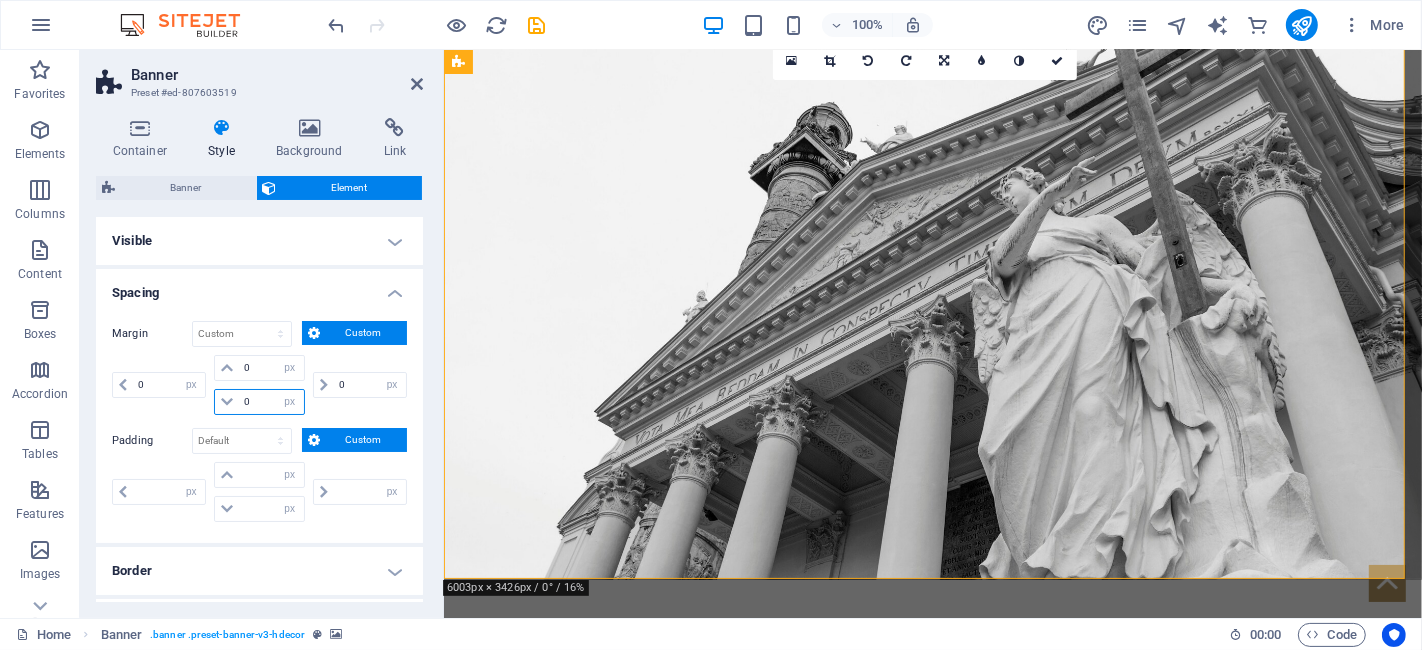 type on "0" 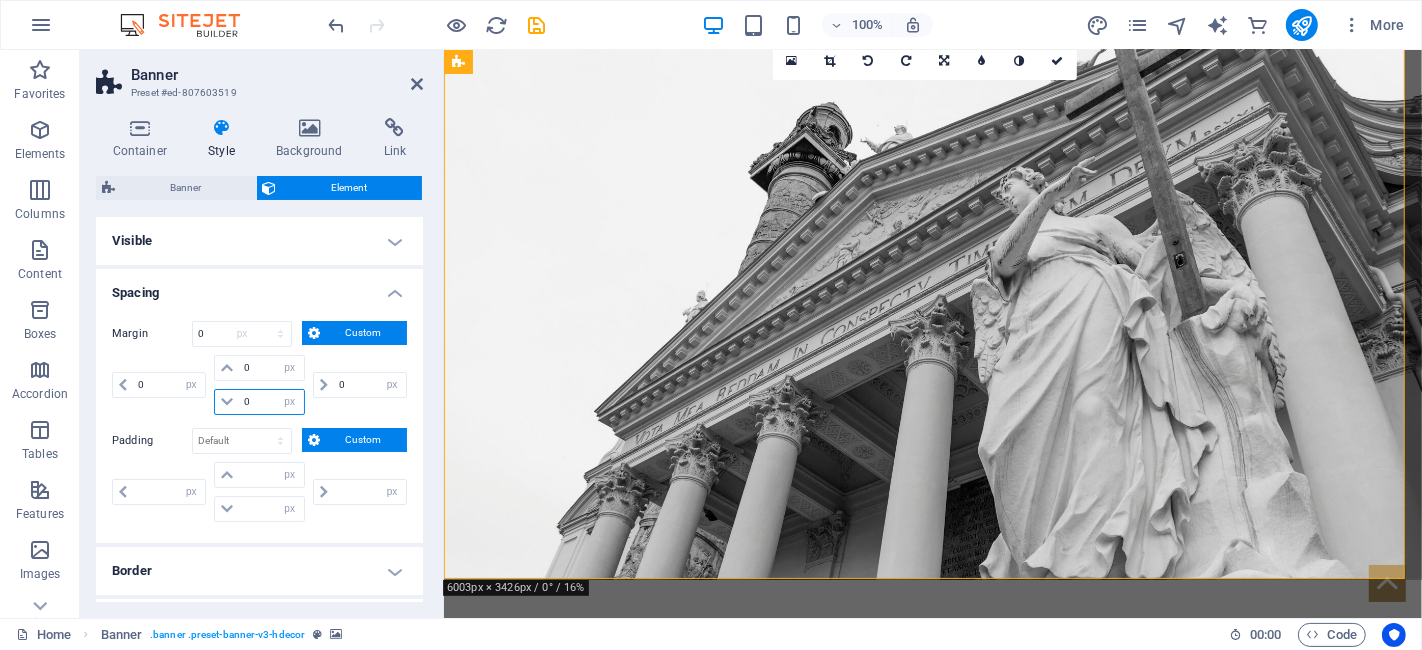 click on "0" at bounding box center (271, 402) 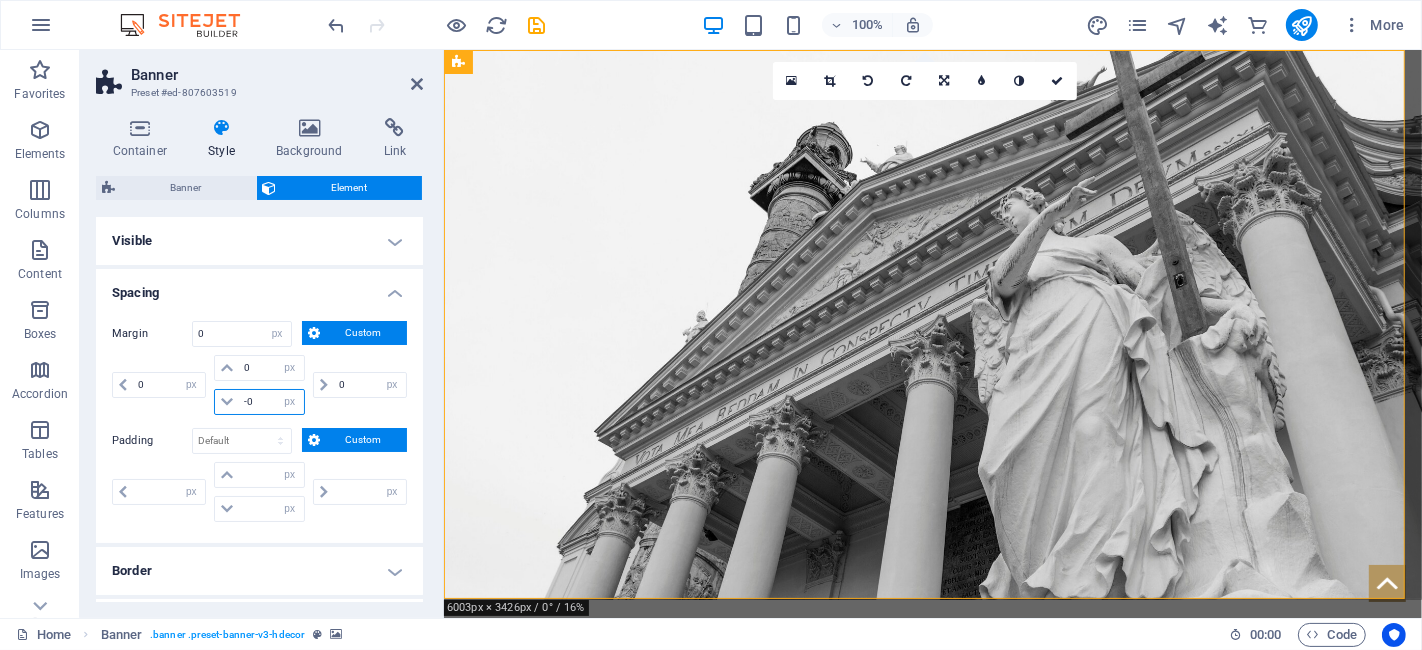 type on "-20" 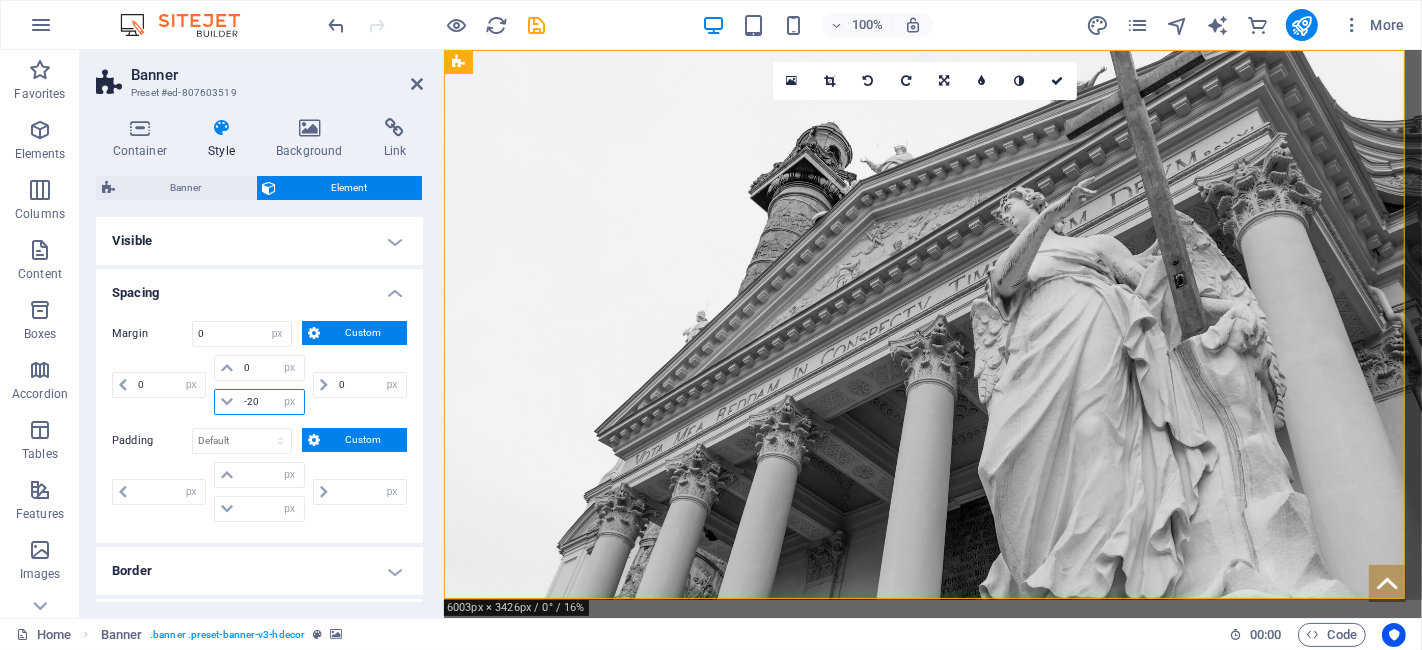 type 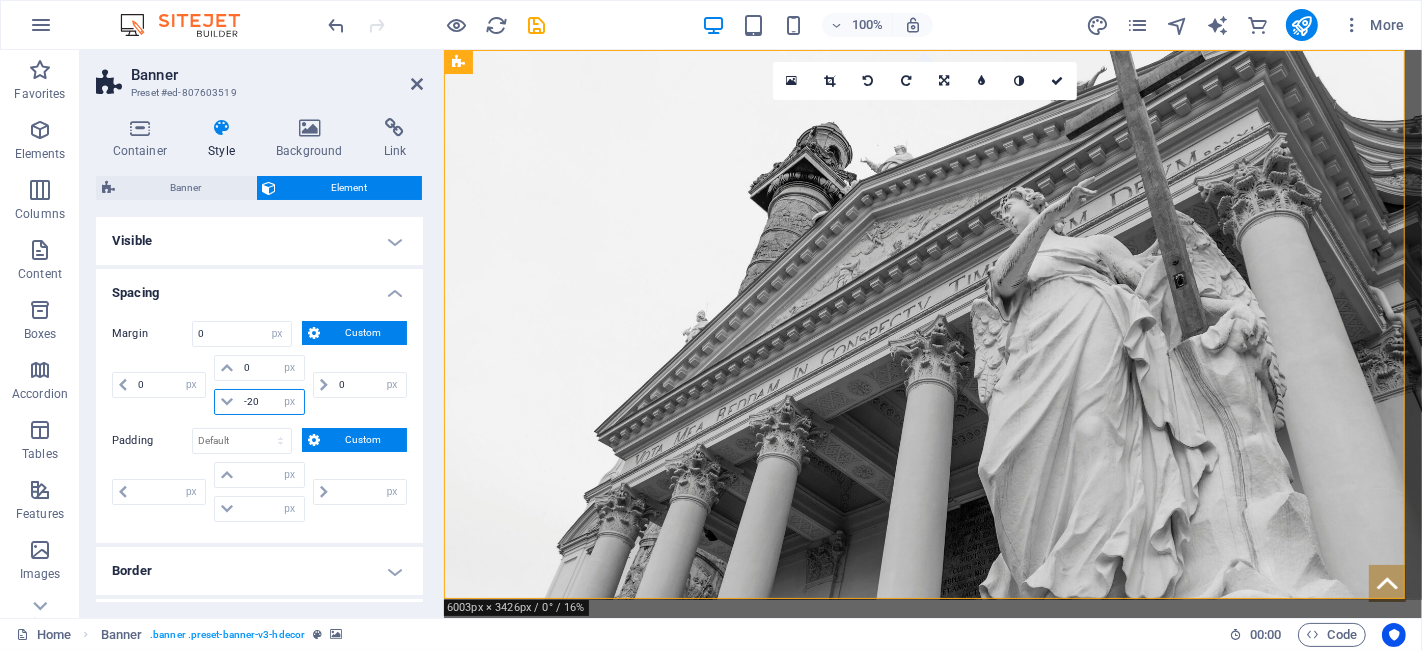 select on "DISABLED_OPTION_VALUE" 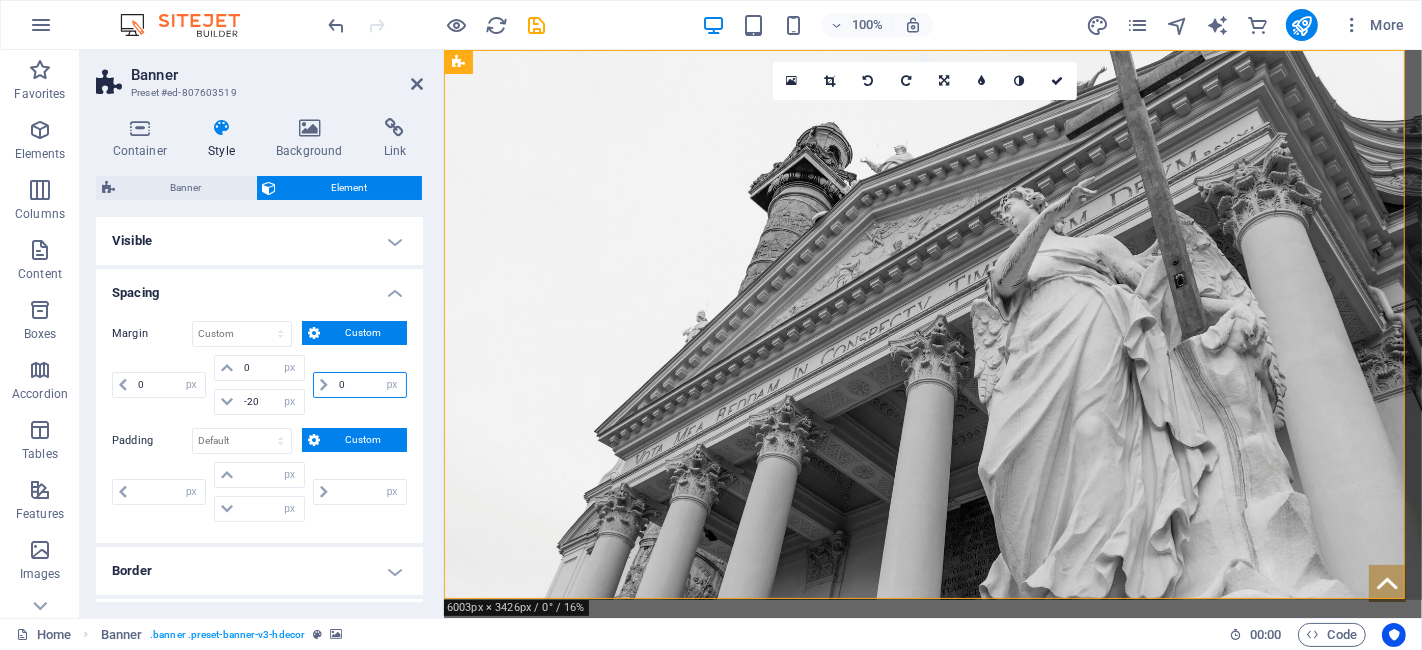 click on "0" at bounding box center (370, 385) 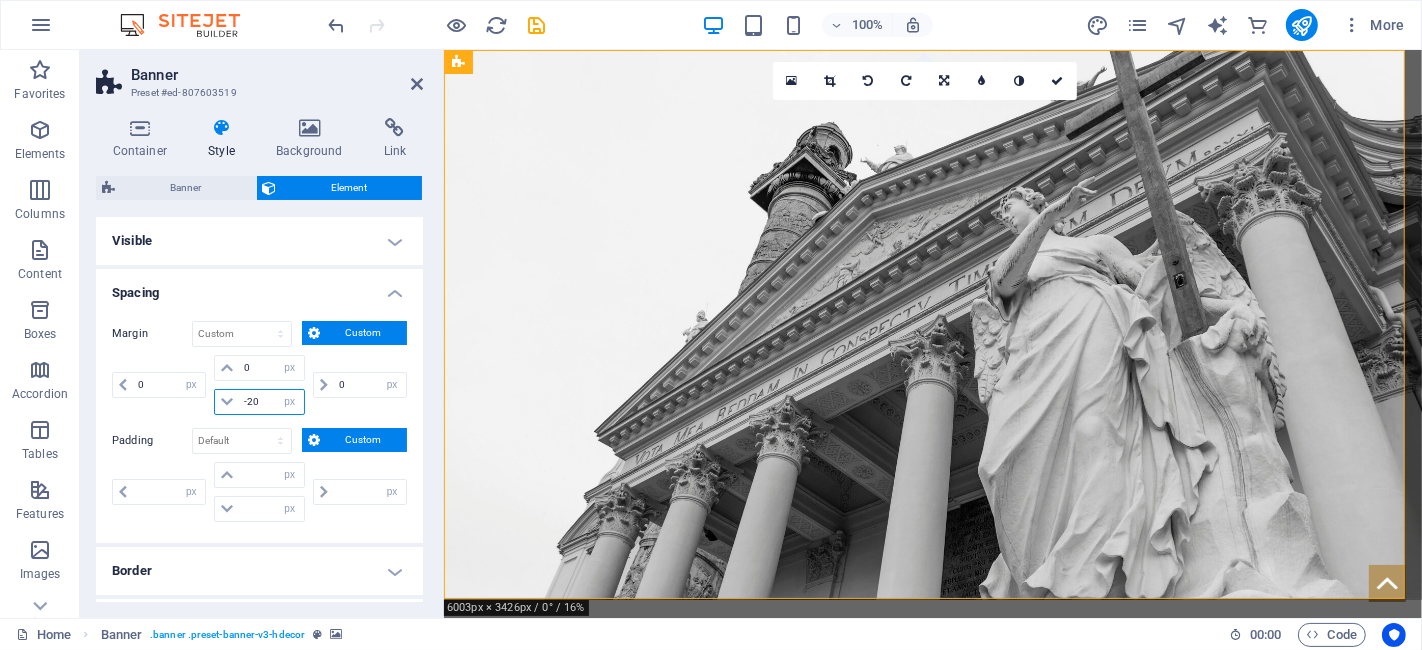 click on "-20" at bounding box center [271, 402] 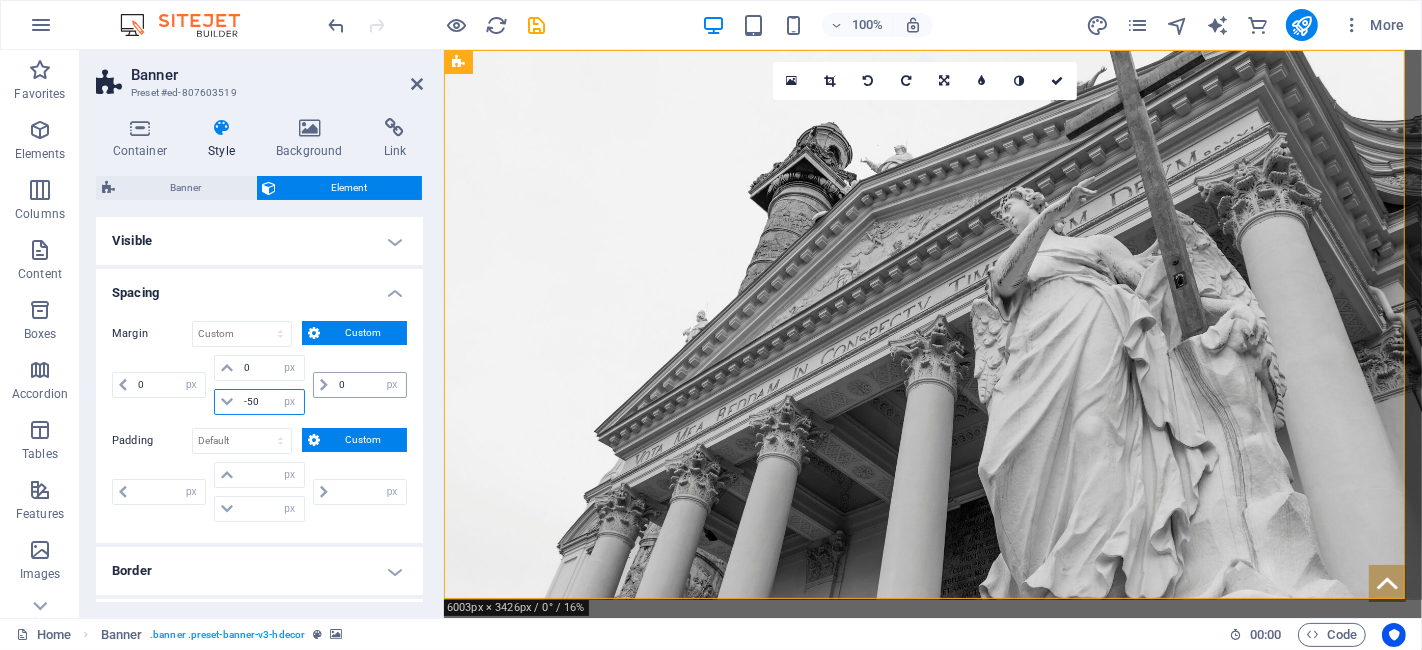 type on "-50" 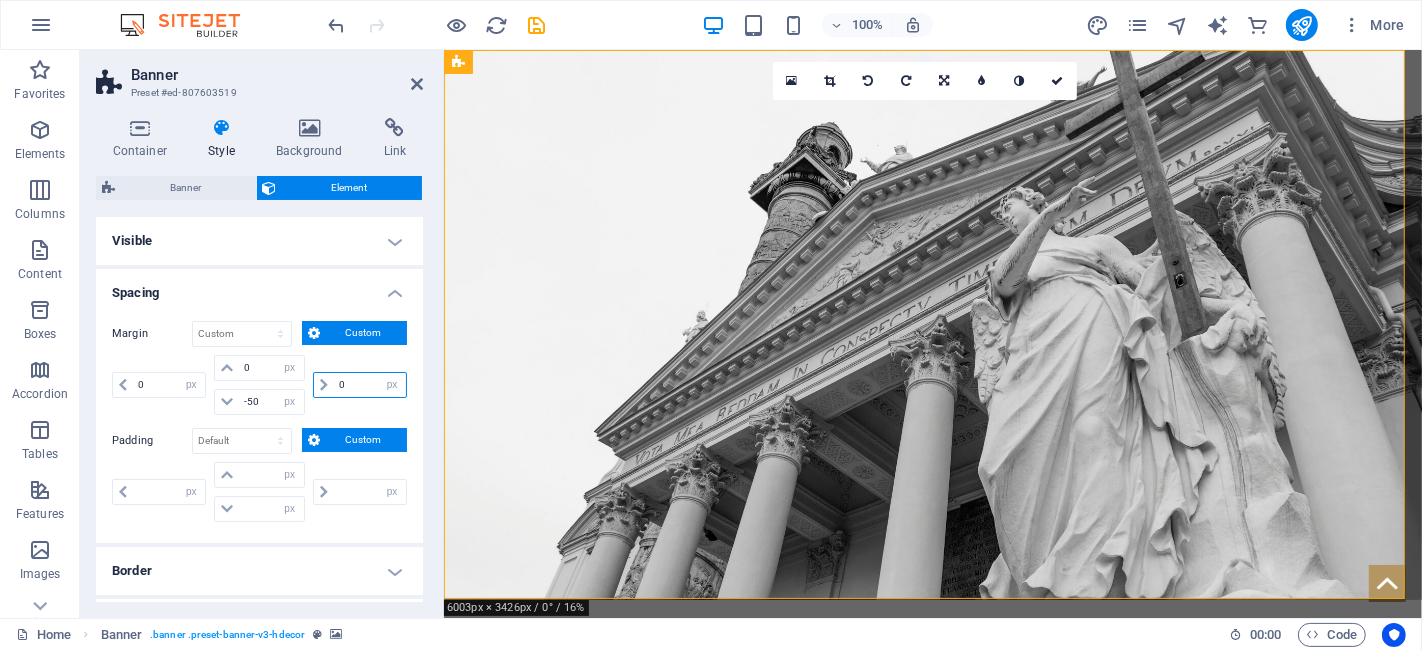 click on "0" at bounding box center (370, 385) 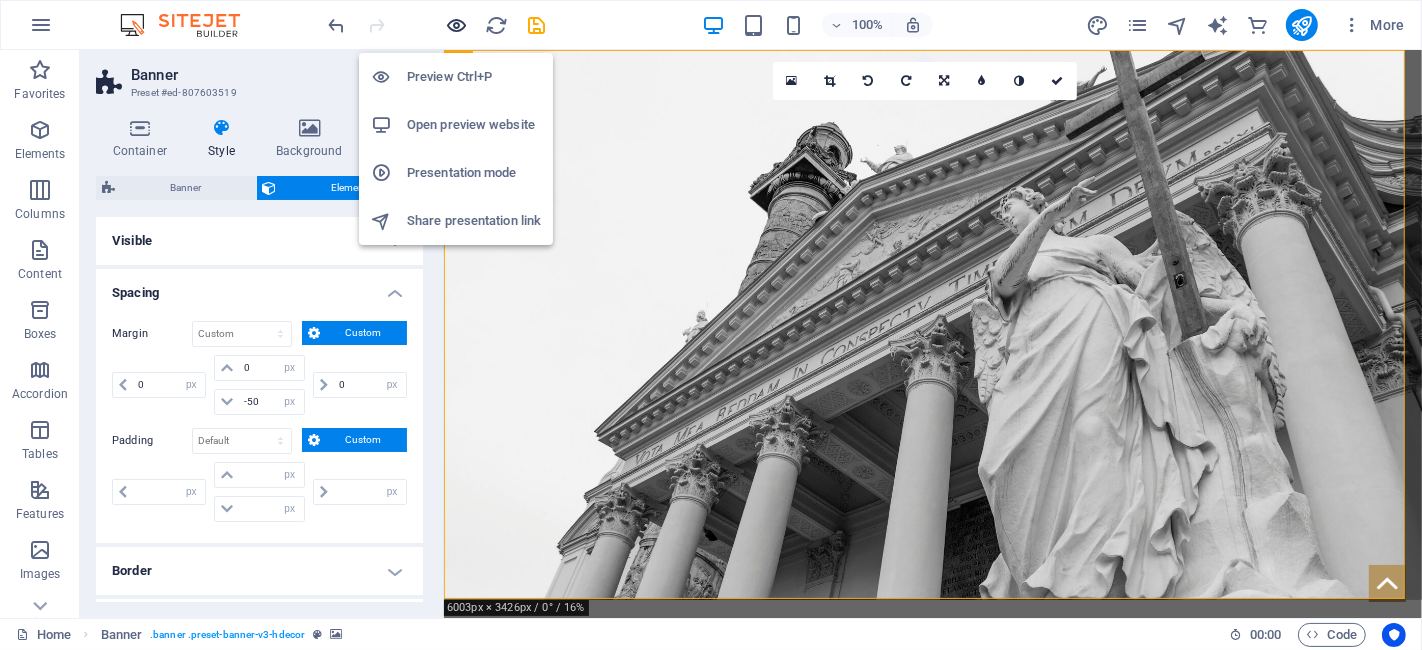 click at bounding box center (457, 25) 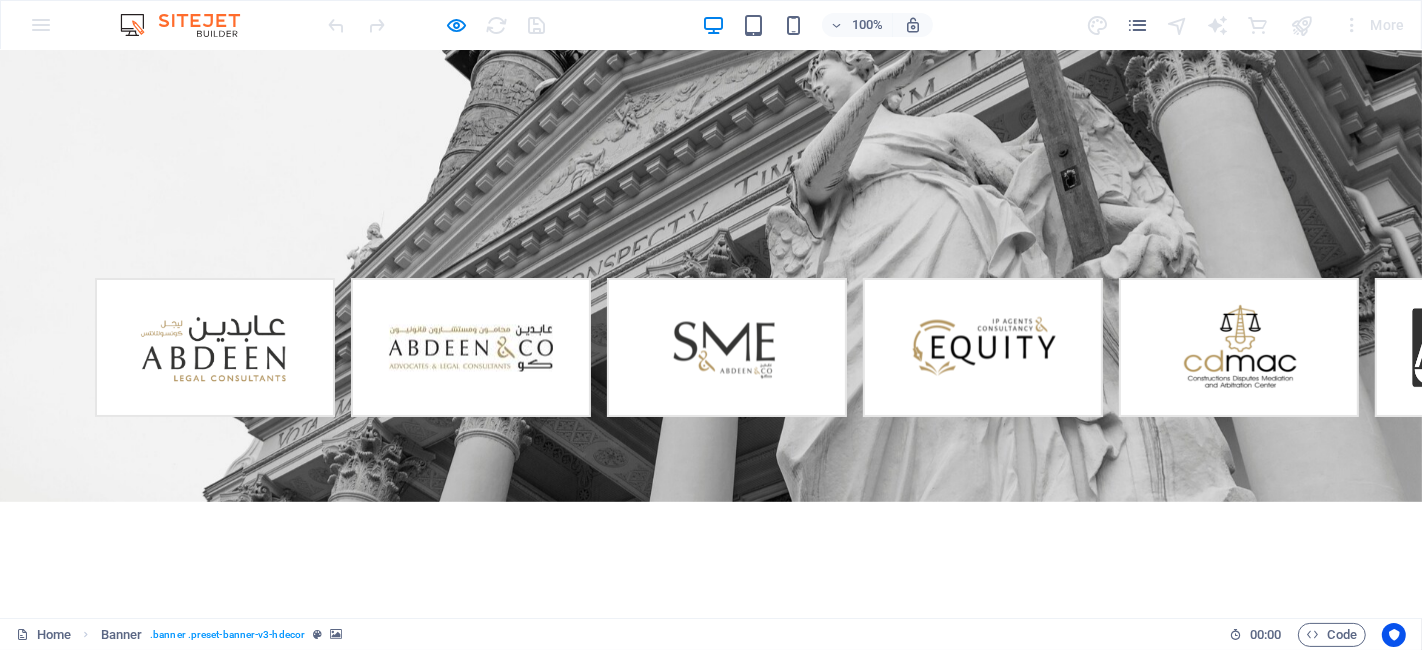 scroll, scrollTop: 0, scrollLeft: 0, axis: both 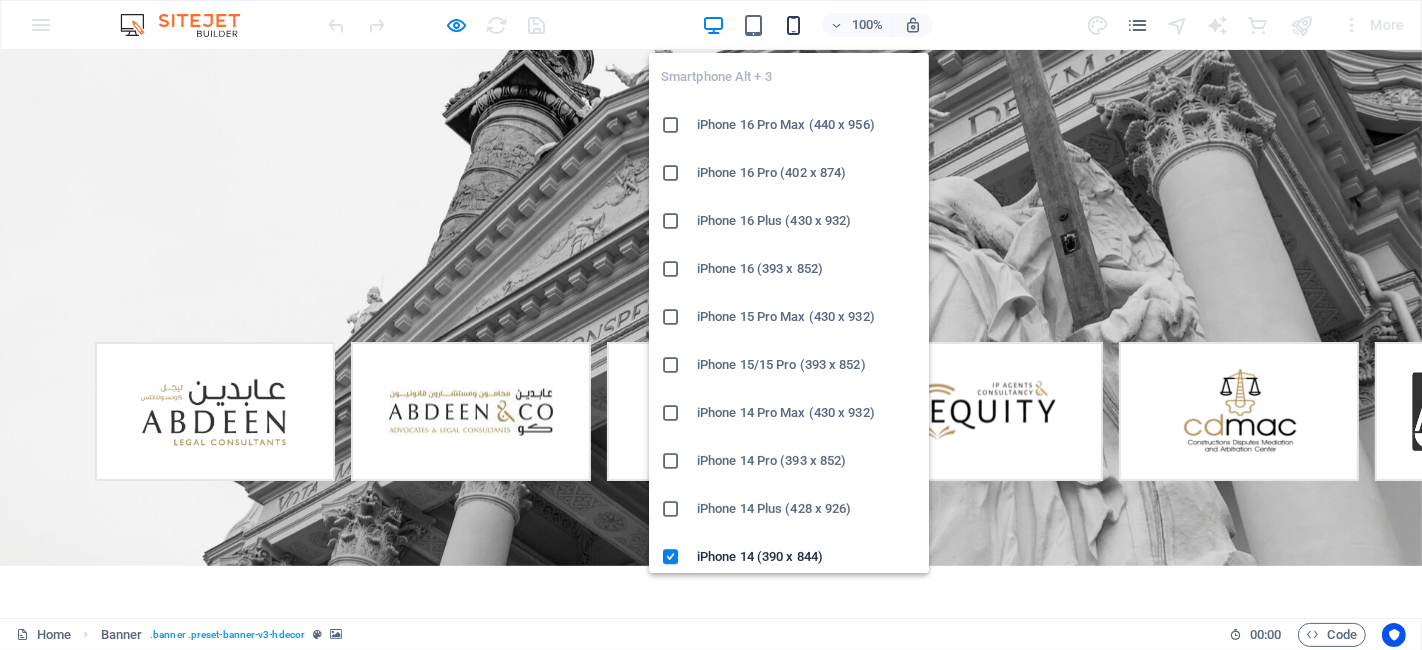click at bounding box center [793, 25] 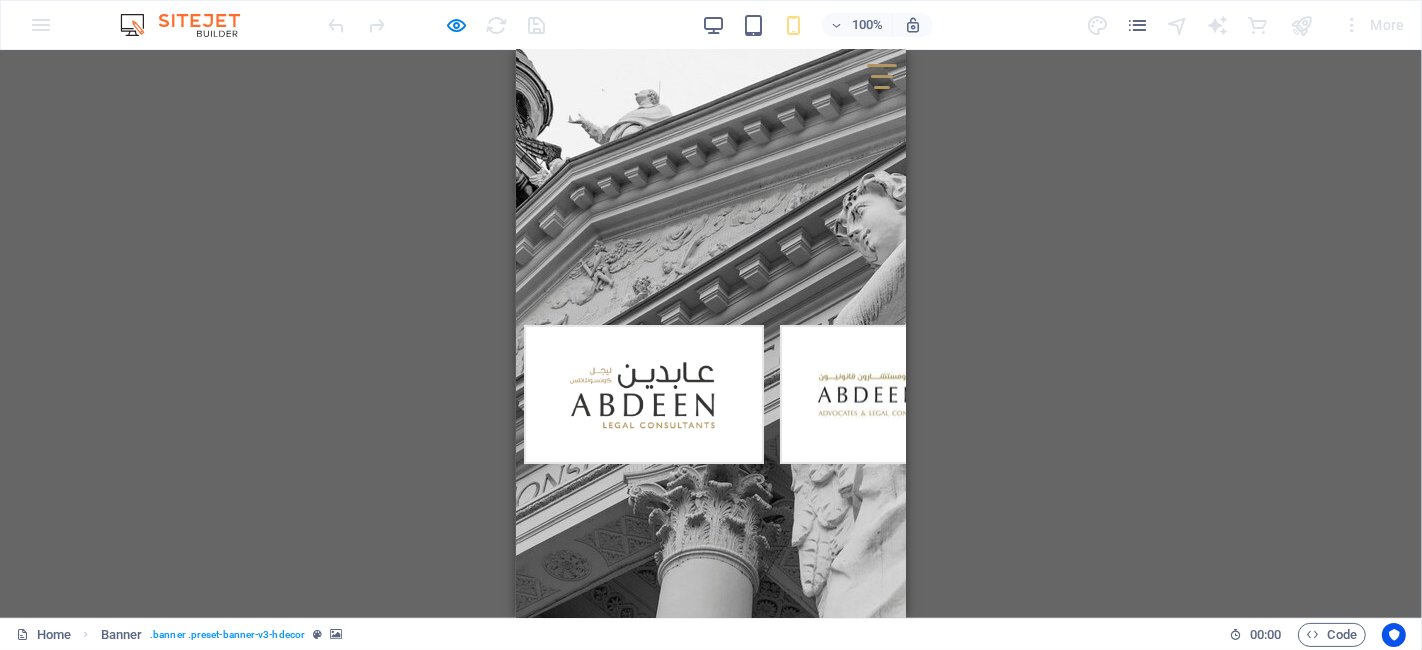 scroll, scrollTop: 0, scrollLeft: 0, axis: both 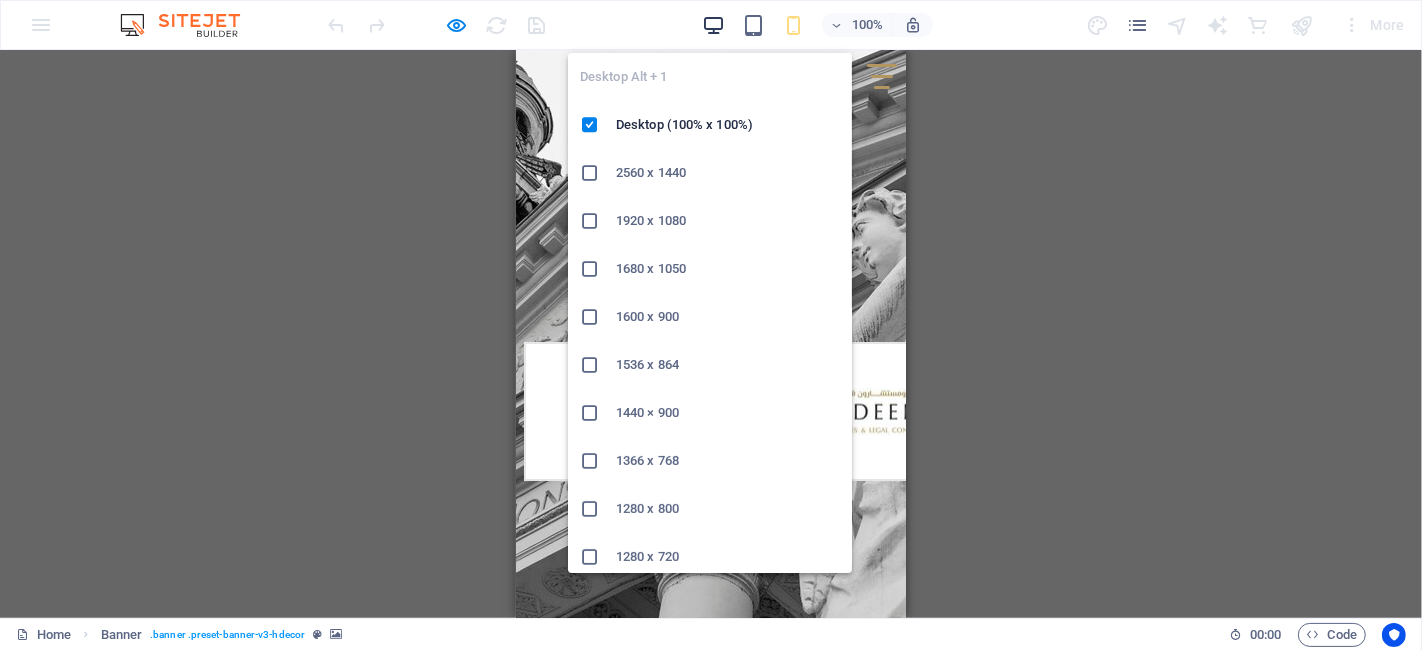 click at bounding box center [713, 25] 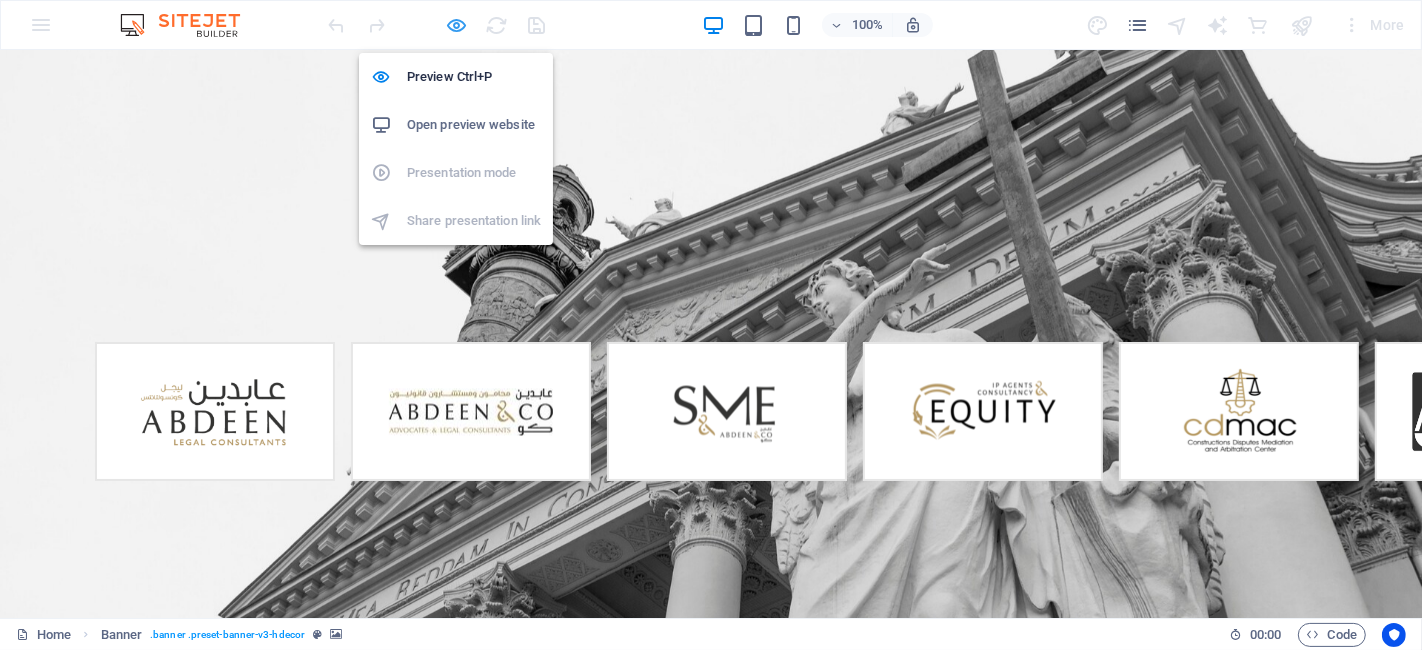 click at bounding box center (457, 25) 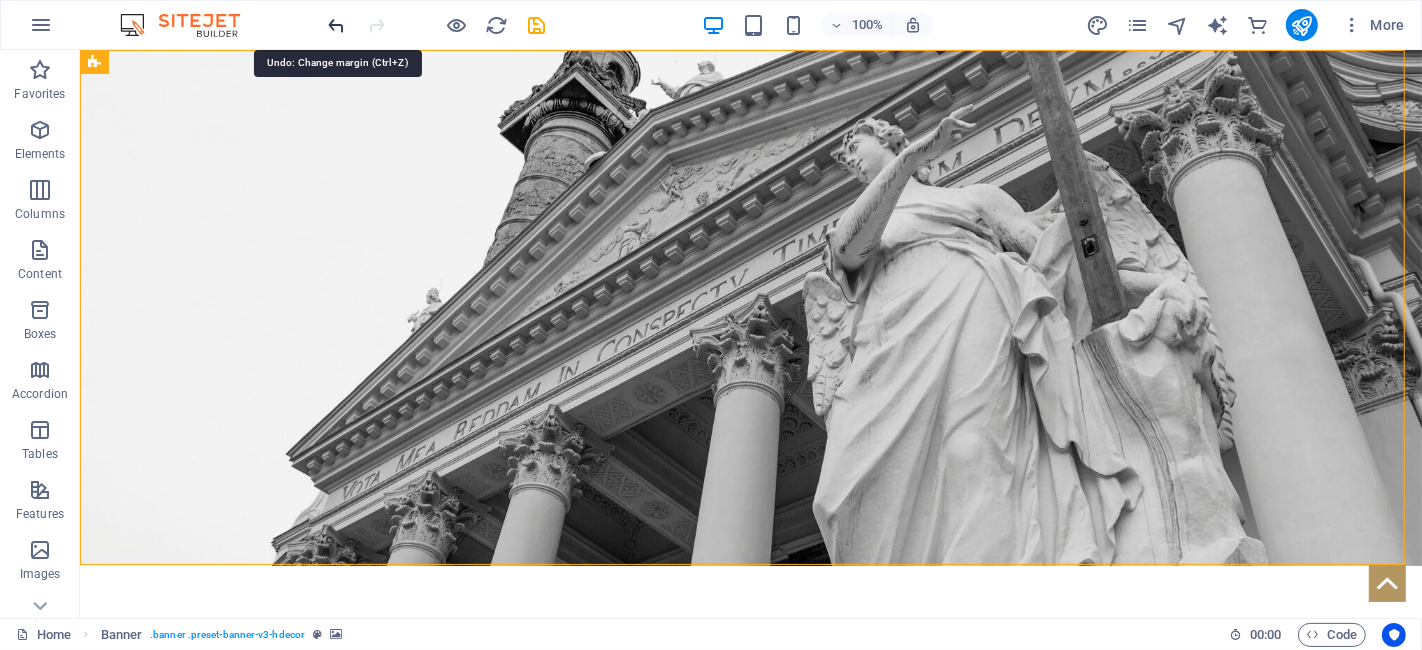 click at bounding box center [337, 25] 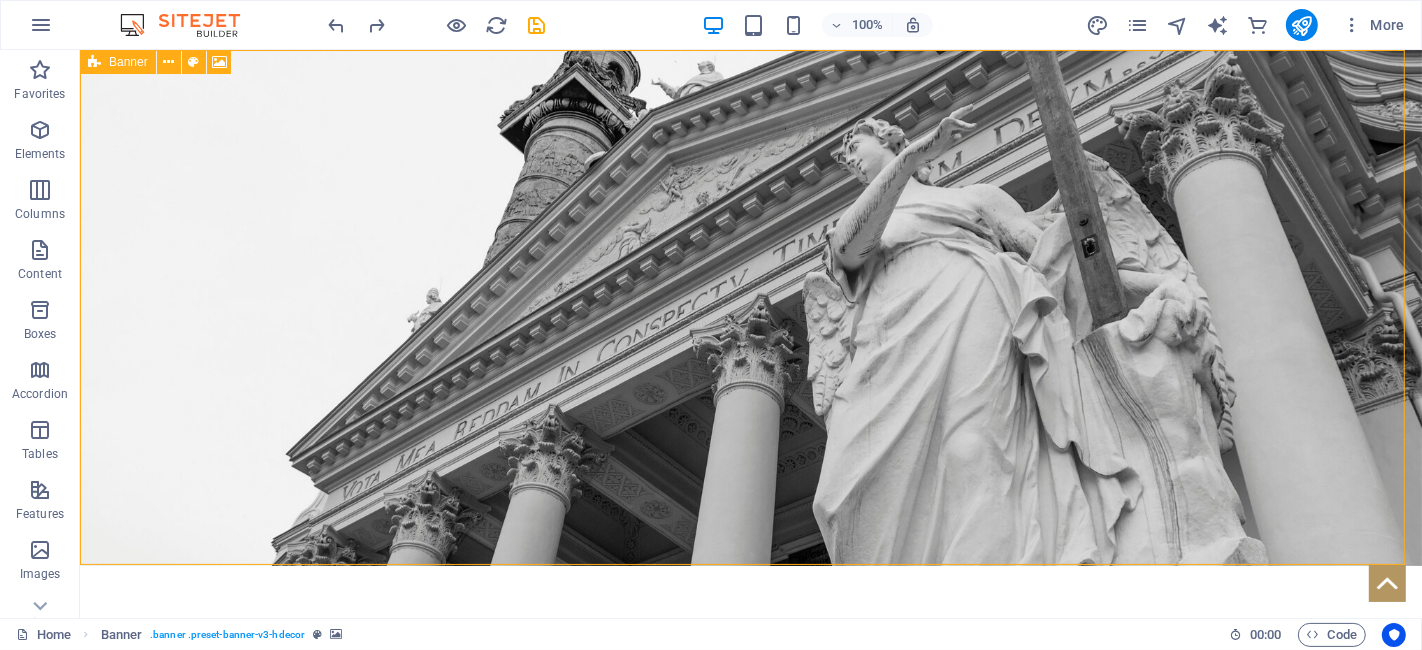 click at bounding box center (94, 62) 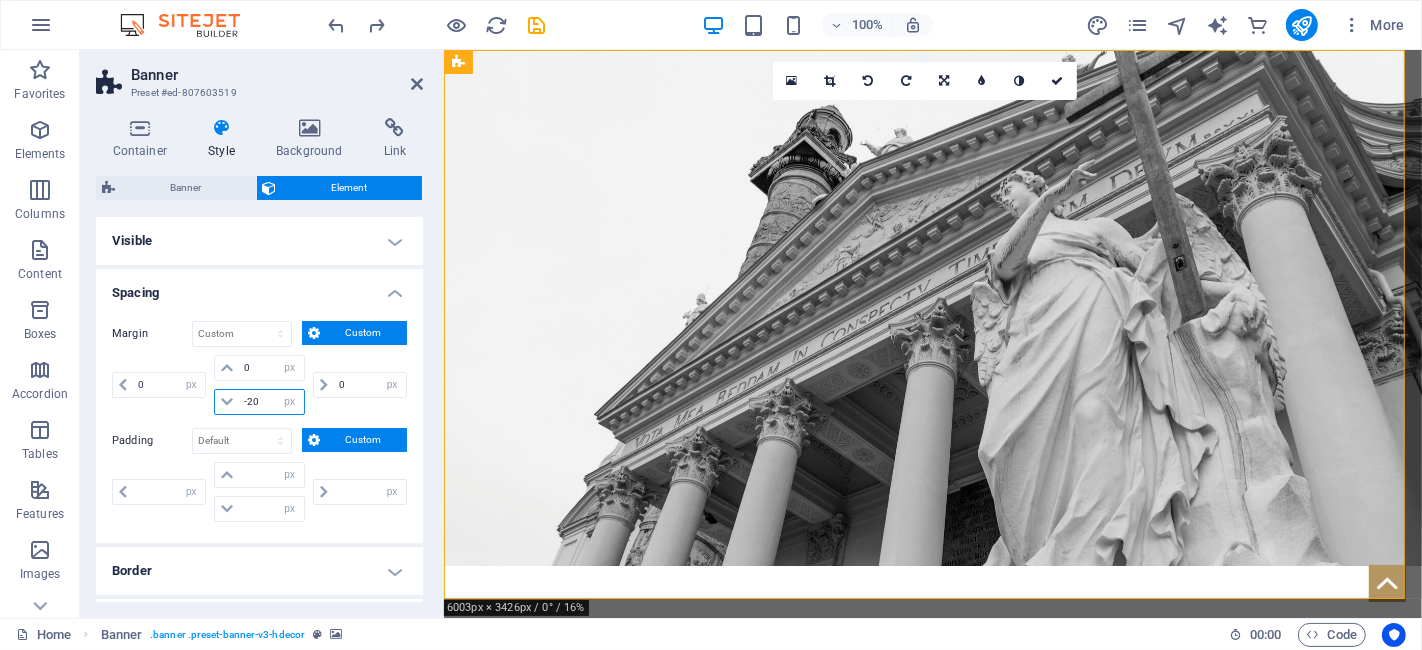 click on "-20" at bounding box center (271, 402) 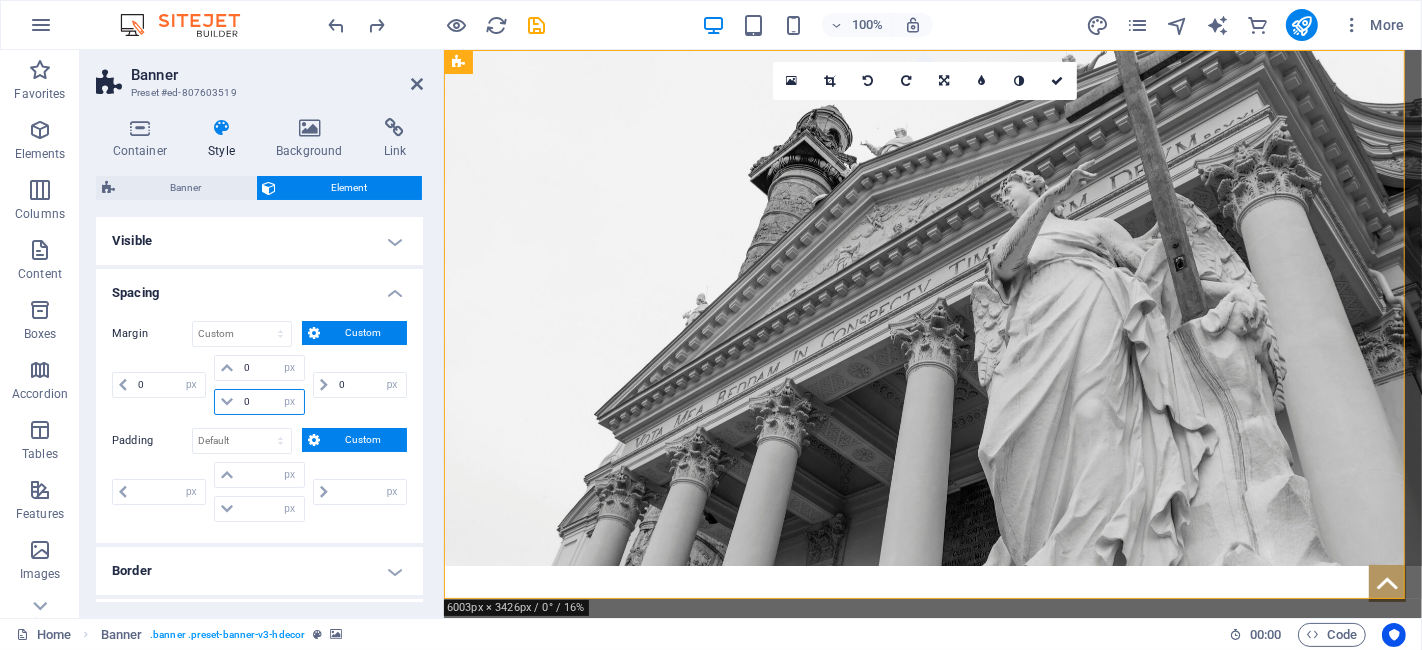 type on "0" 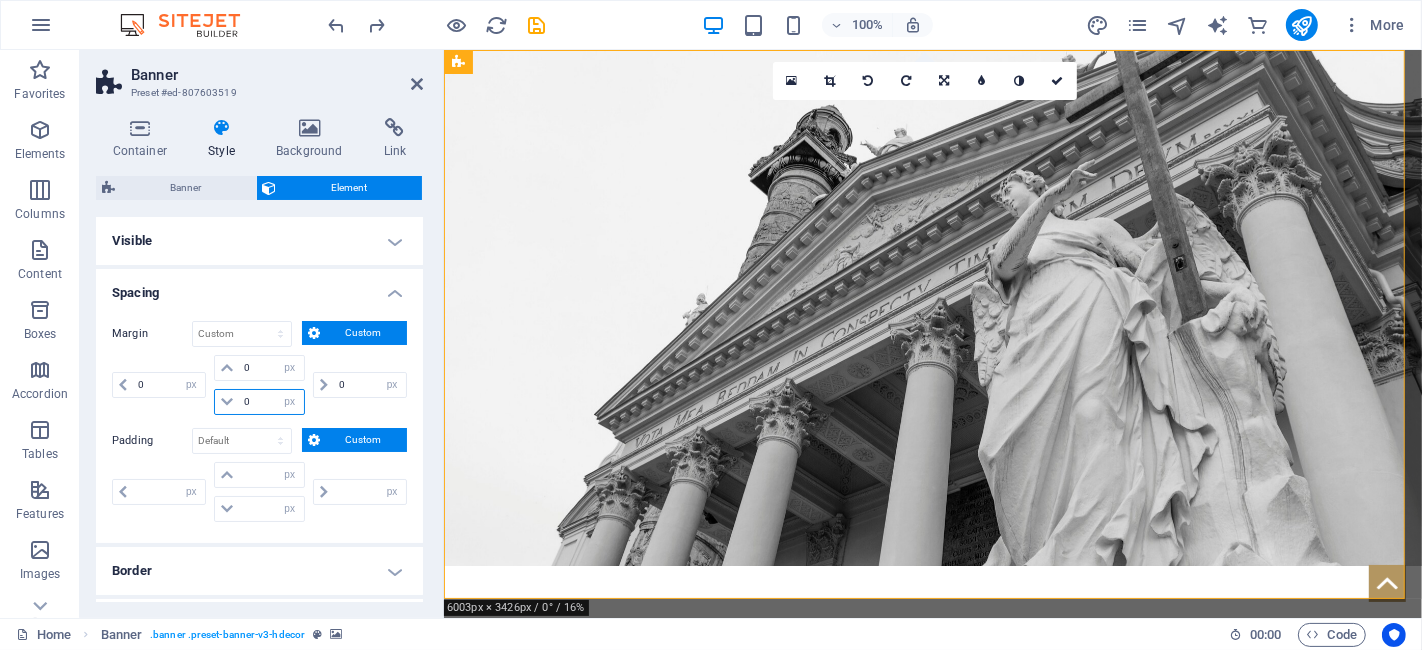 select on "px" 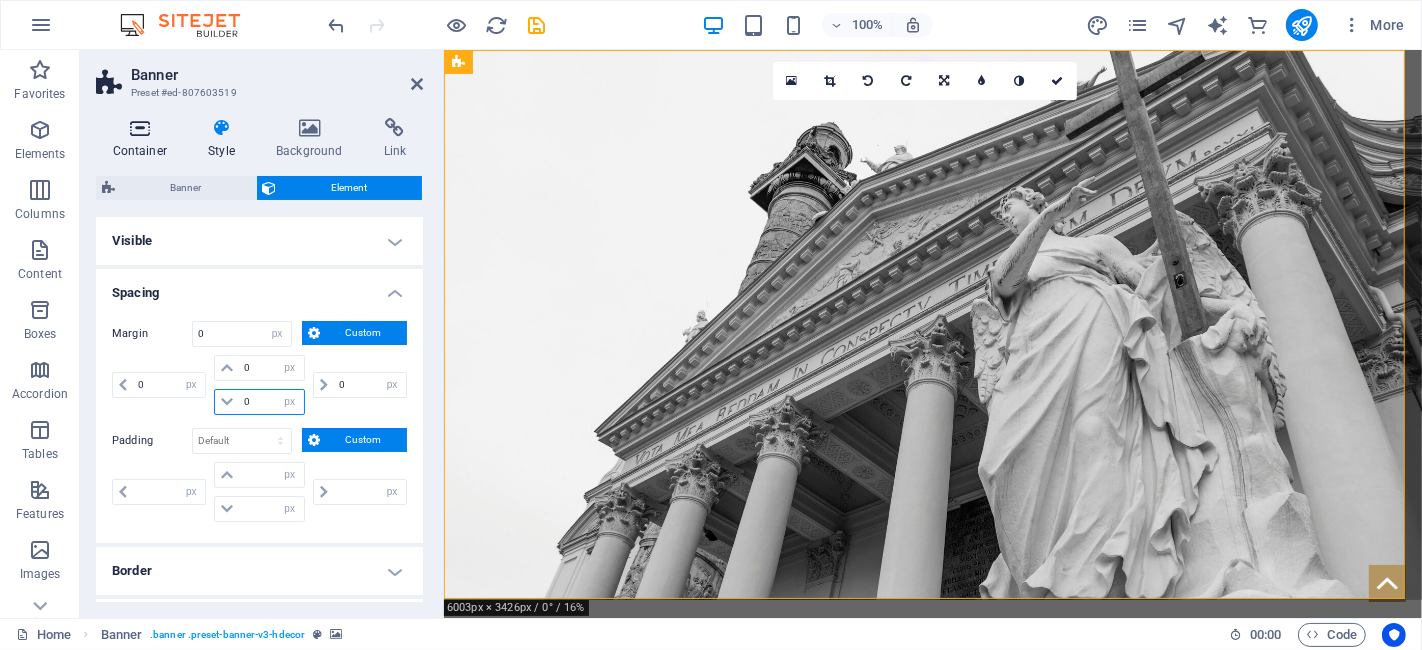 type on "0" 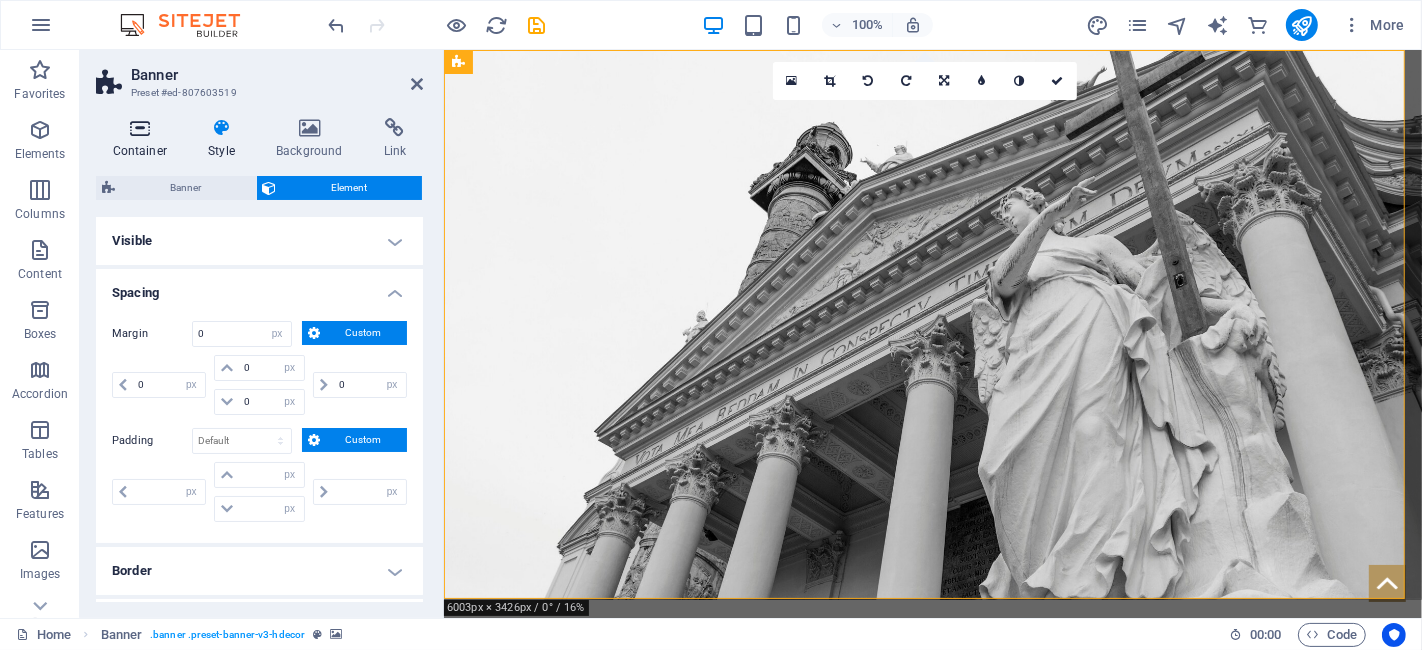 click at bounding box center [140, 128] 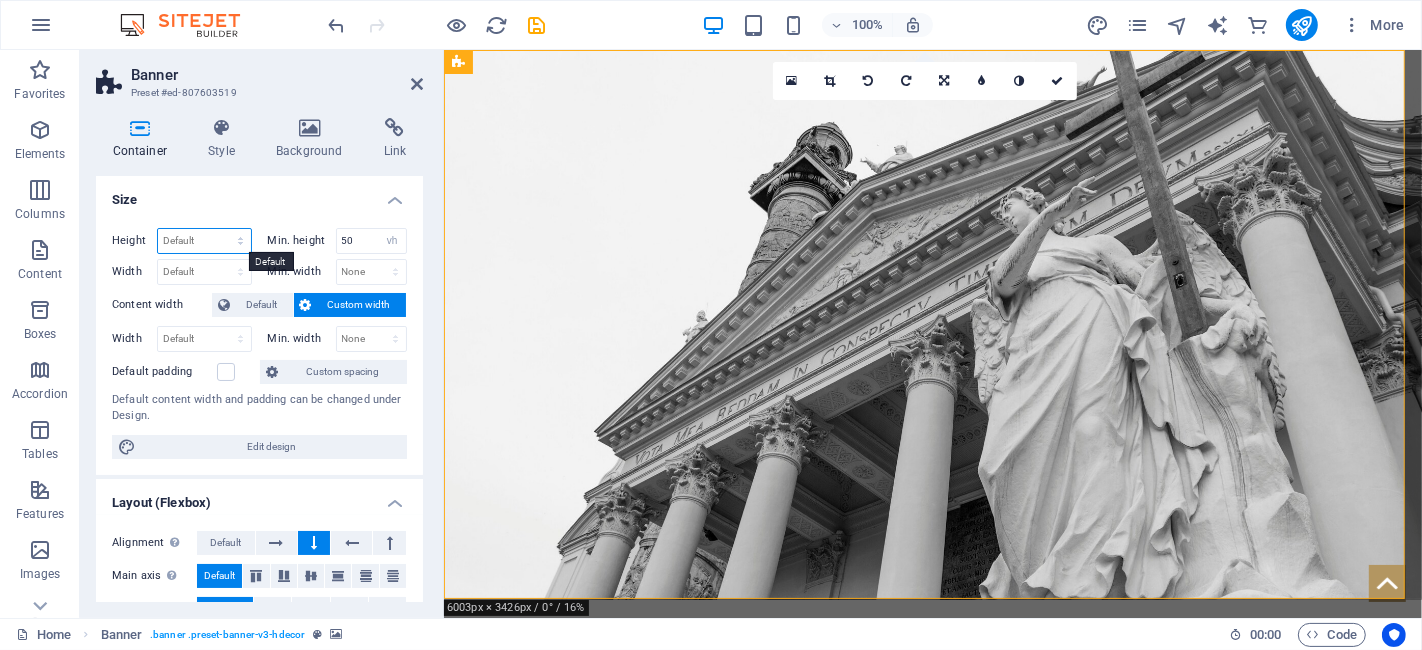 click on "Default px rem % vh vw" at bounding box center (204, 241) 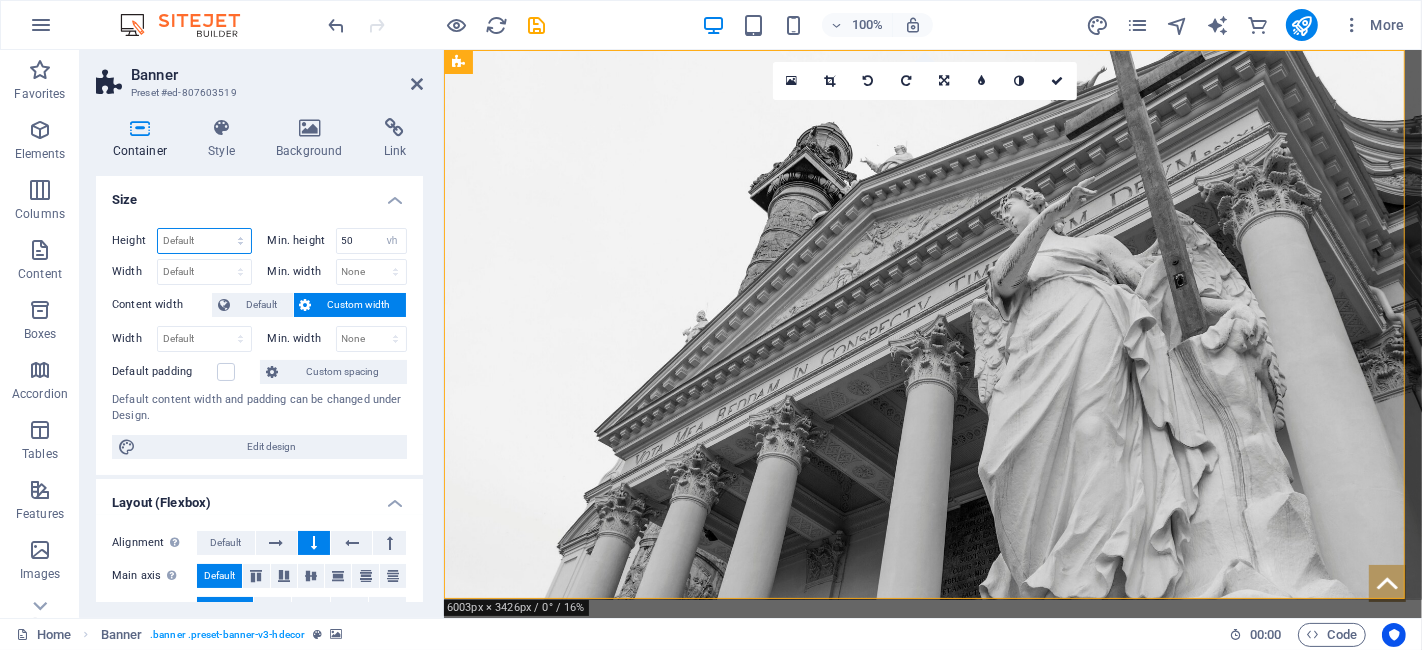 select on "px" 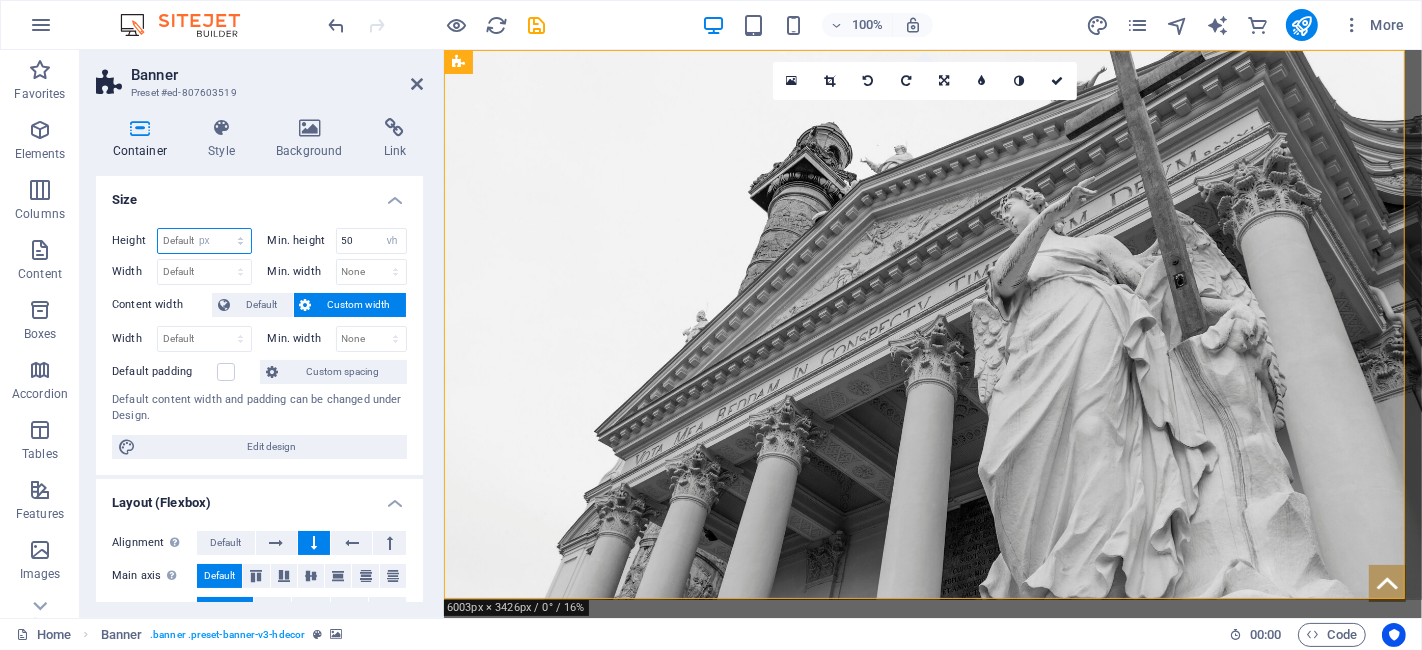 click on "Default px rem % vh vw" at bounding box center [204, 241] 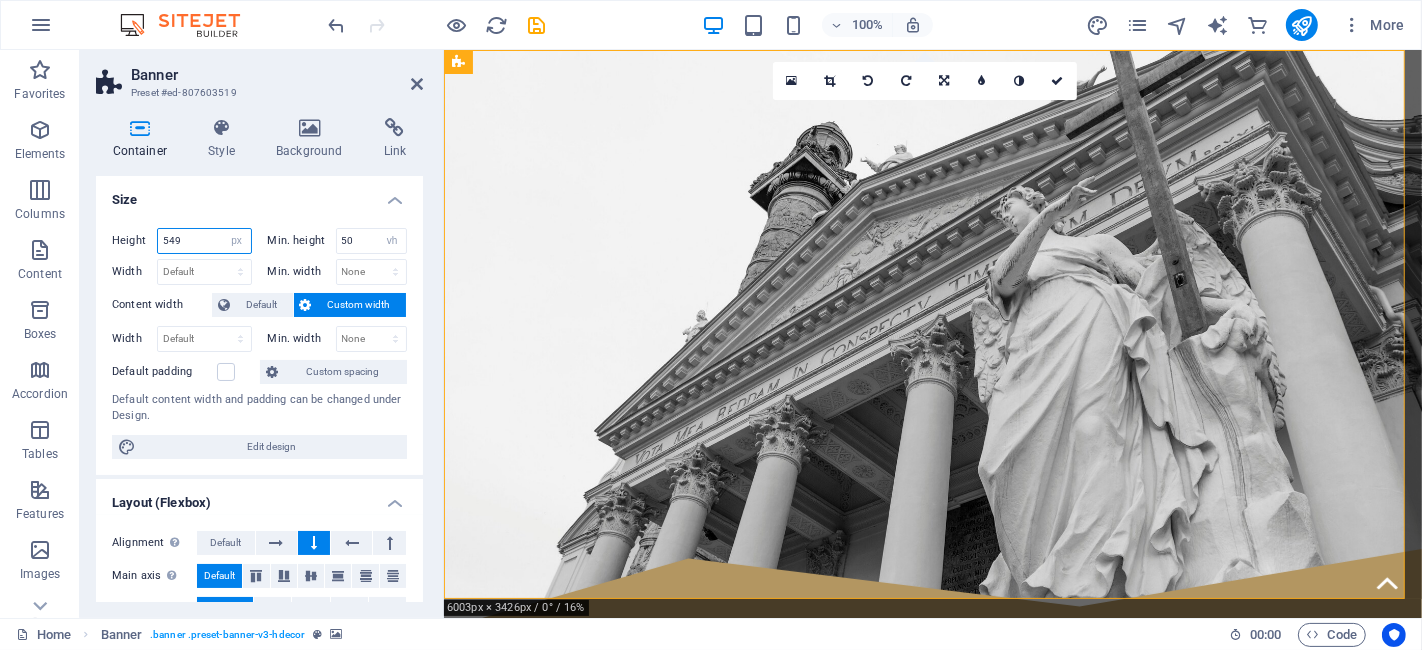 click on "549" at bounding box center [204, 241] 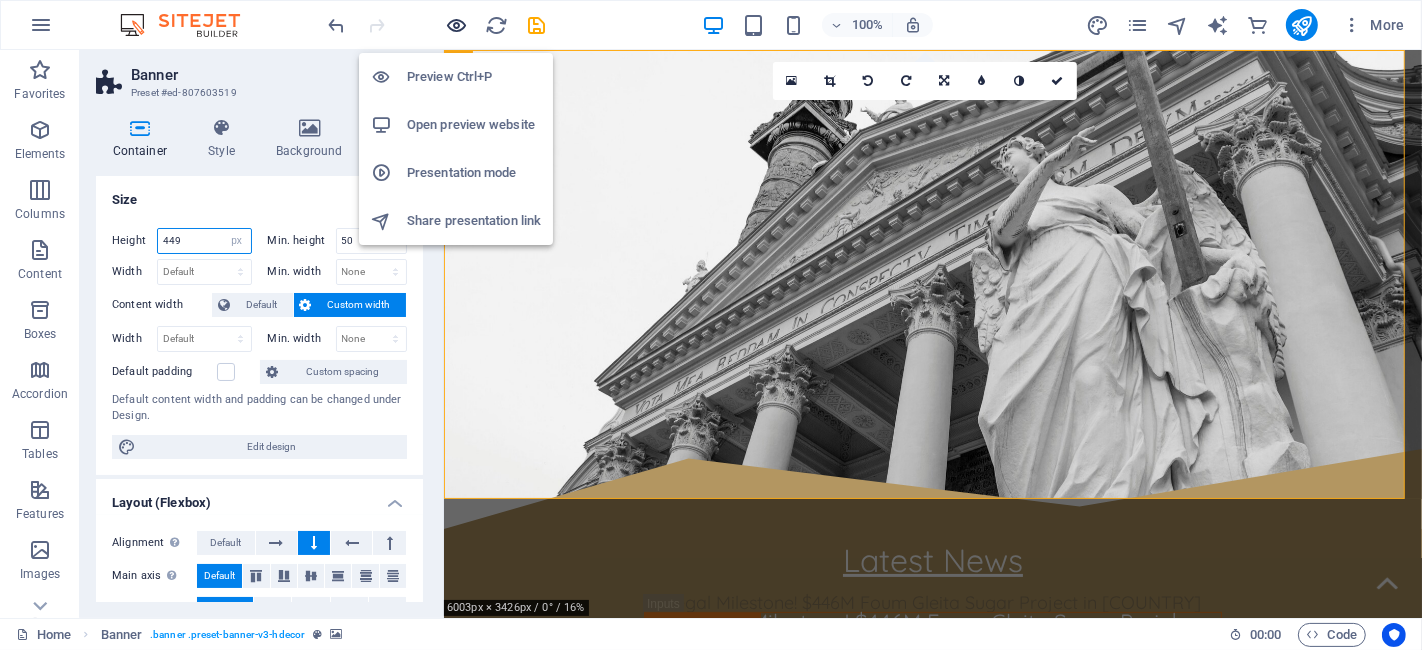 type on "449" 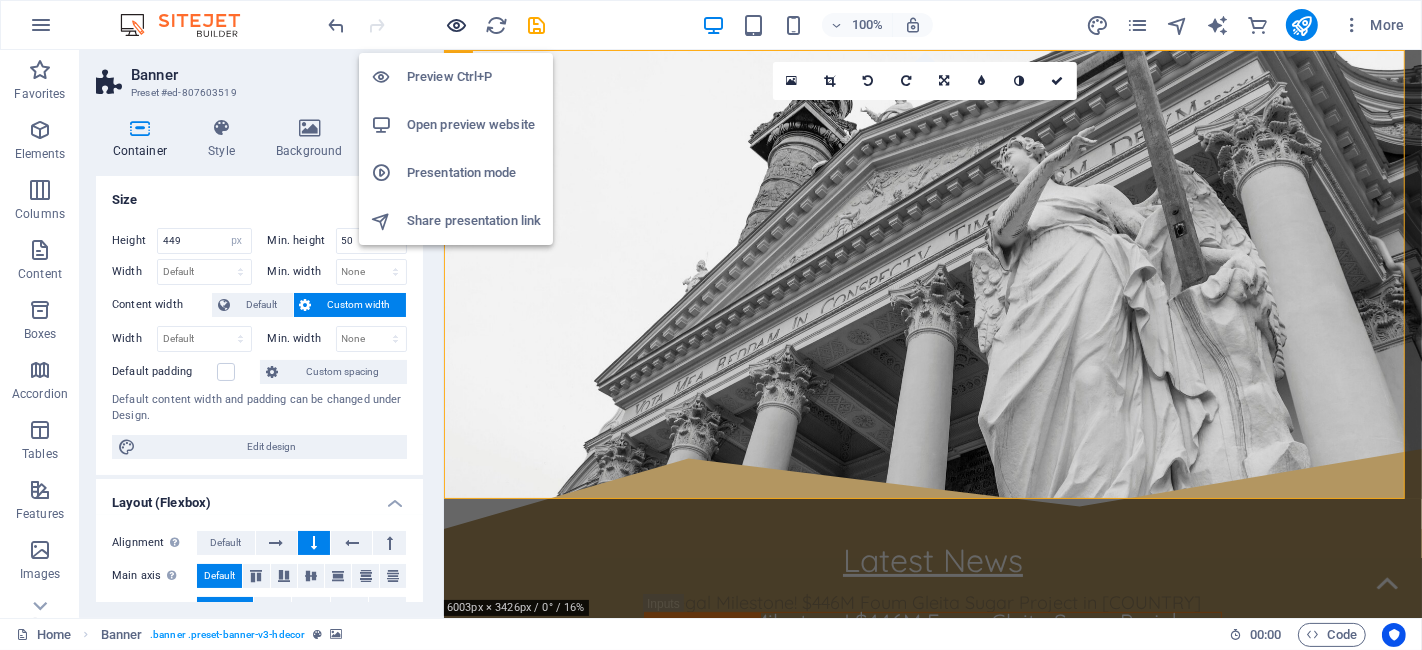 click at bounding box center [457, 25] 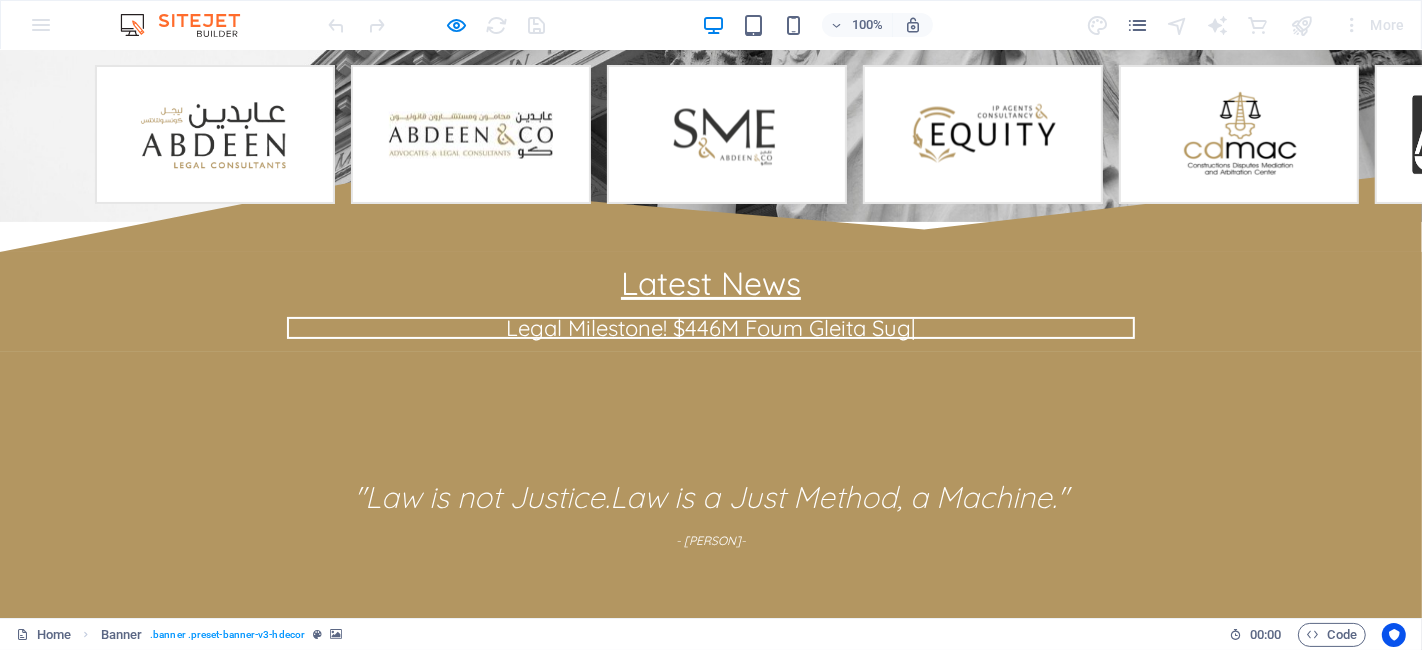 scroll, scrollTop: 0, scrollLeft: 0, axis: both 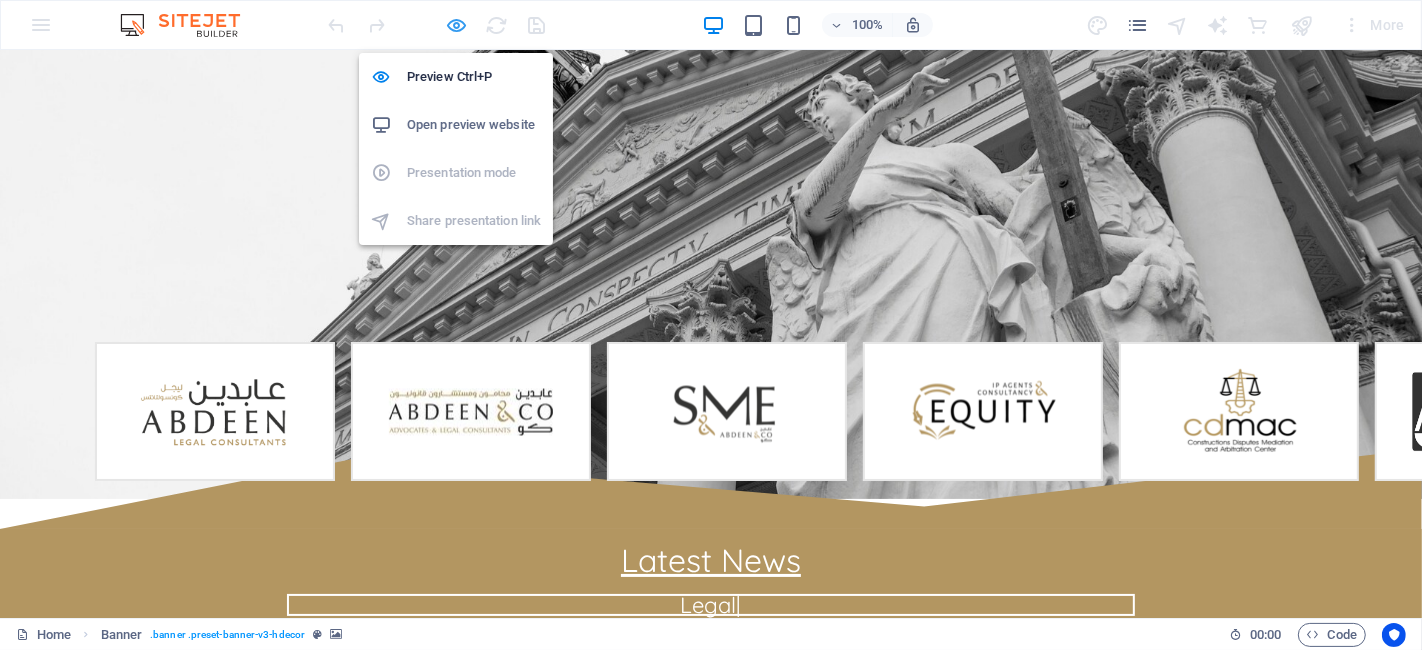 click at bounding box center [457, 25] 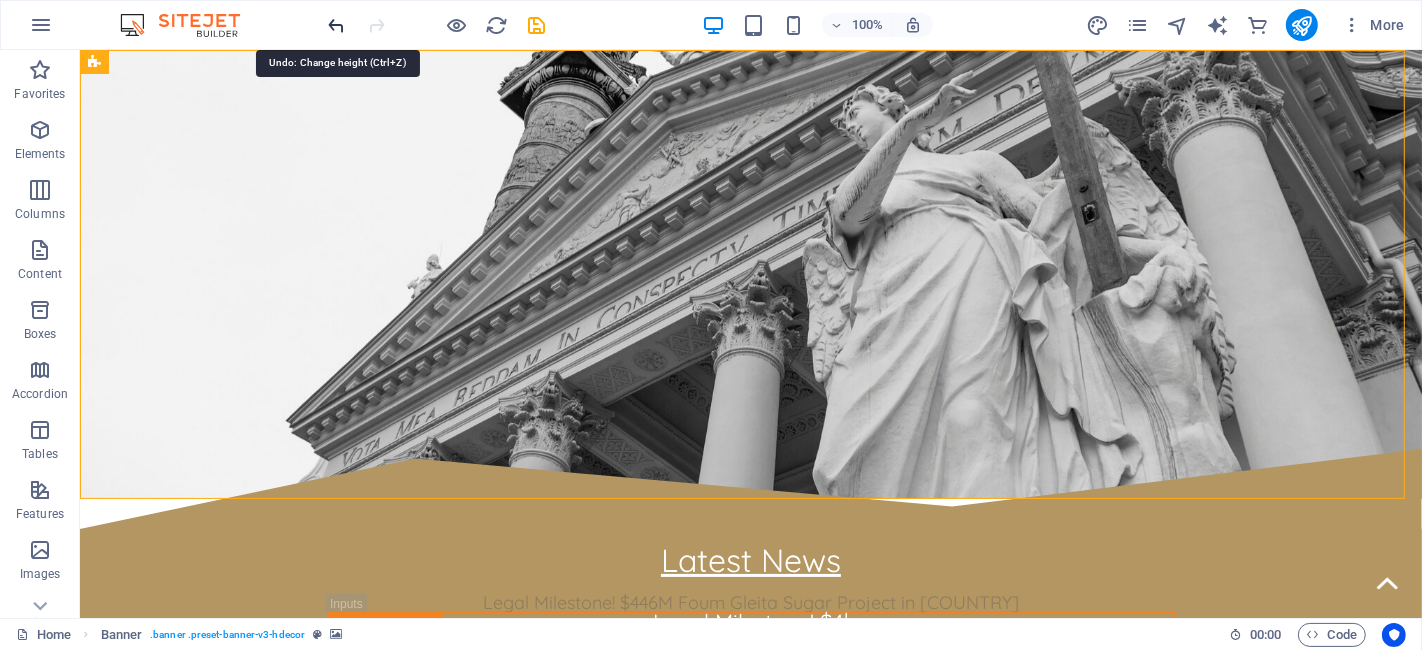 click at bounding box center (337, 25) 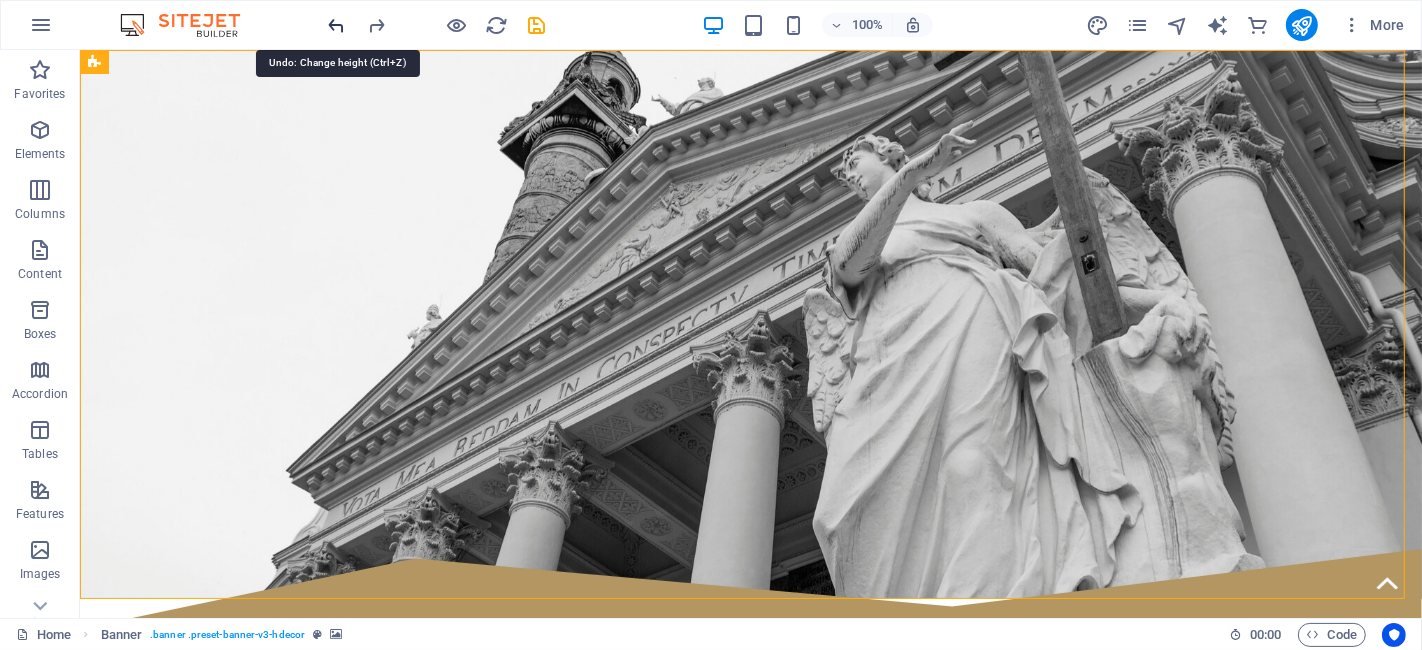 click at bounding box center [337, 25] 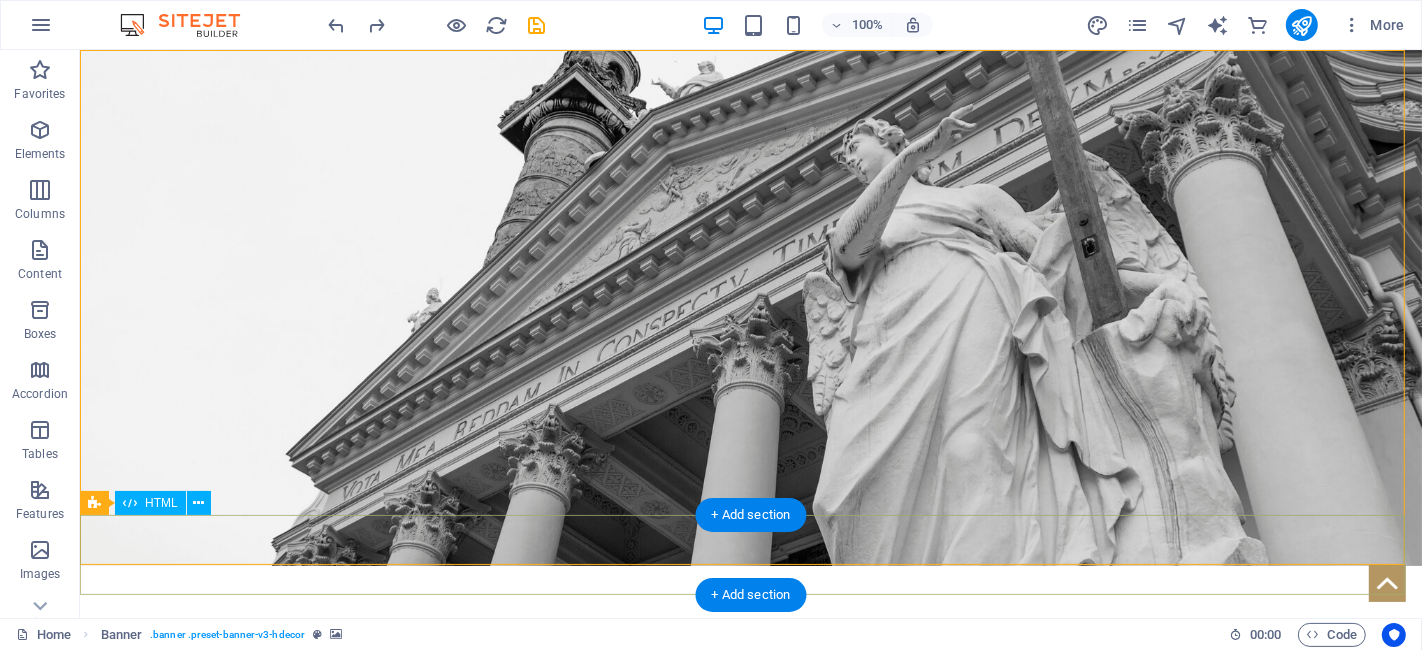 click at bounding box center (750, 1413) 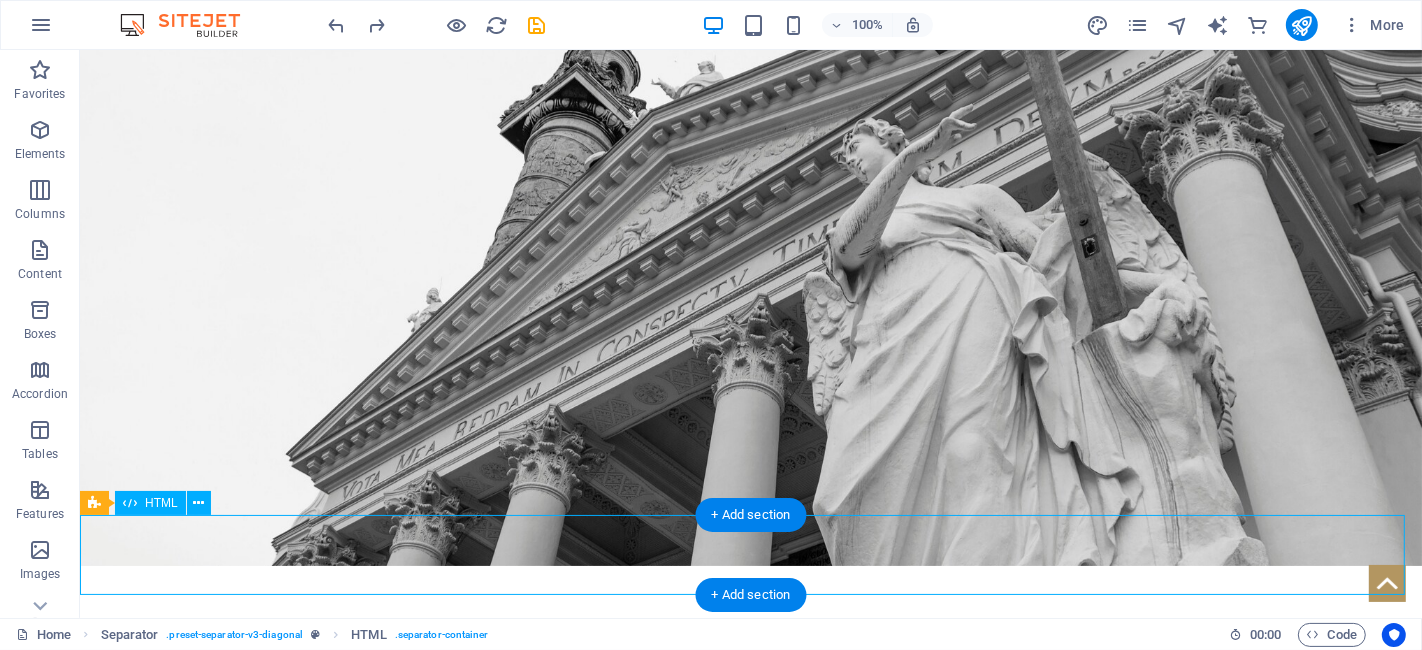 click at bounding box center [750, 1413] 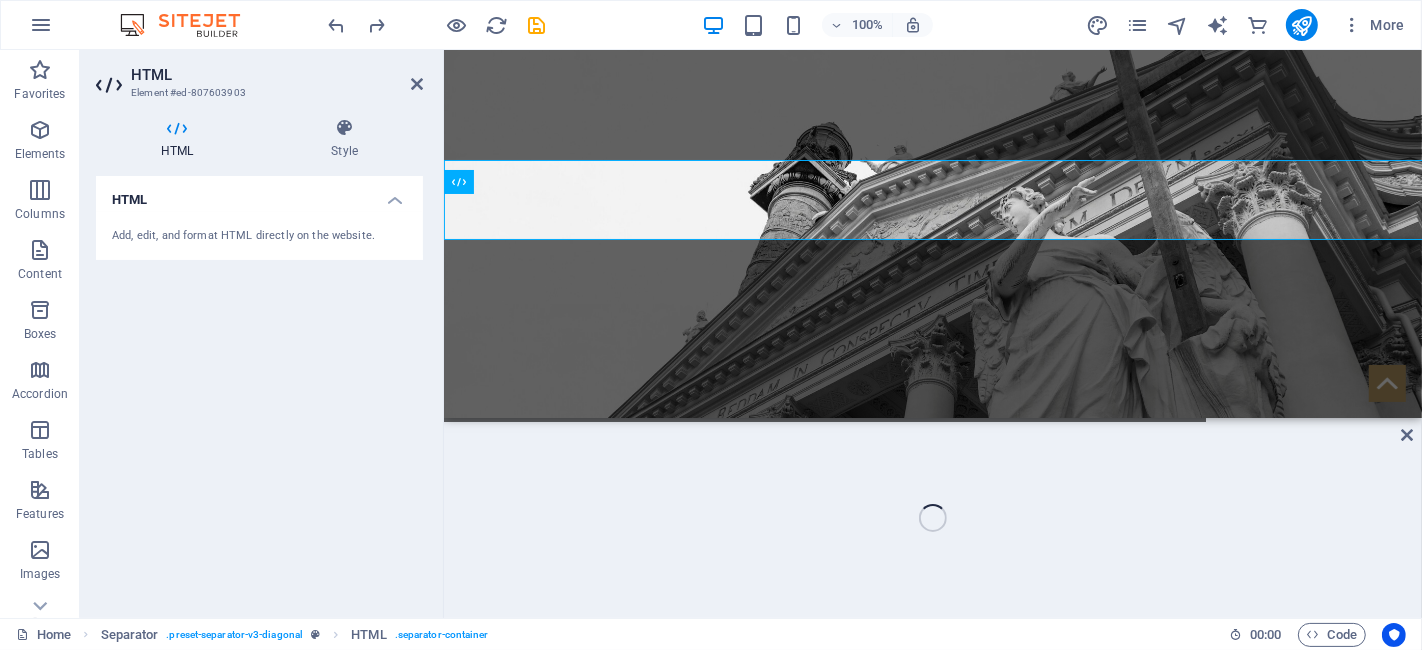 scroll, scrollTop: 354, scrollLeft: 0, axis: vertical 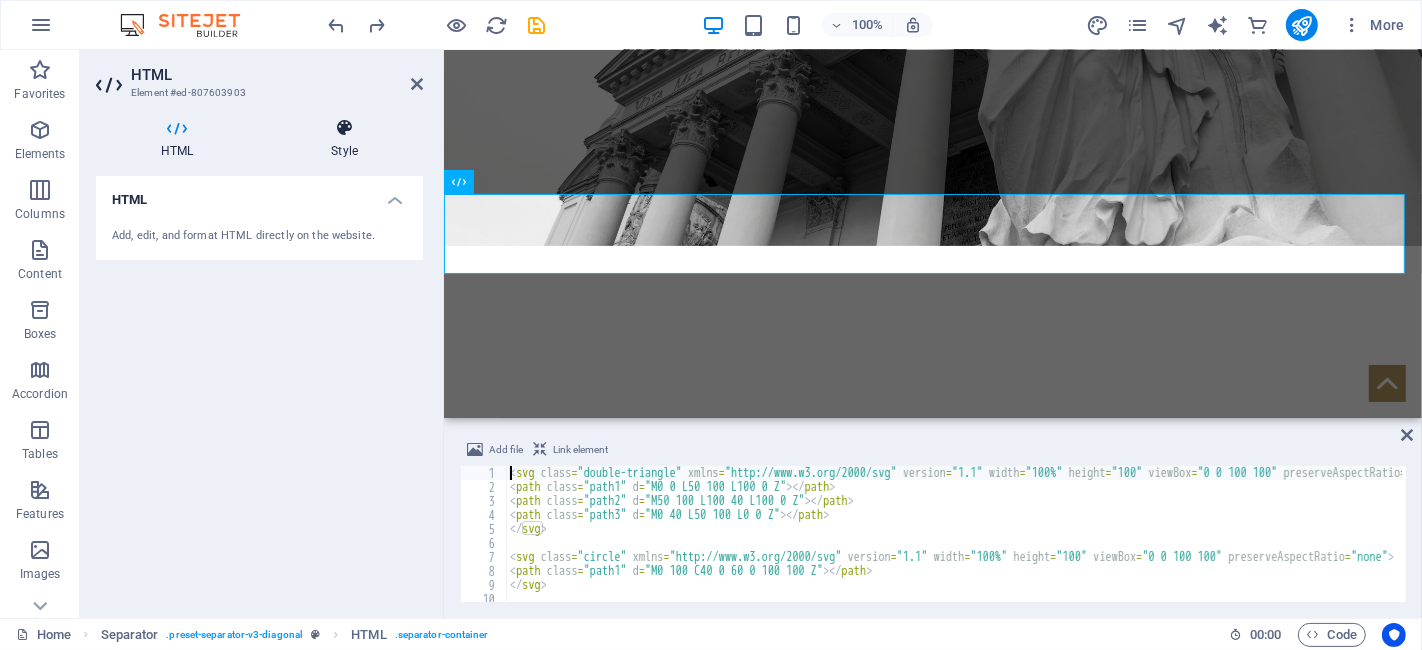 click at bounding box center (344, 128) 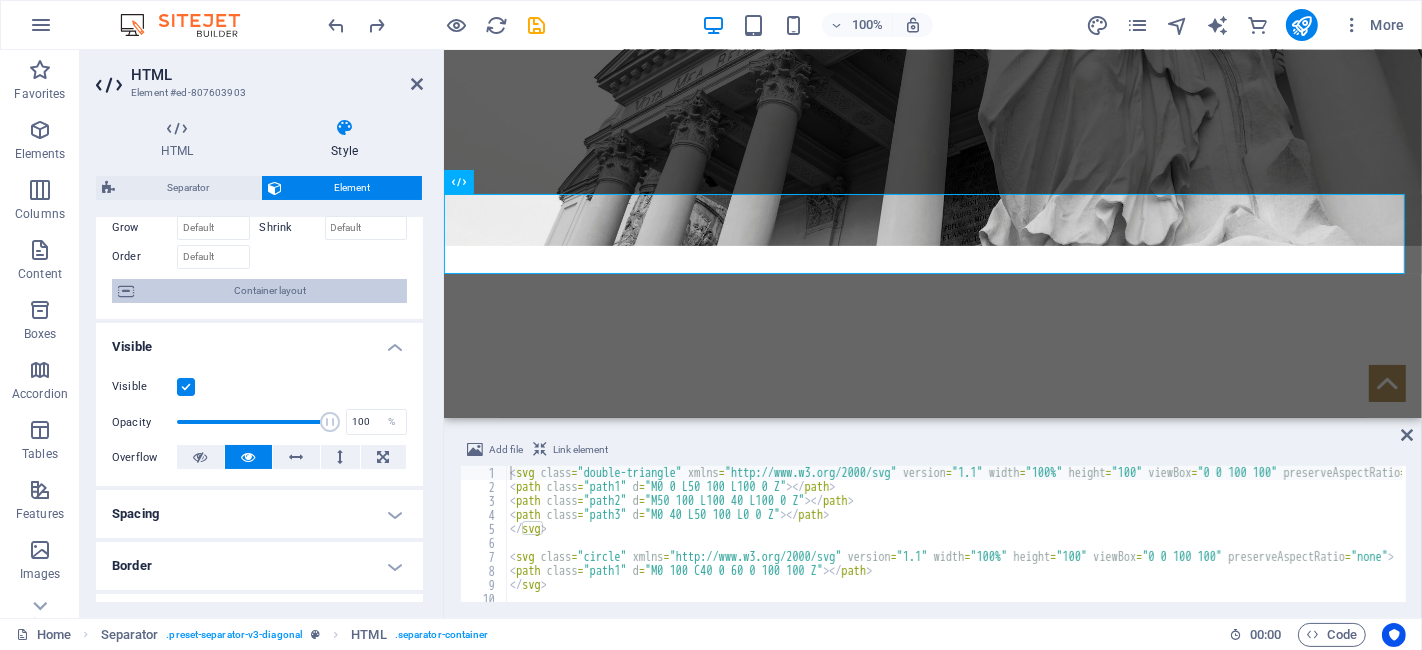scroll, scrollTop: 222, scrollLeft: 0, axis: vertical 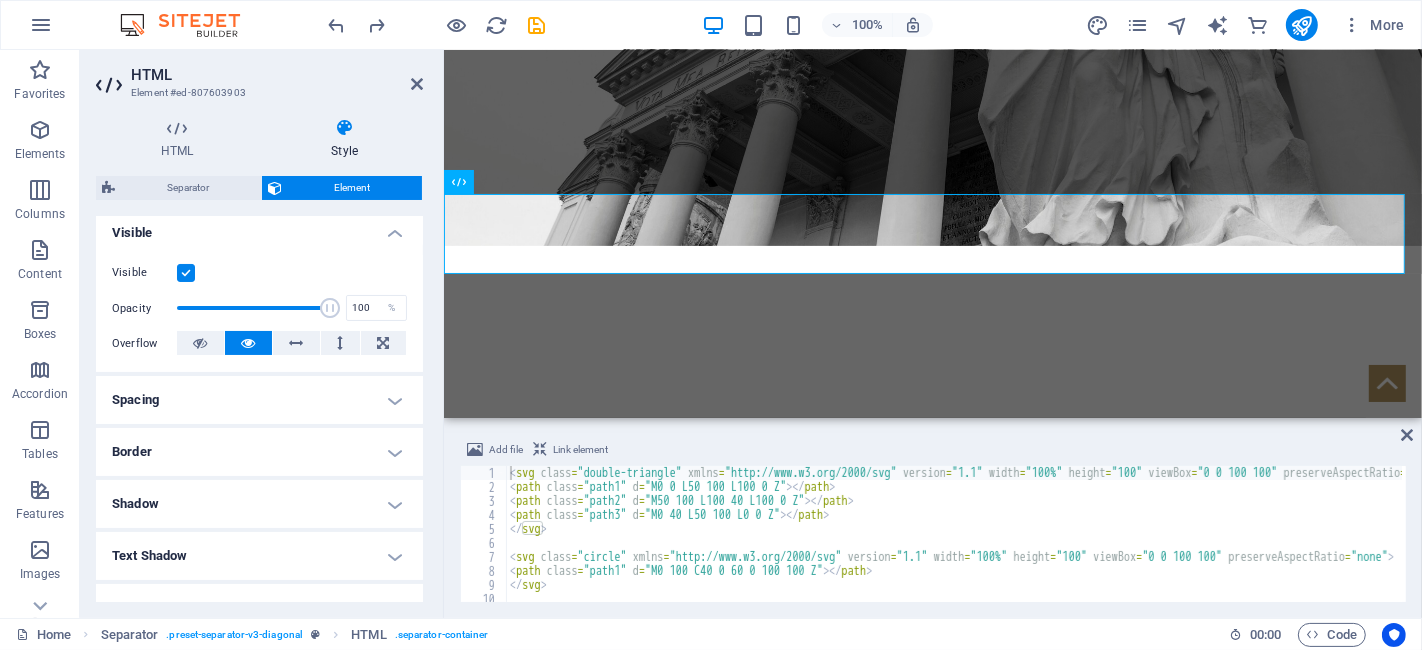 click on "Spacing" at bounding box center [259, 400] 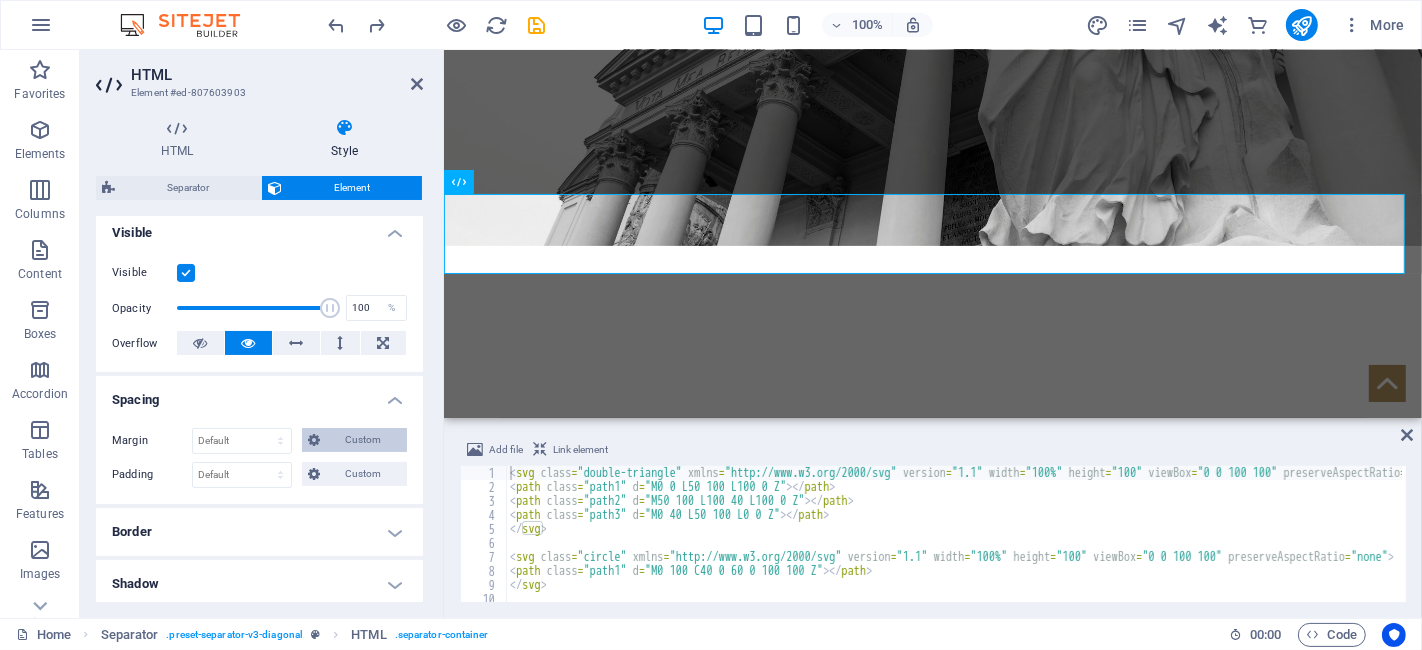 click on "Custom" at bounding box center [363, 440] 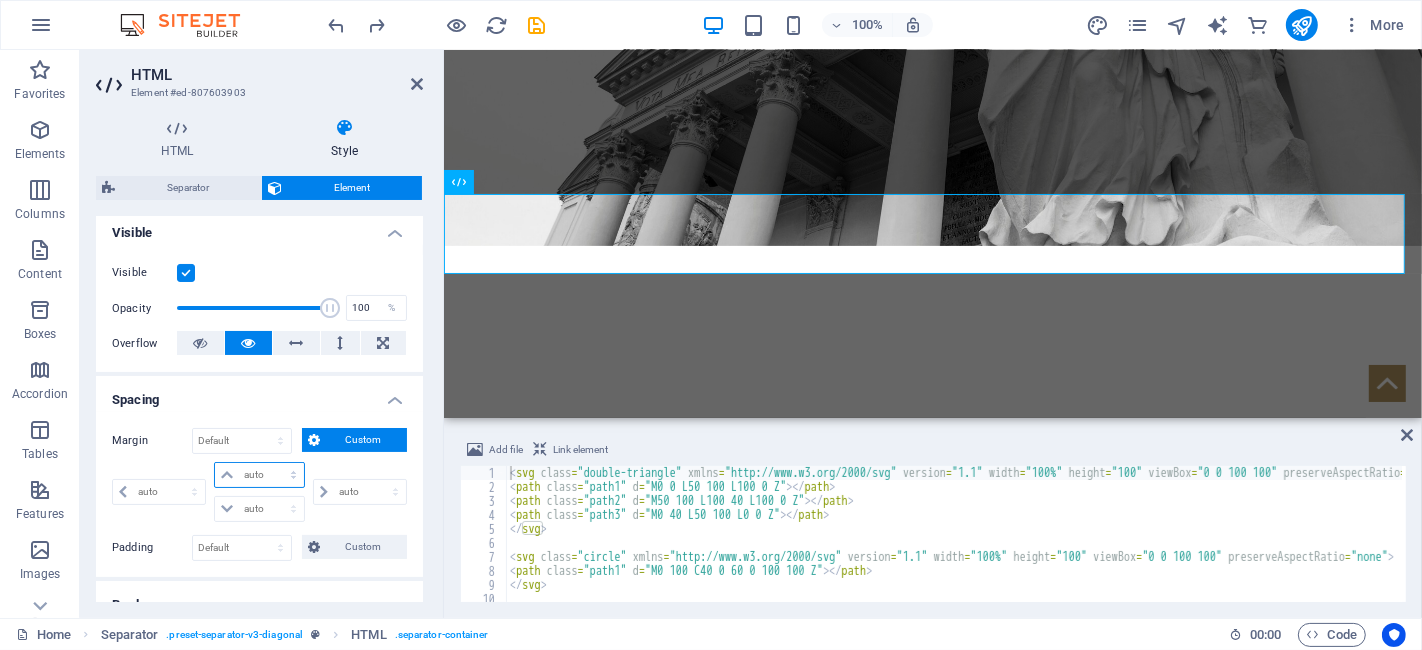click on "auto px % rem vw vh" at bounding box center (259, 475) 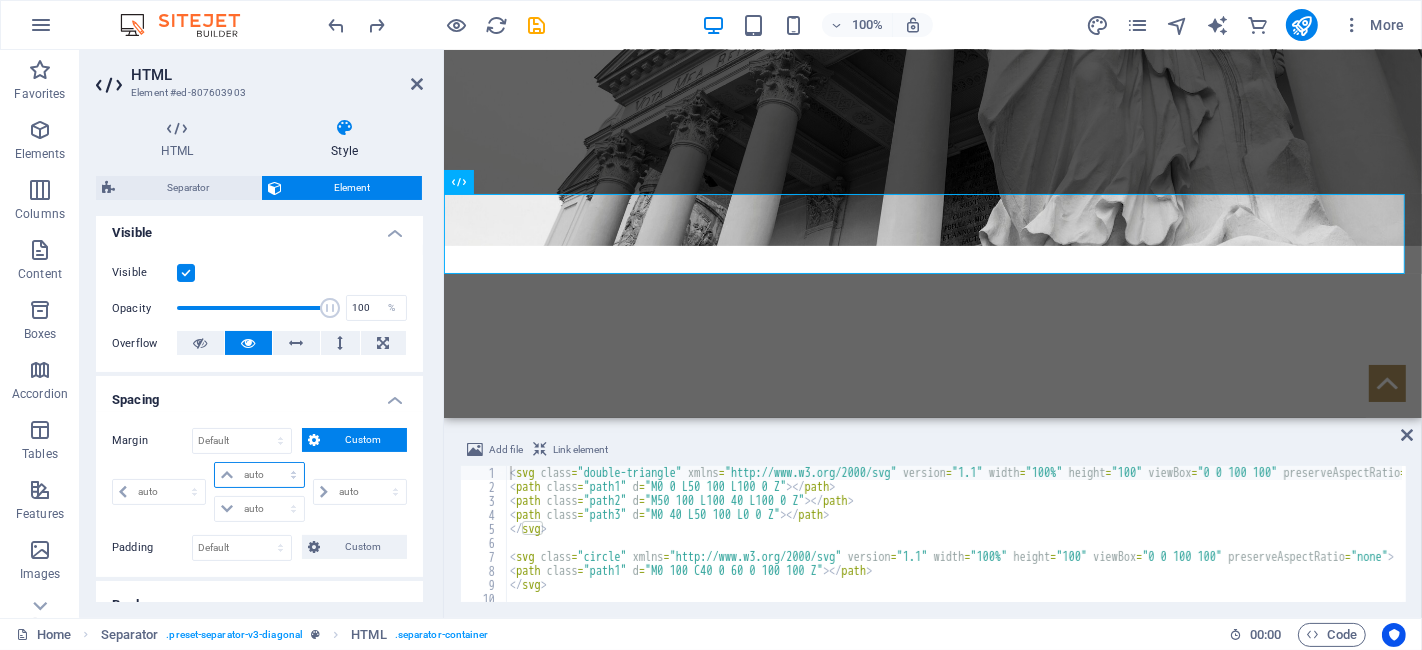 select on "px" 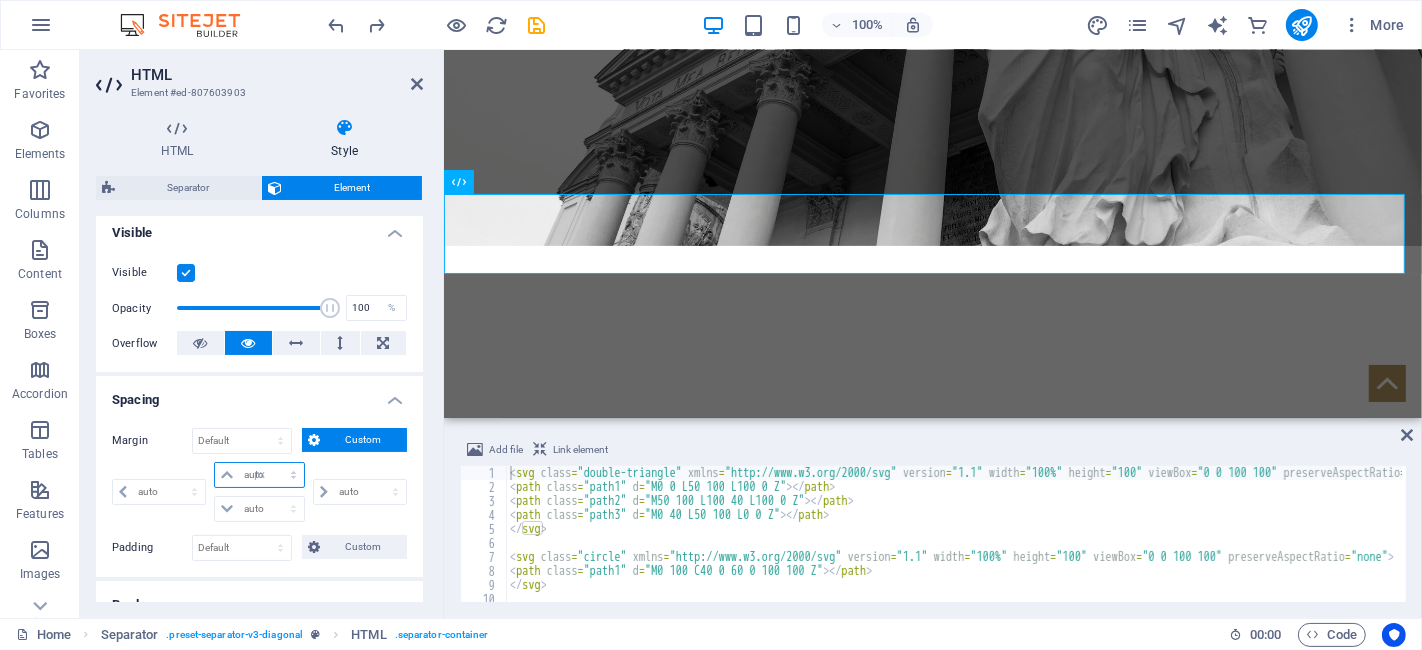 click on "auto px % rem vw vh" at bounding box center (259, 475) 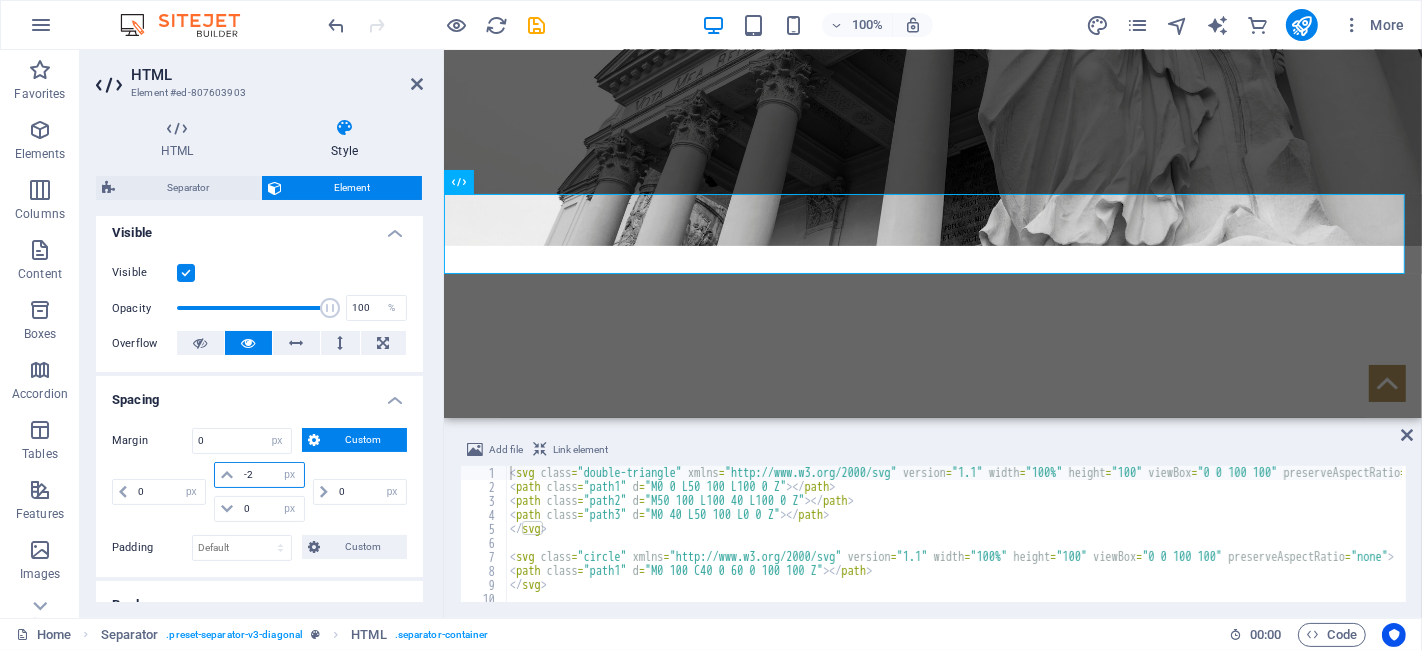 type on "-20" 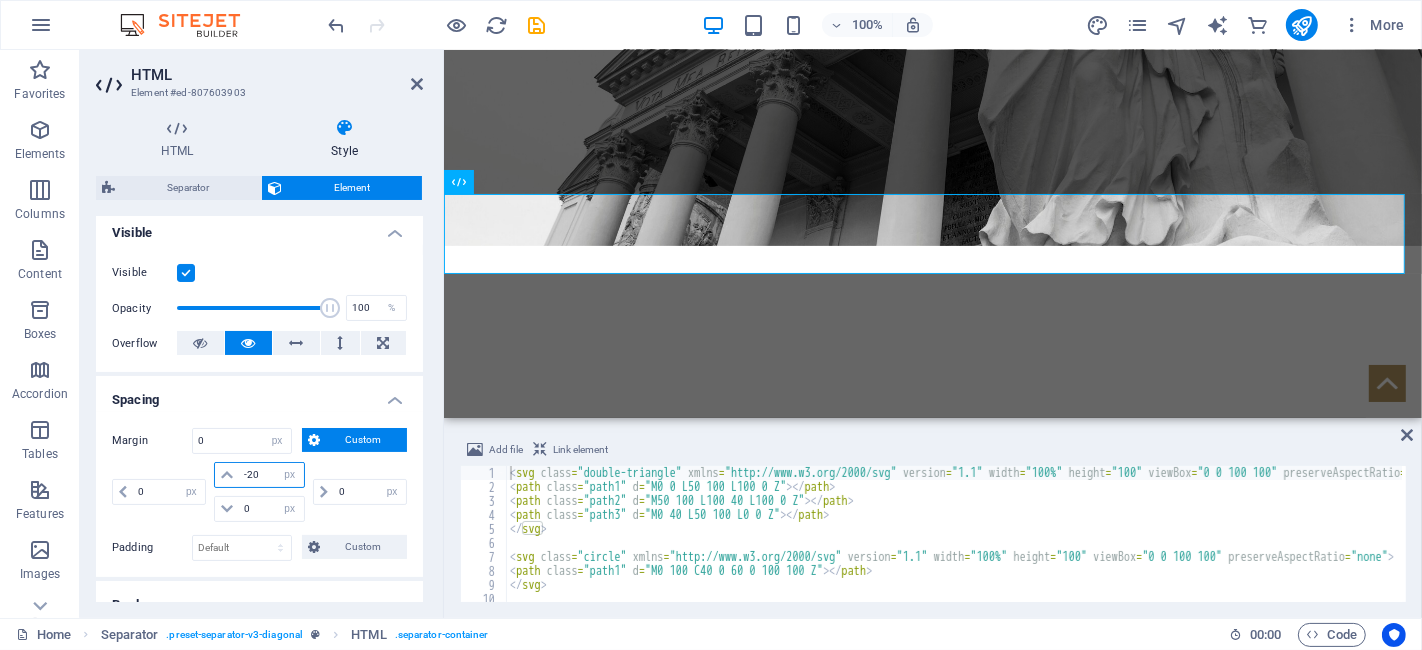 type 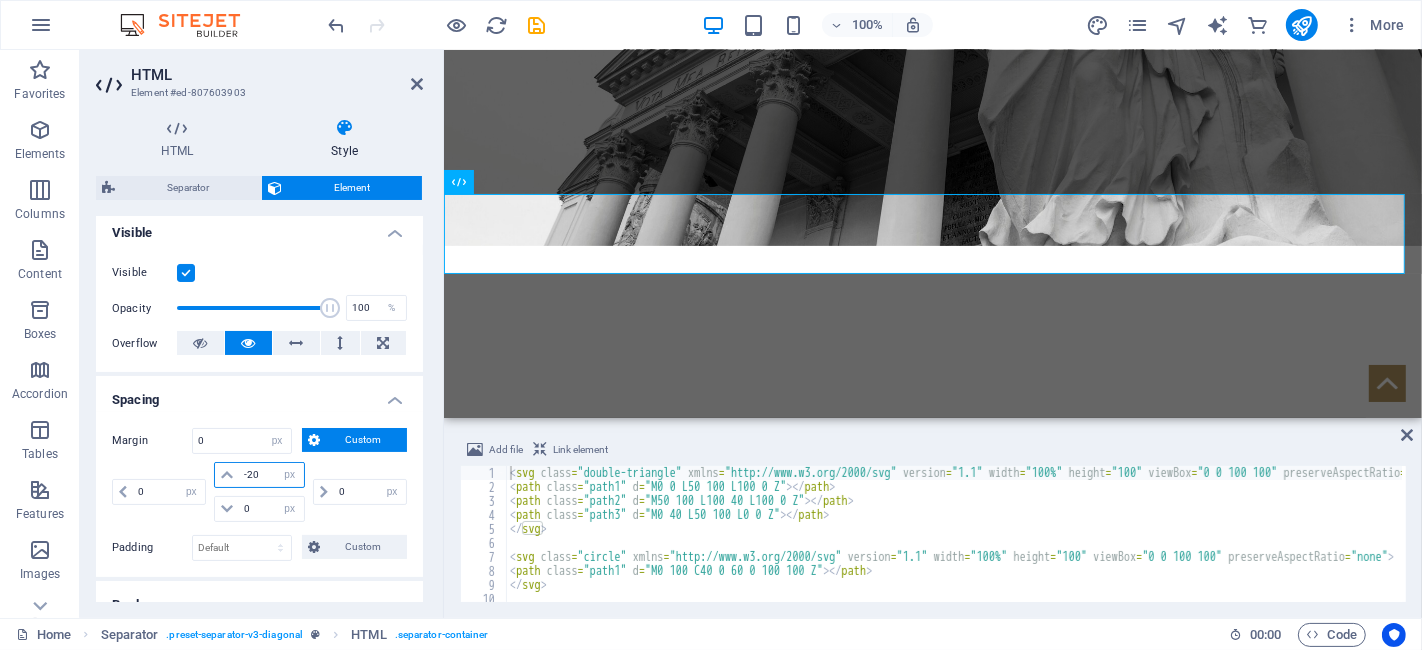 select on "DISABLED_OPTION_VALUE" 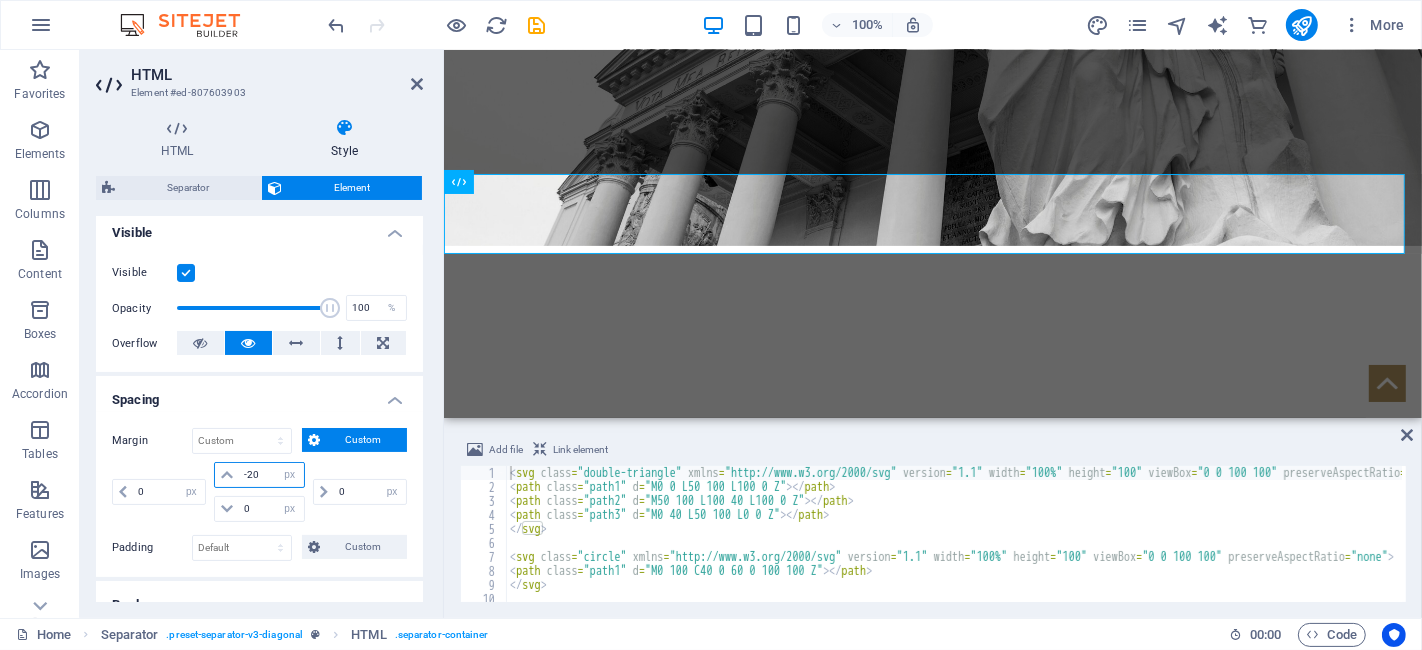 click on "-20" at bounding box center (271, 475) 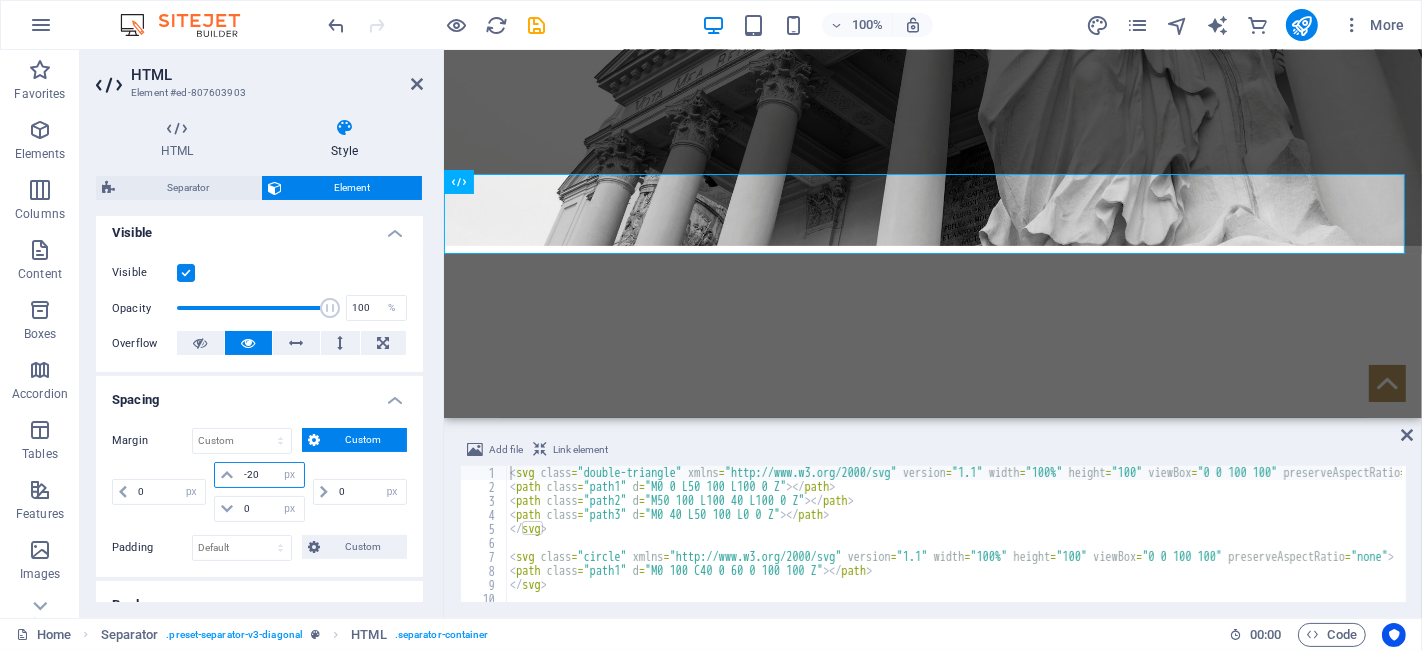 click on "-20" at bounding box center [271, 475] 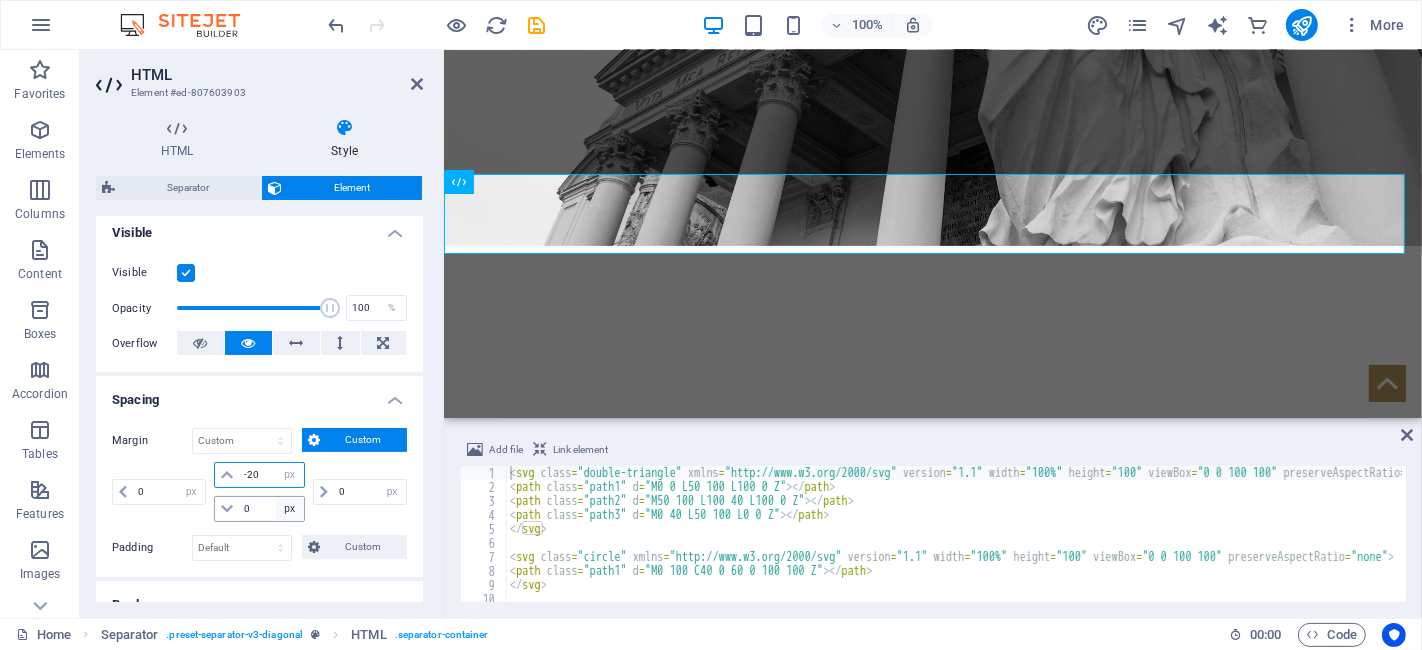 type on "0" 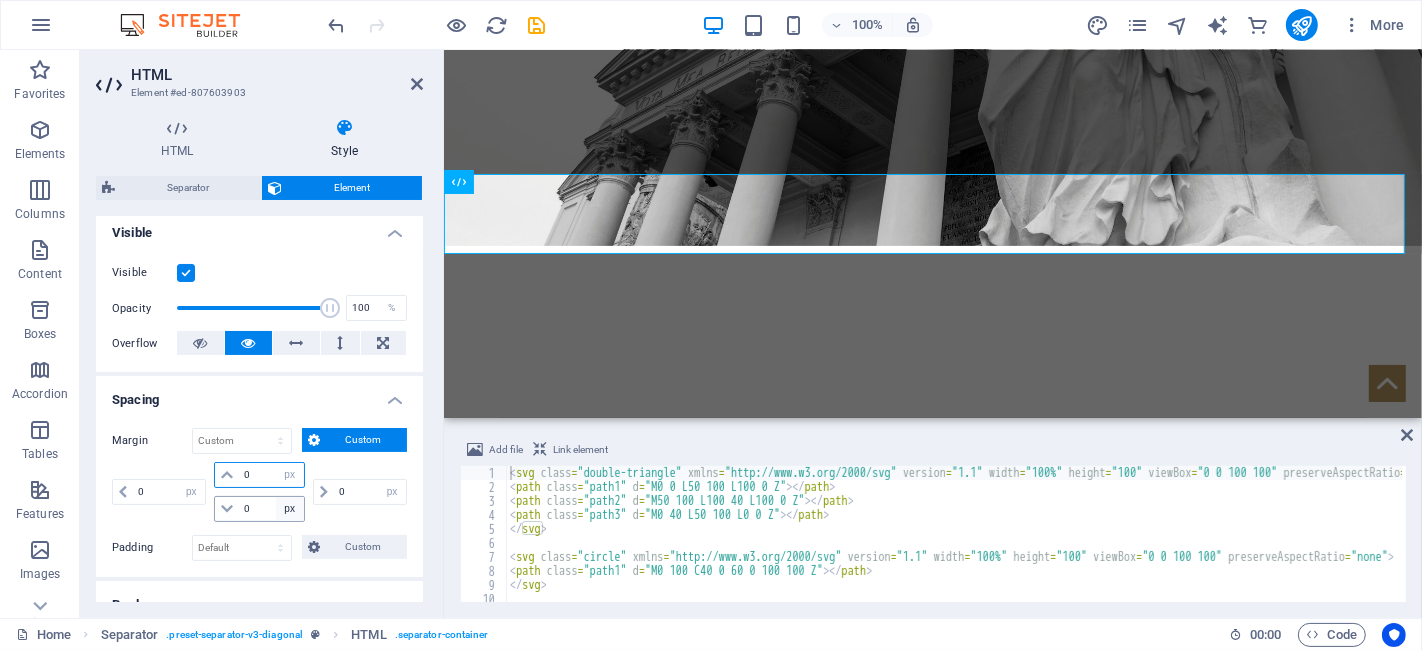 type on "0" 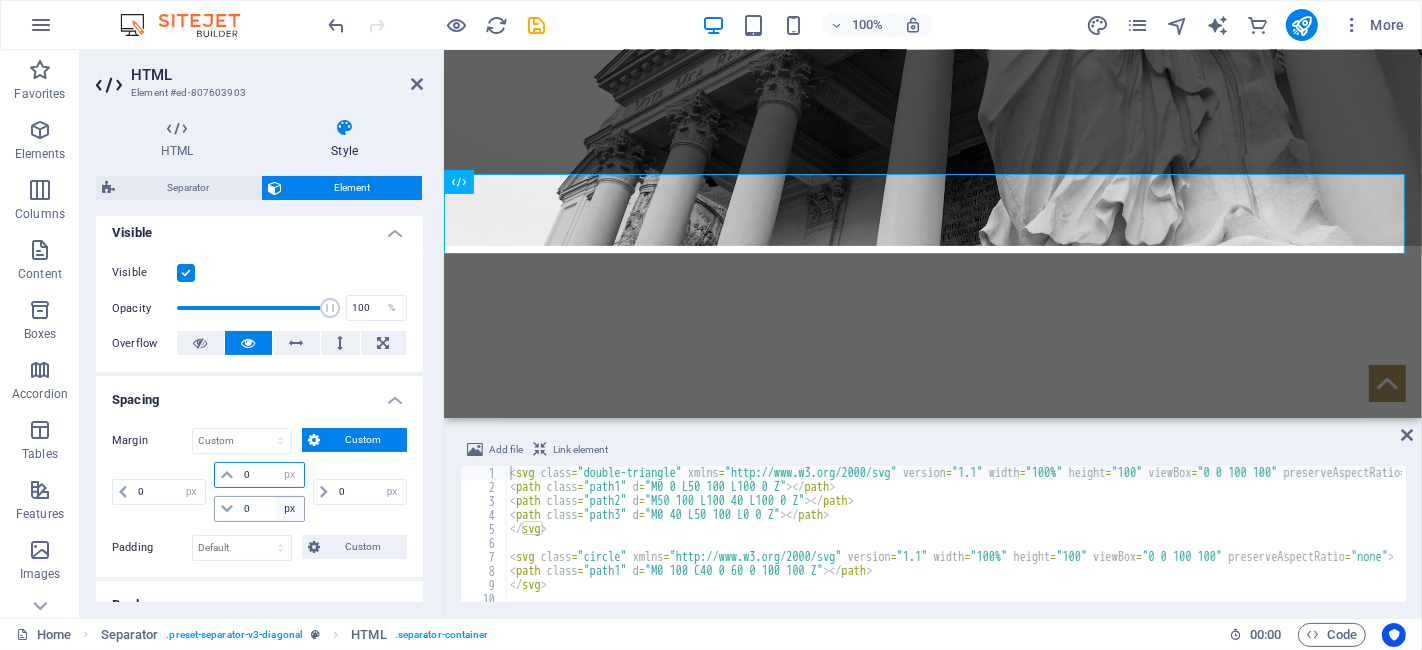 select on "px" 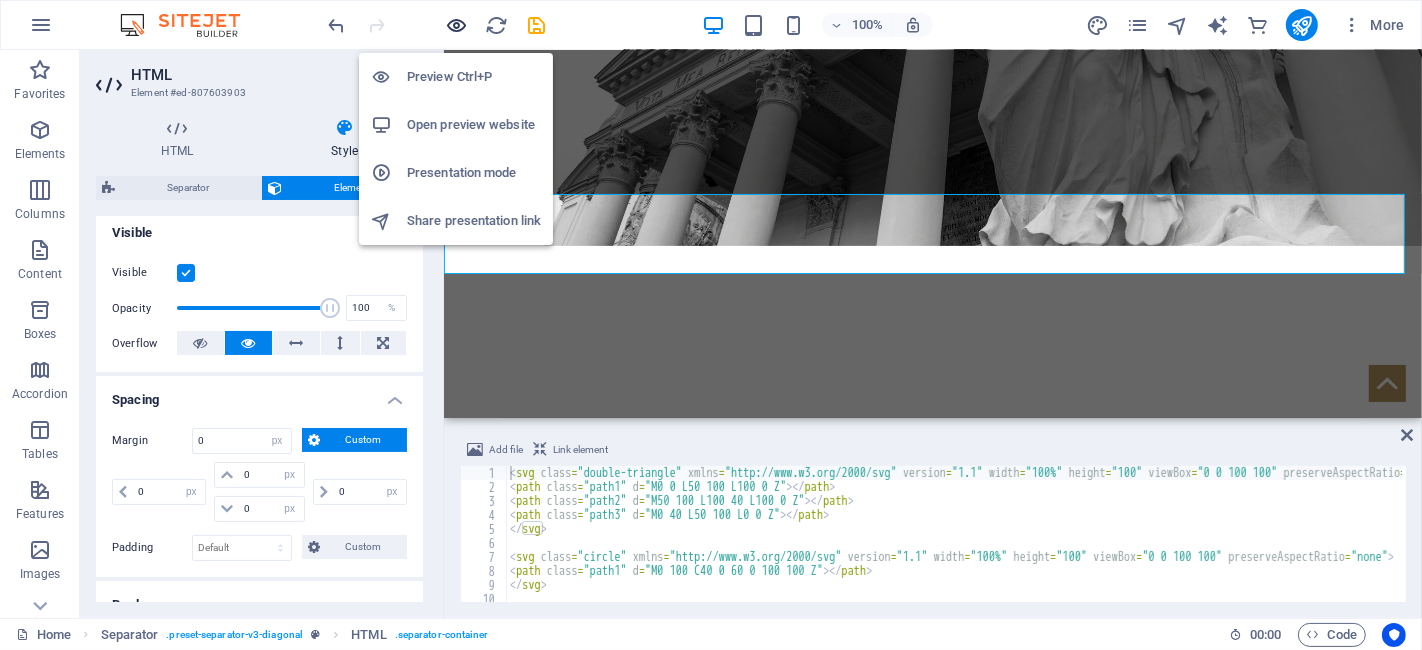 click at bounding box center [457, 25] 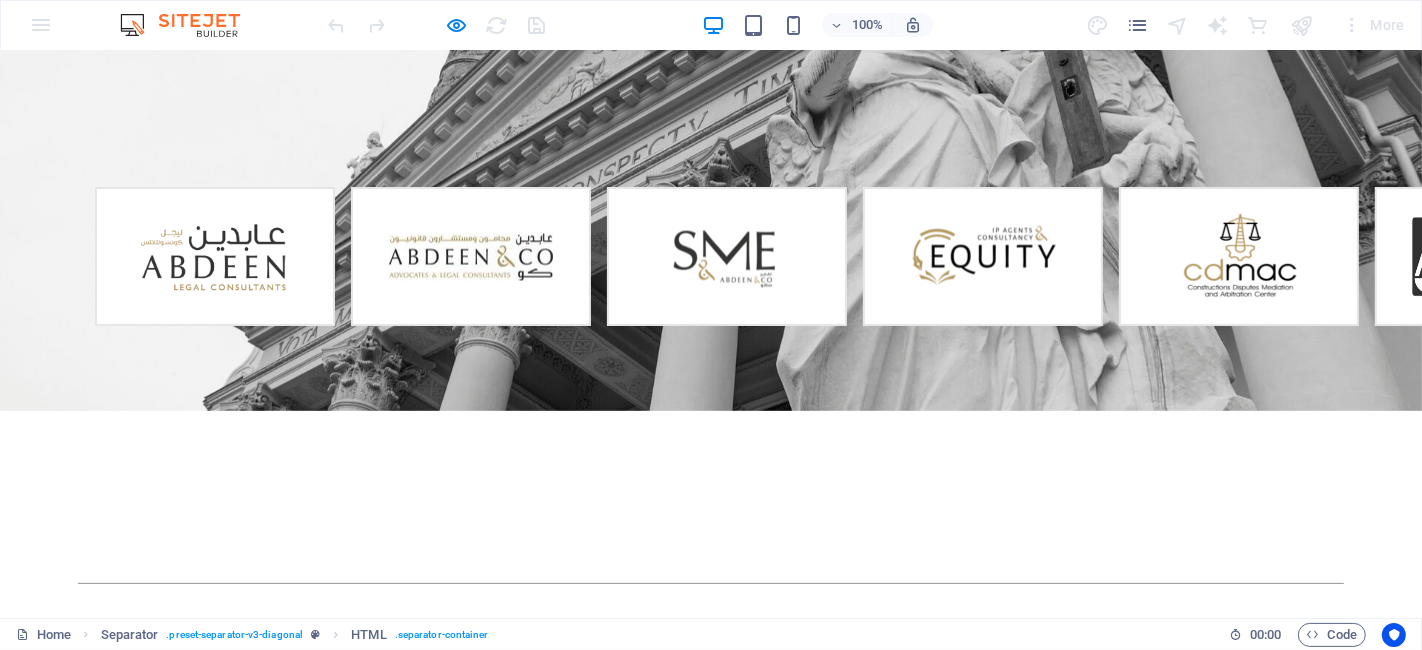 scroll, scrollTop: 0, scrollLeft: 0, axis: both 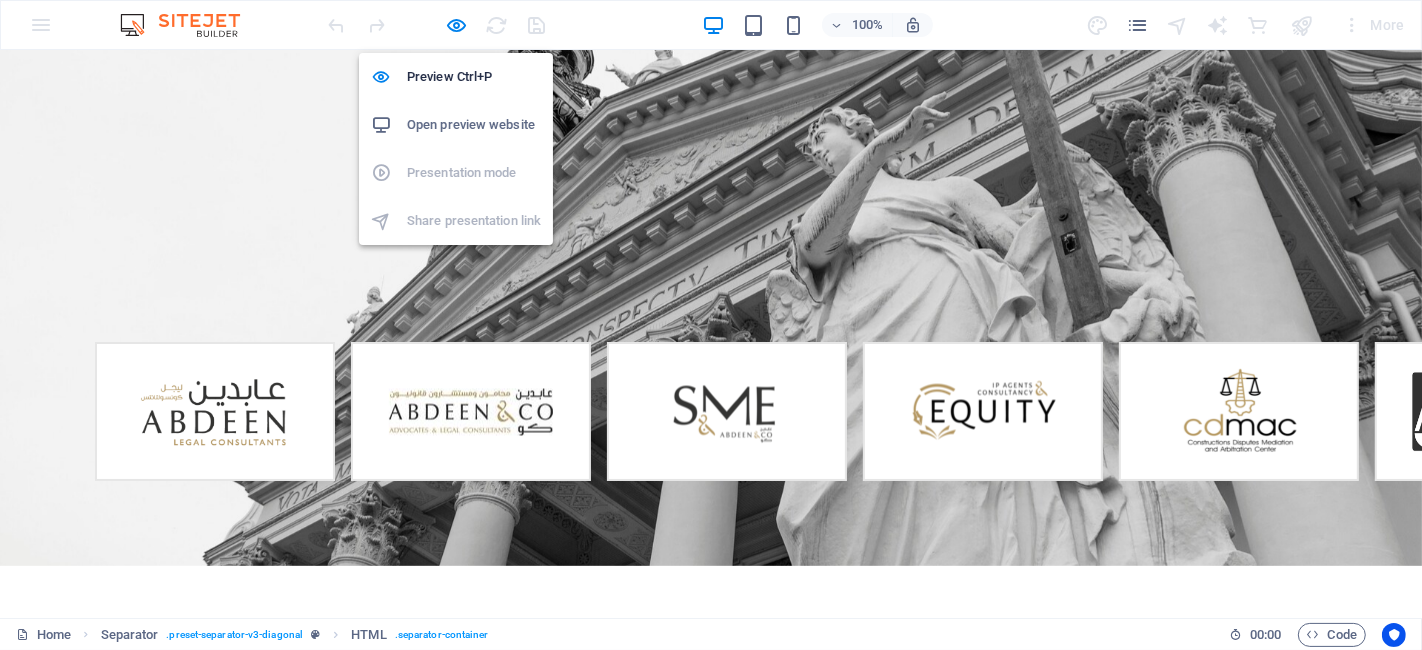click on "Open preview website" at bounding box center [474, 125] 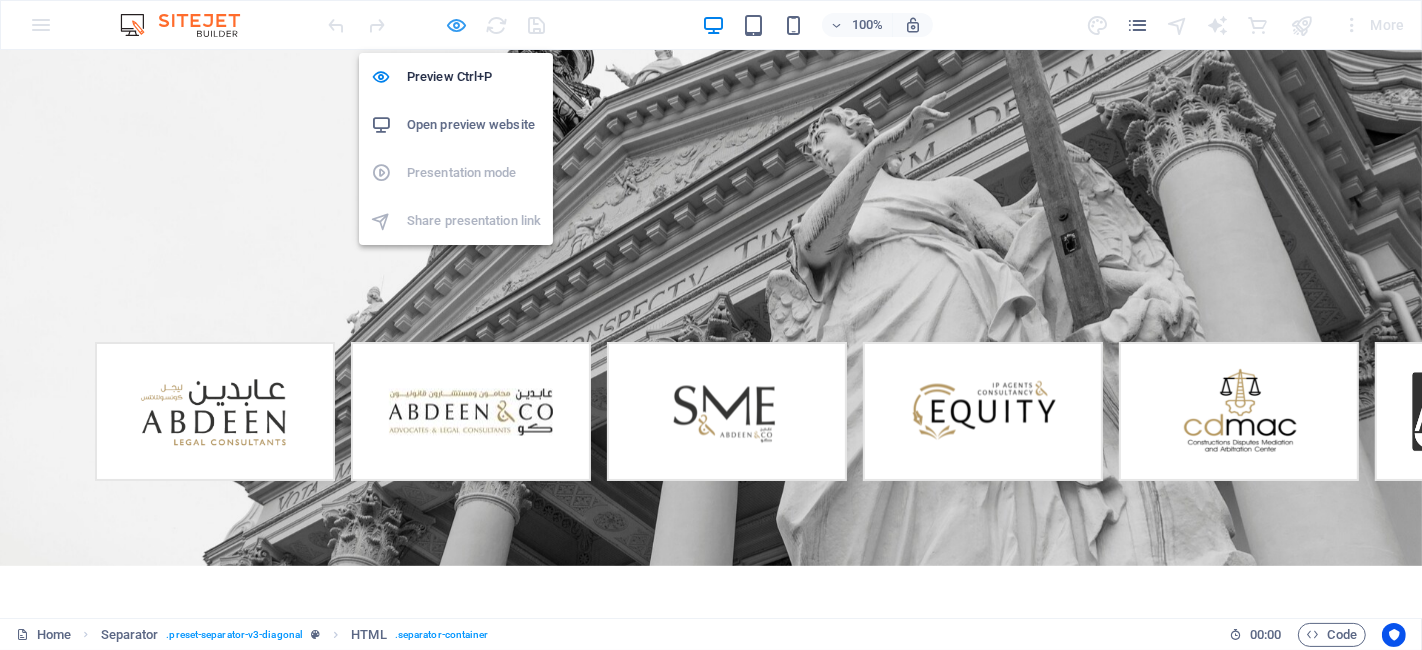 click at bounding box center [457, 25] 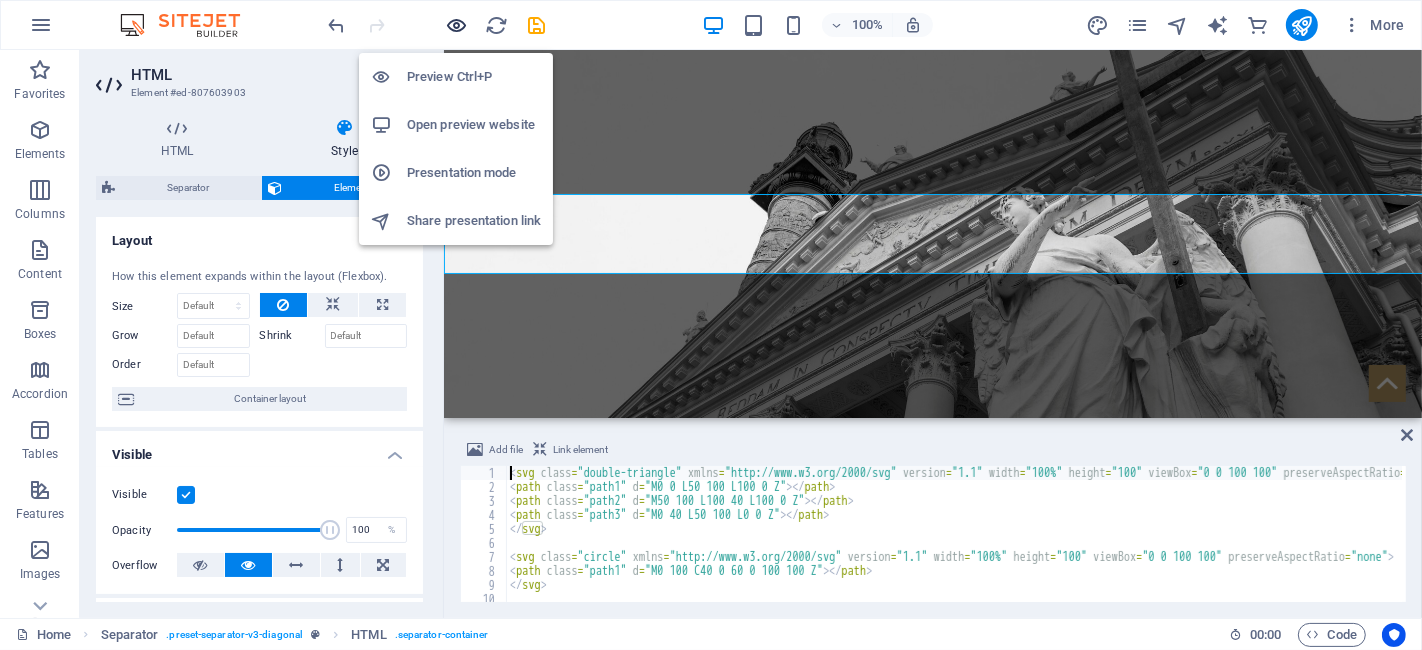 scroll, scrollTop: 321, scrollLeft: 0, axis: vertical 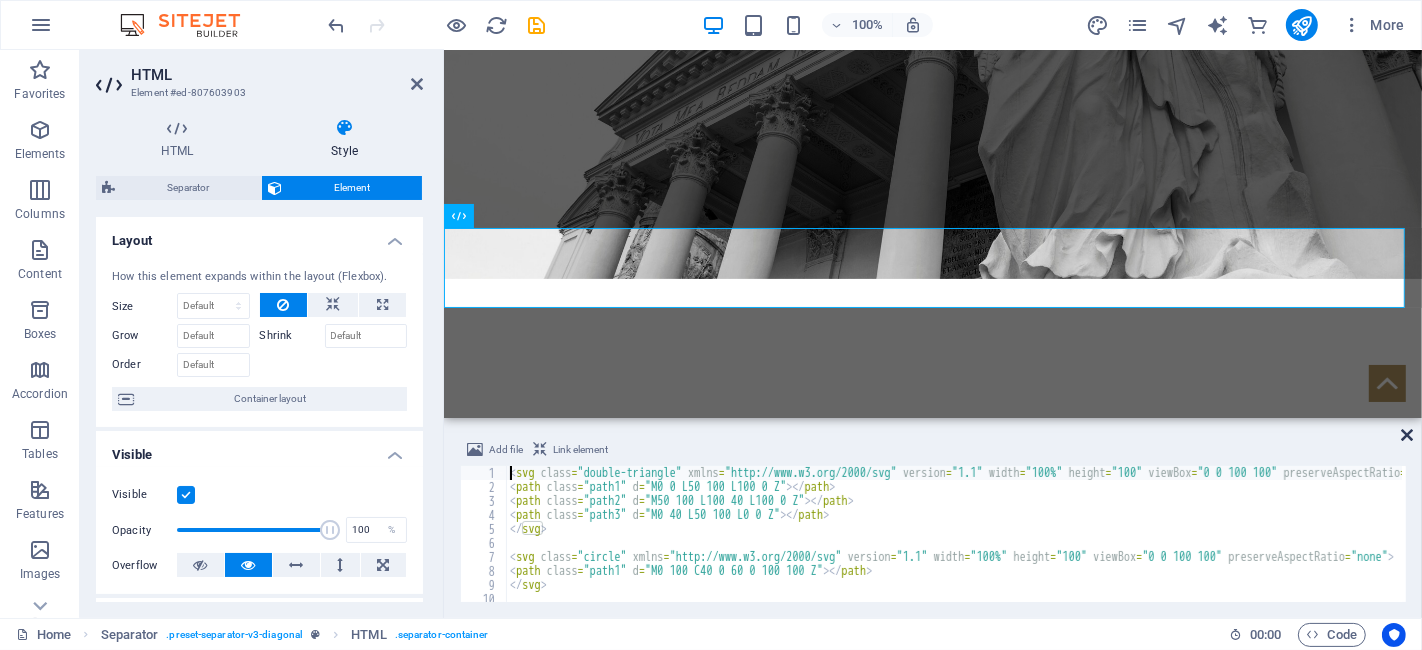 click at bounding box center [1407, 435] 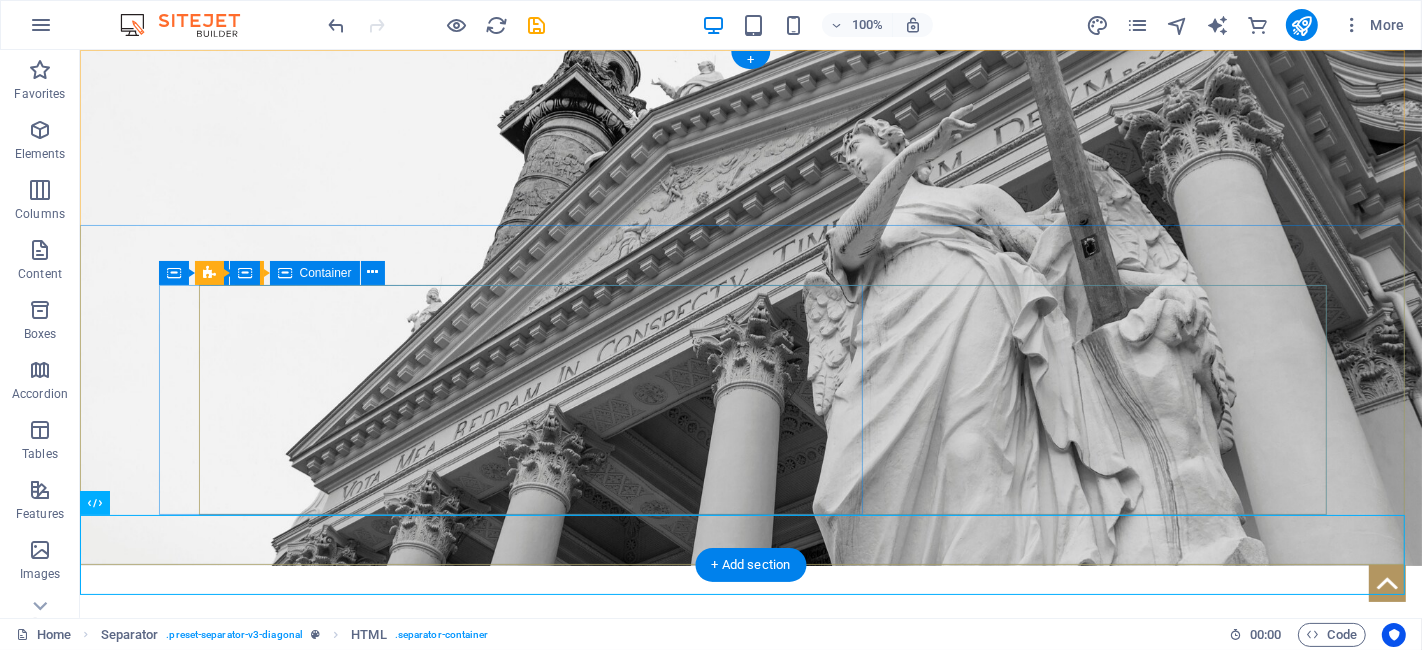 scroll, scrollTop: 0, scrollLeft: 0, axis: both 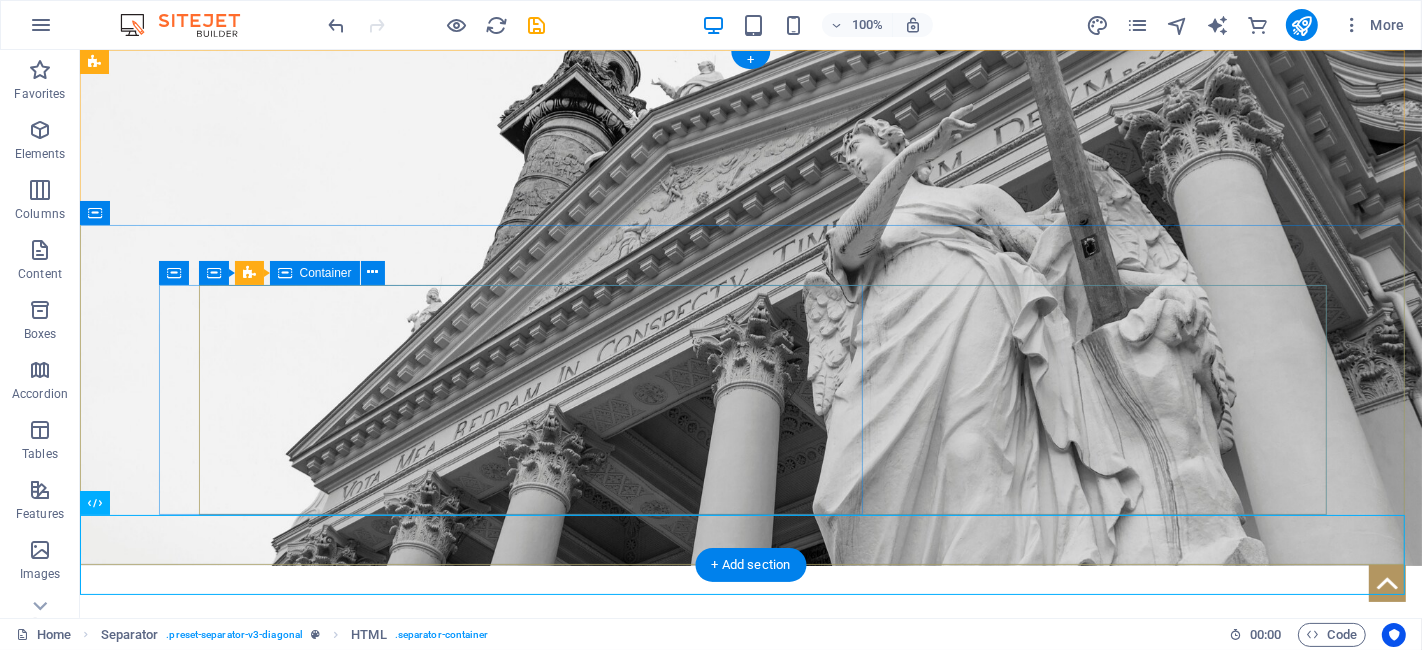 click on "Twenty Three Years of Delivering Excellence in Global Legal Solutions. Learn More" at bounding box center (760, 957) 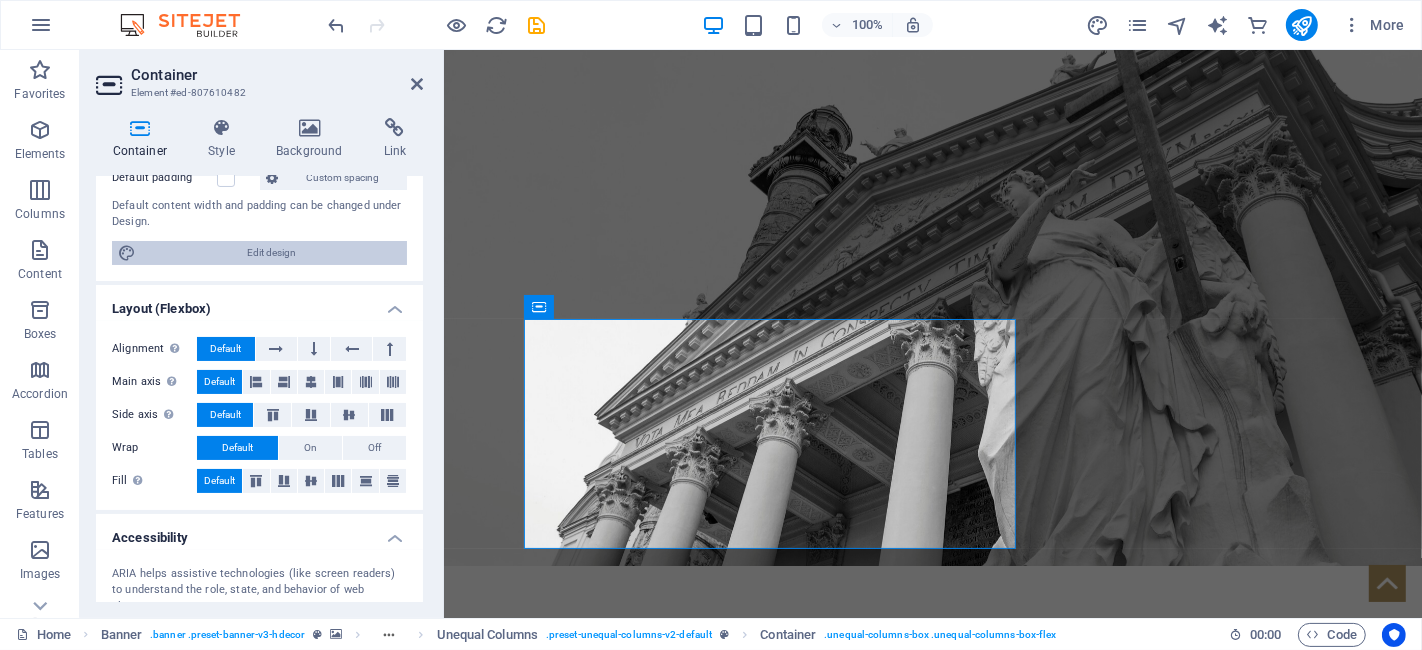 scroll, scrollTop: 0, scrollLeft: 0, axis: both 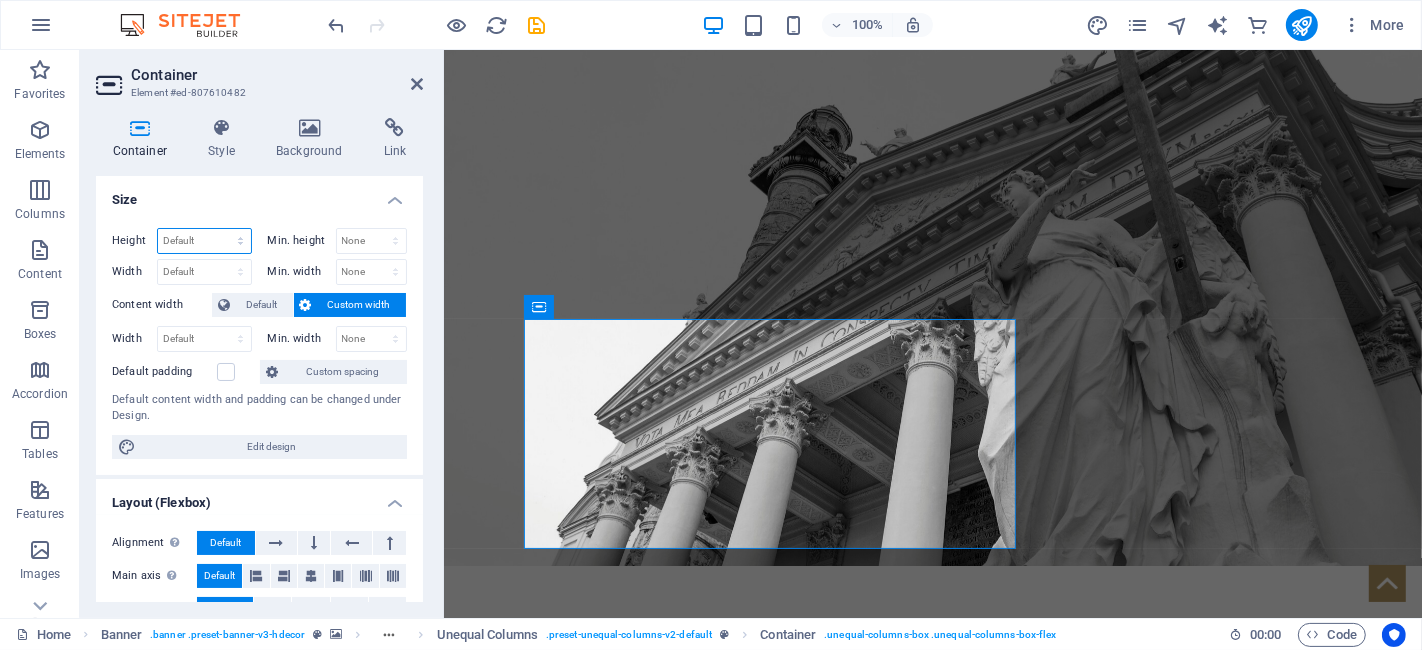 click on "Default px rem % vh vw" at bounding box center [204, 241] 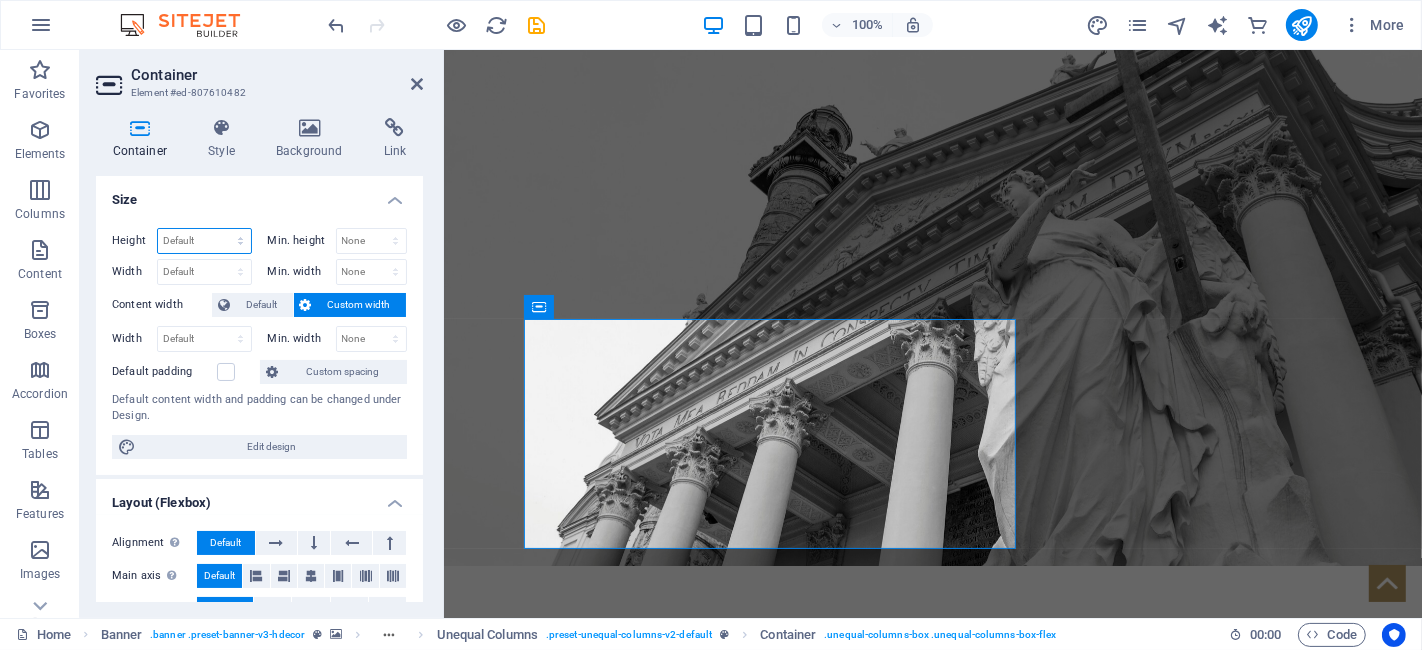 select on "px" 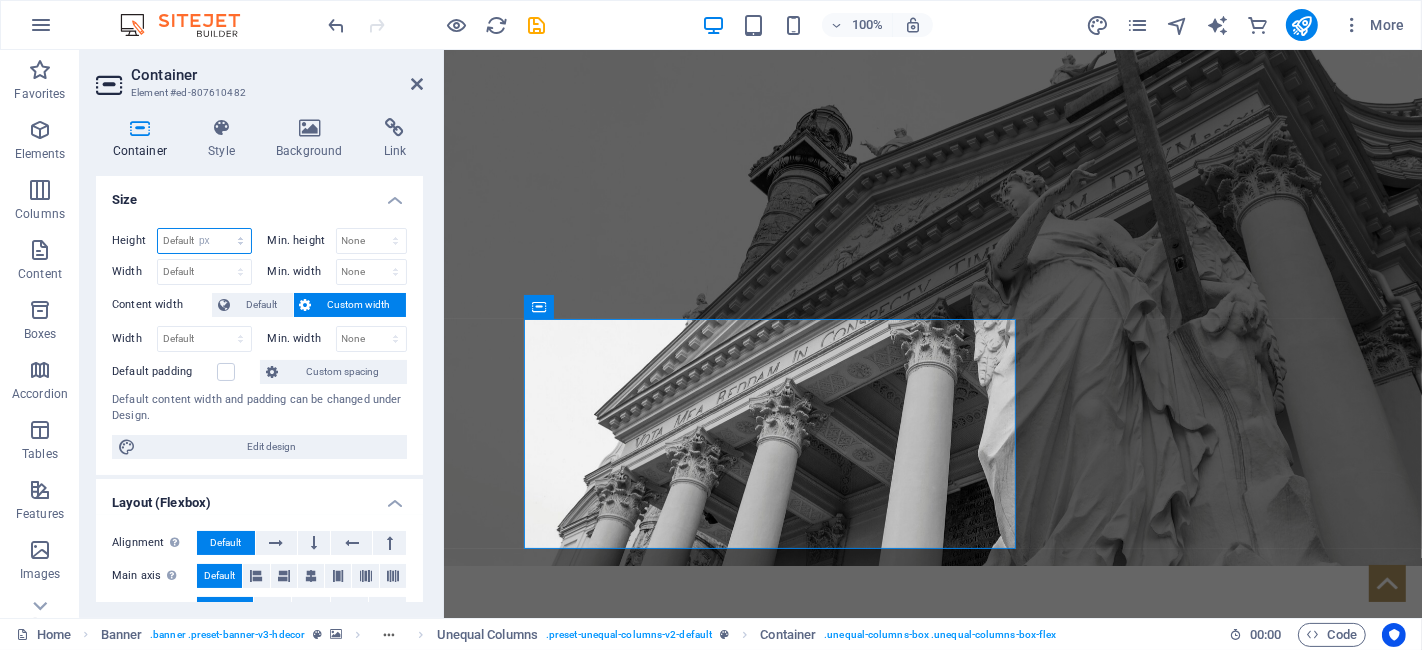 click on "Default px rem % vh vw" at bounding box center (204, 241) 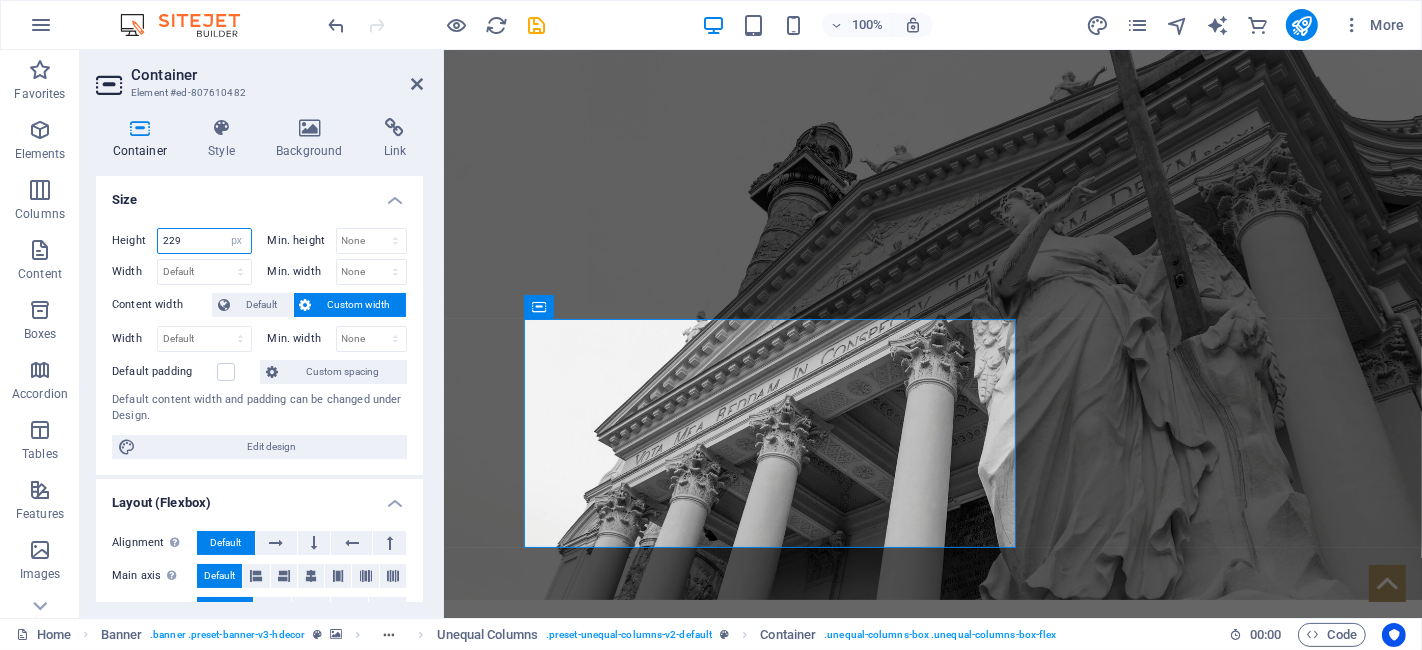 click on "229" at bounding box center (204, 241) 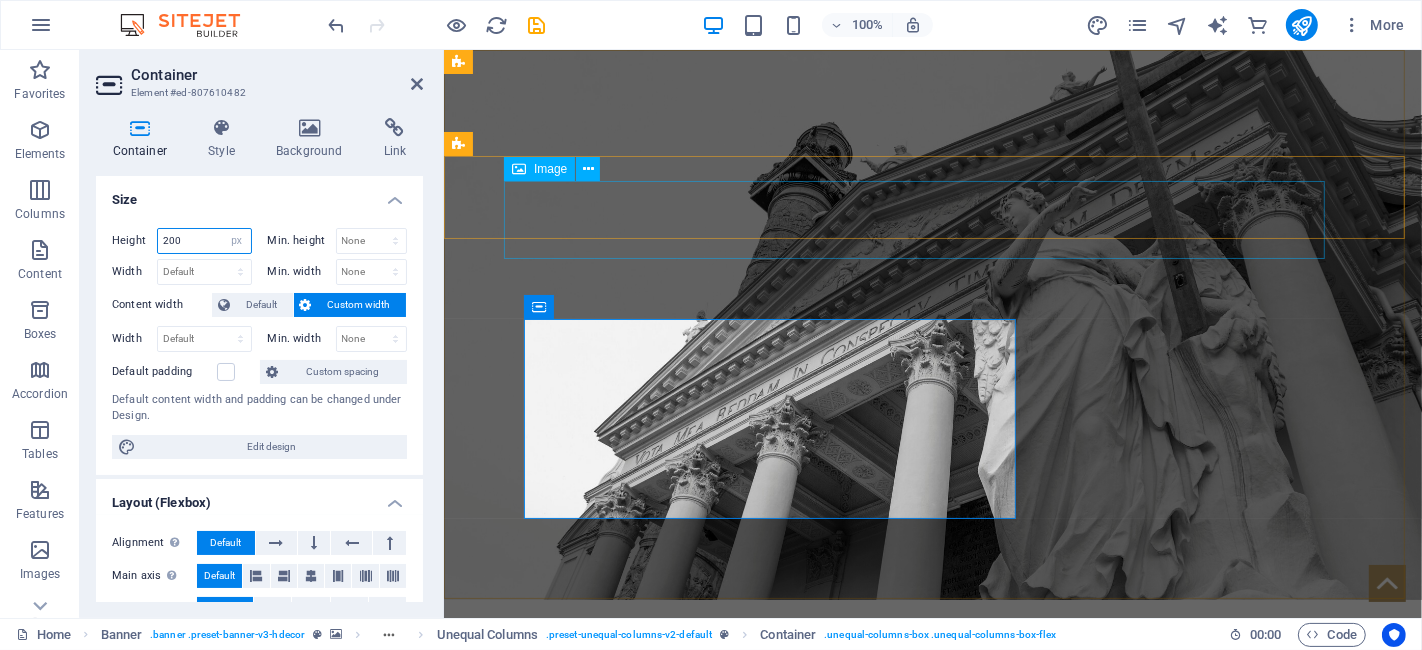 type on "200" 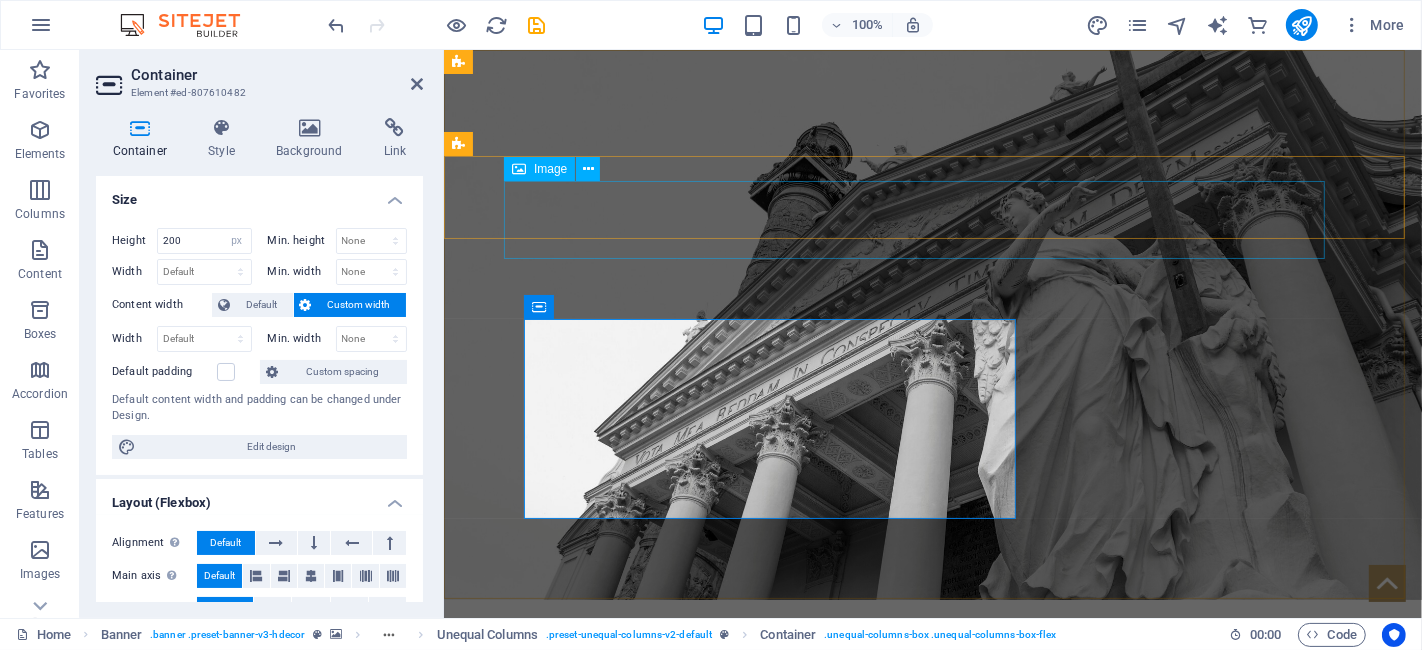 click at bounding box center (922, 854) 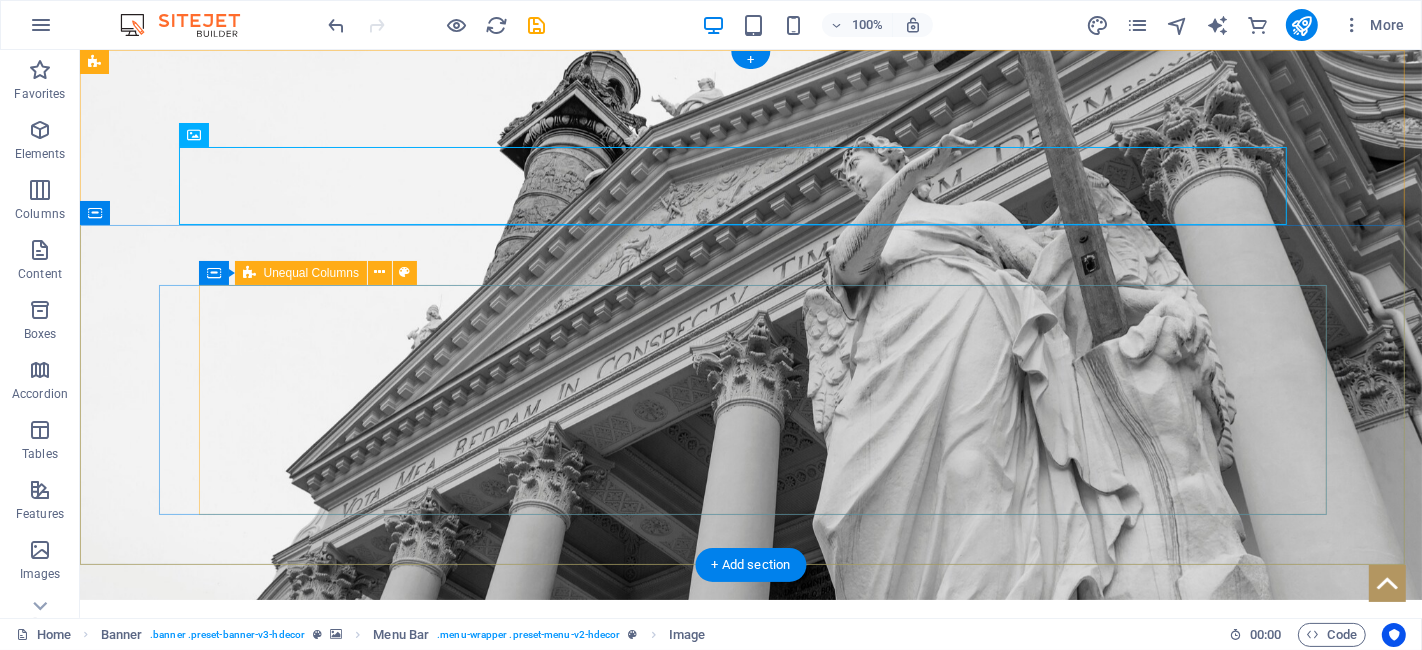 click on "Twenty Three Years of Delivering Excellence in Global Legal Solutions. Learn More +30 CLIENTS 3 WORLDWIDE OFFICES +200 SOLVED CASES" at bounding box center (760, 1177) 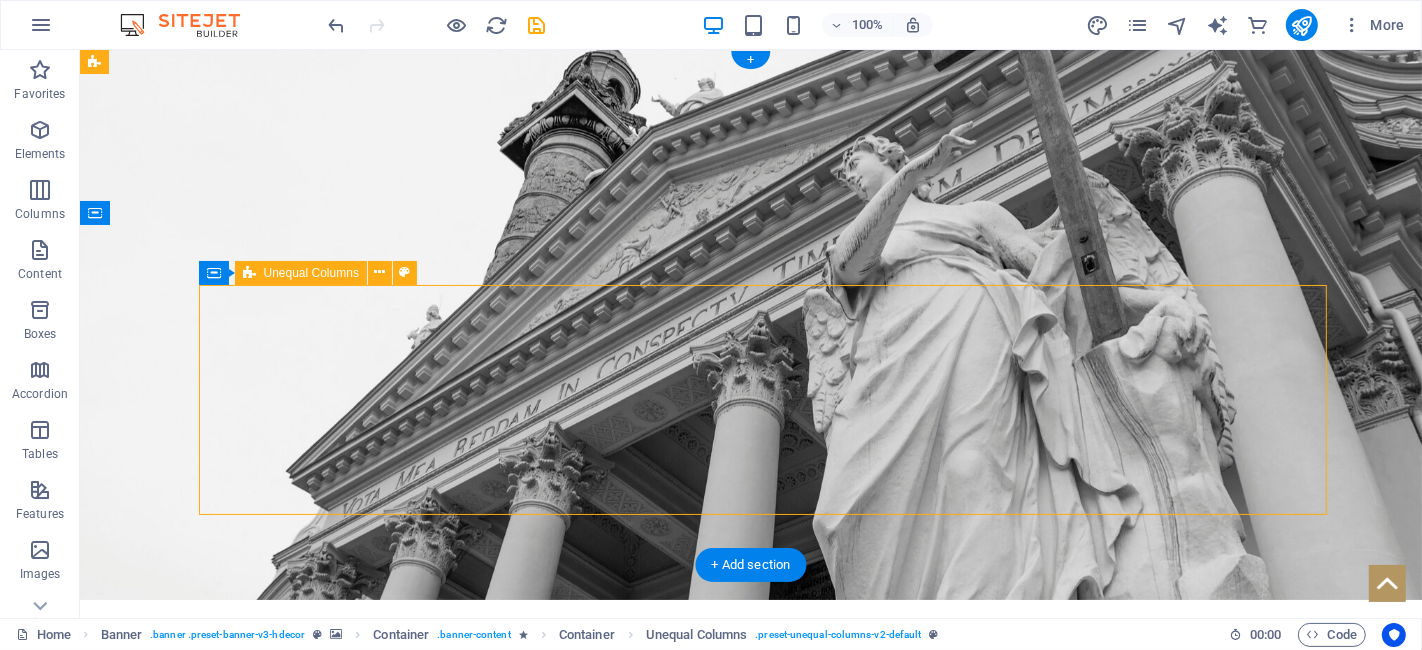 click on "Twenty Three Years of Delivering Excellence in Global Legal Solutions. Learn More +30 CLIENTS 3 WORLDWIDE OFFICES +200 SOLVED CASES" at bounding box center (760, 1177) 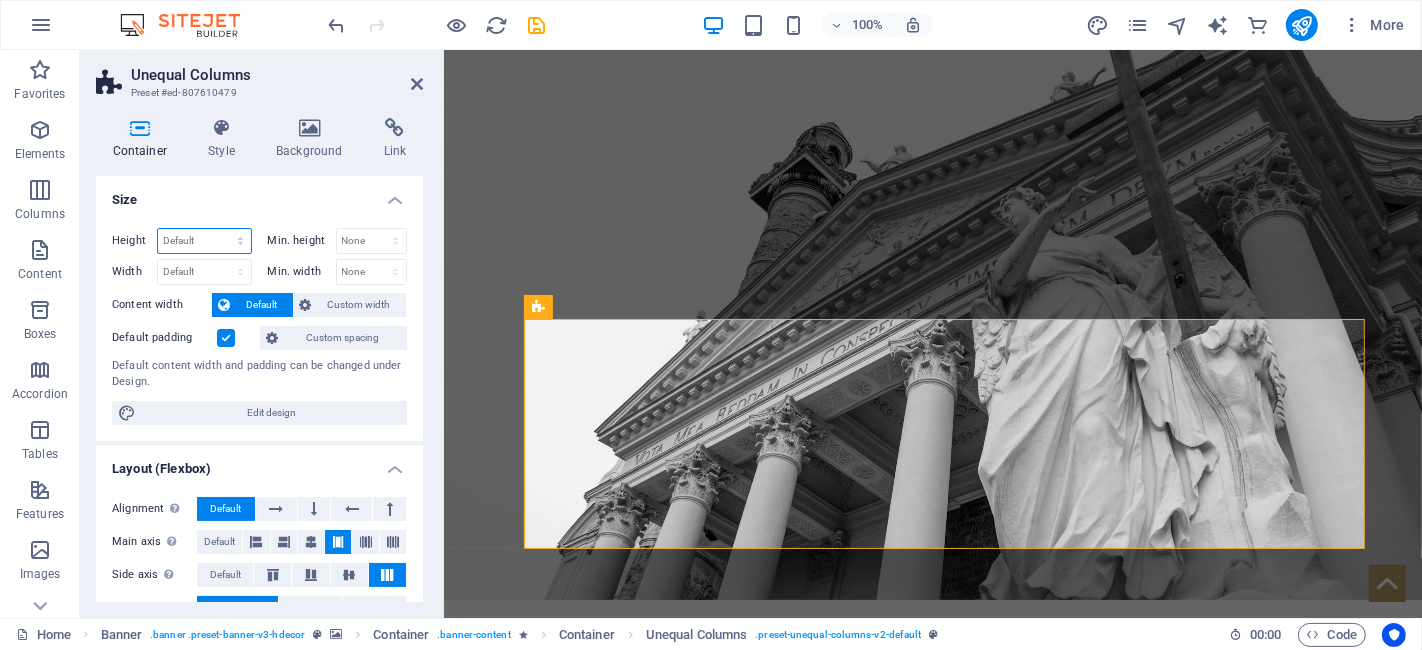 click on "Default px rem % vh vw" at bounding box center (204, 241) 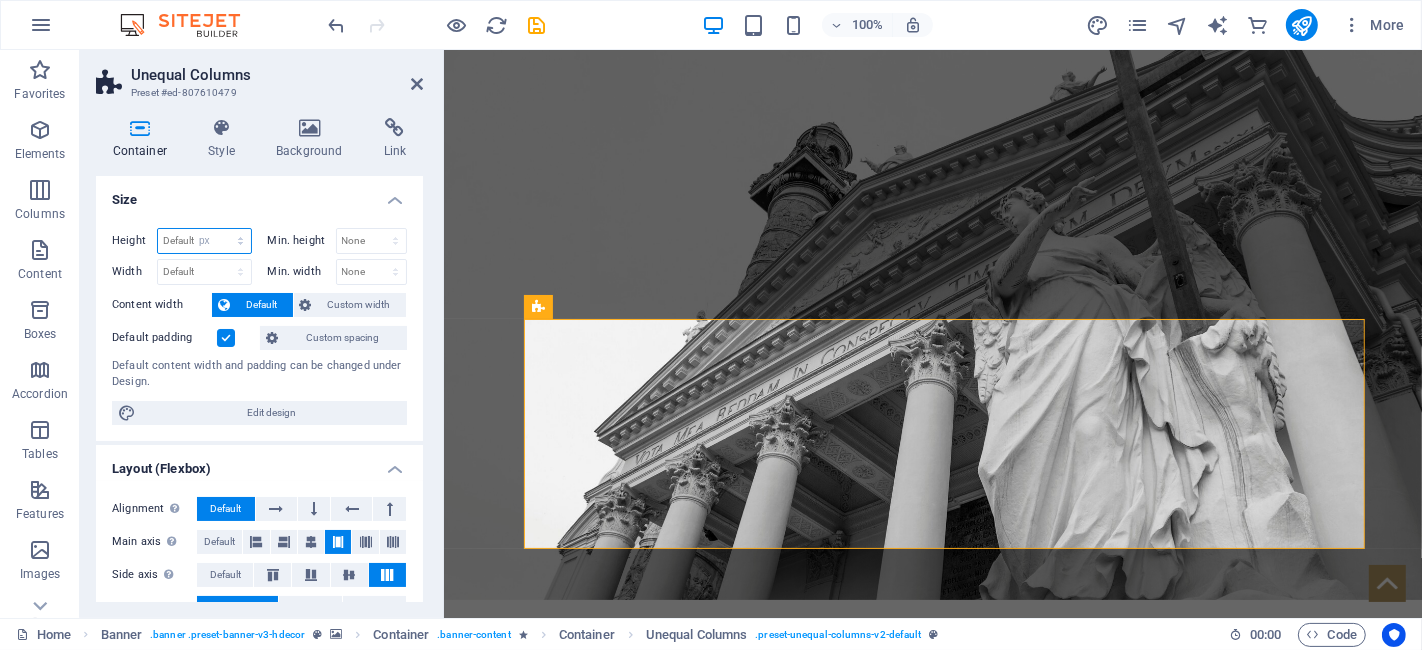 click on "Default px rem % vh vw" at bounding box center (204, 241) 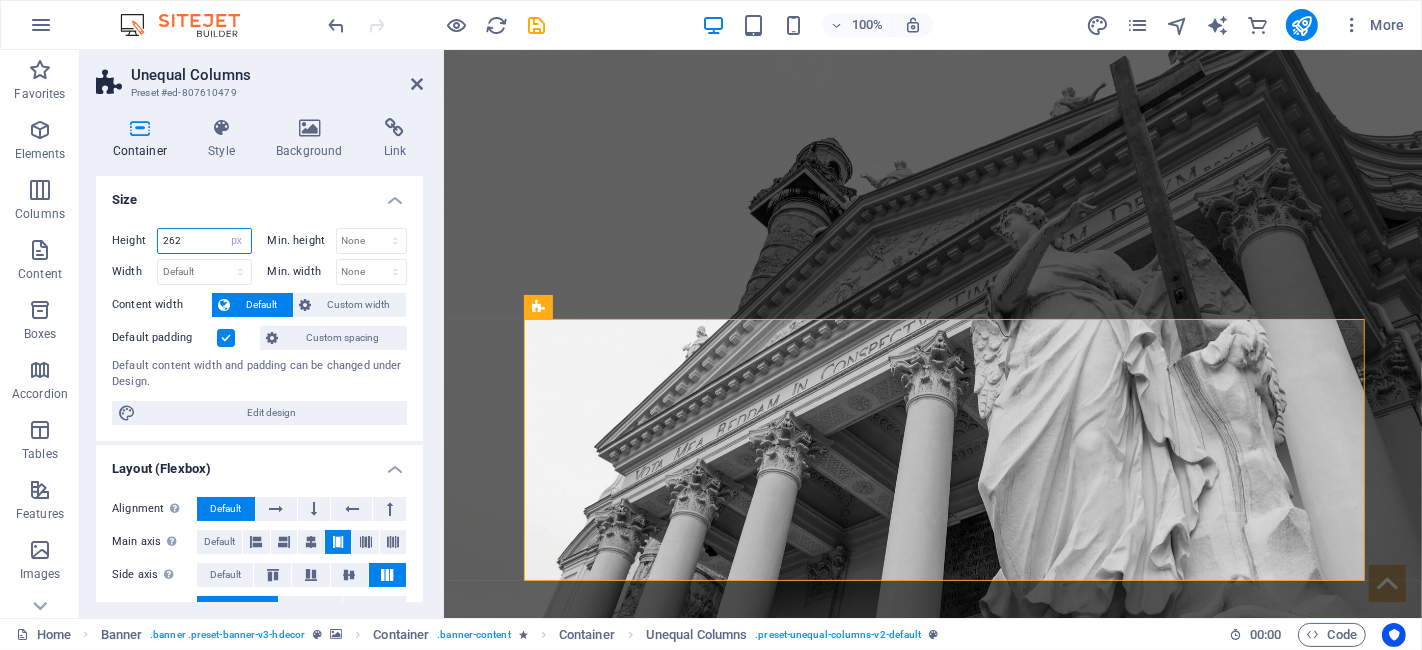 click on "262" at bounding box center [204, 241] 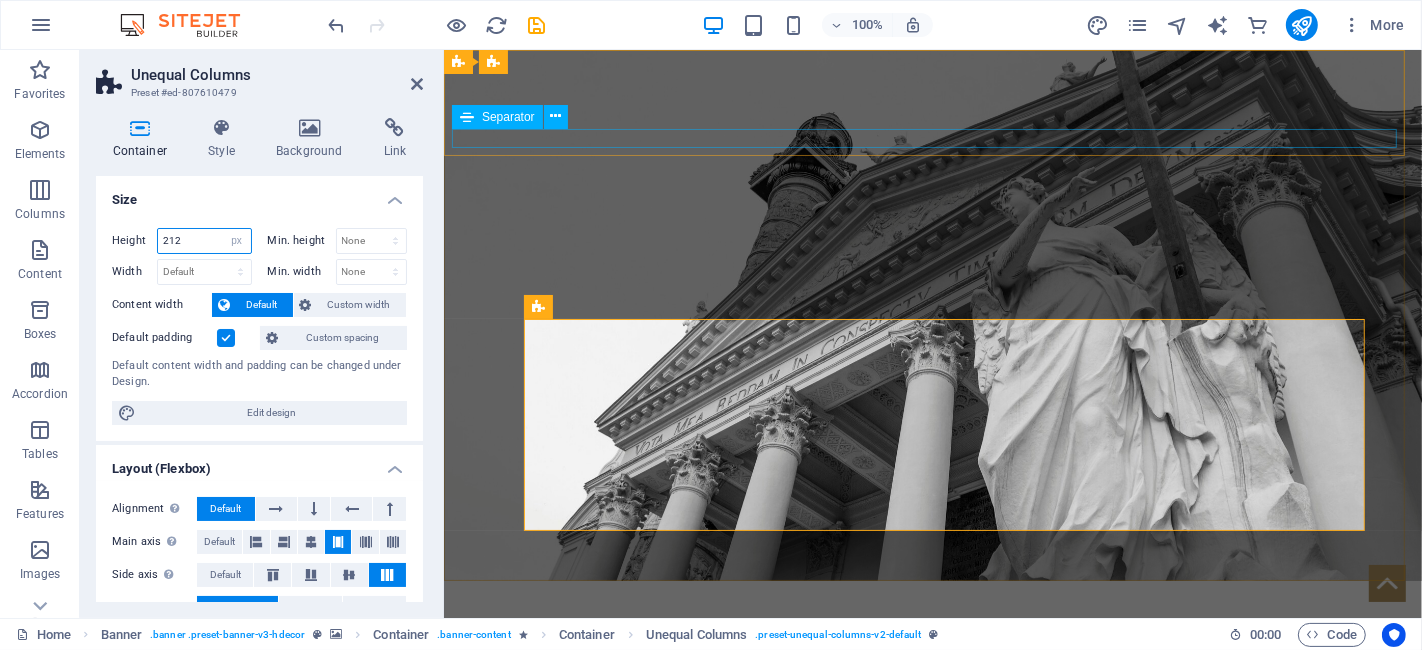 type on "212" 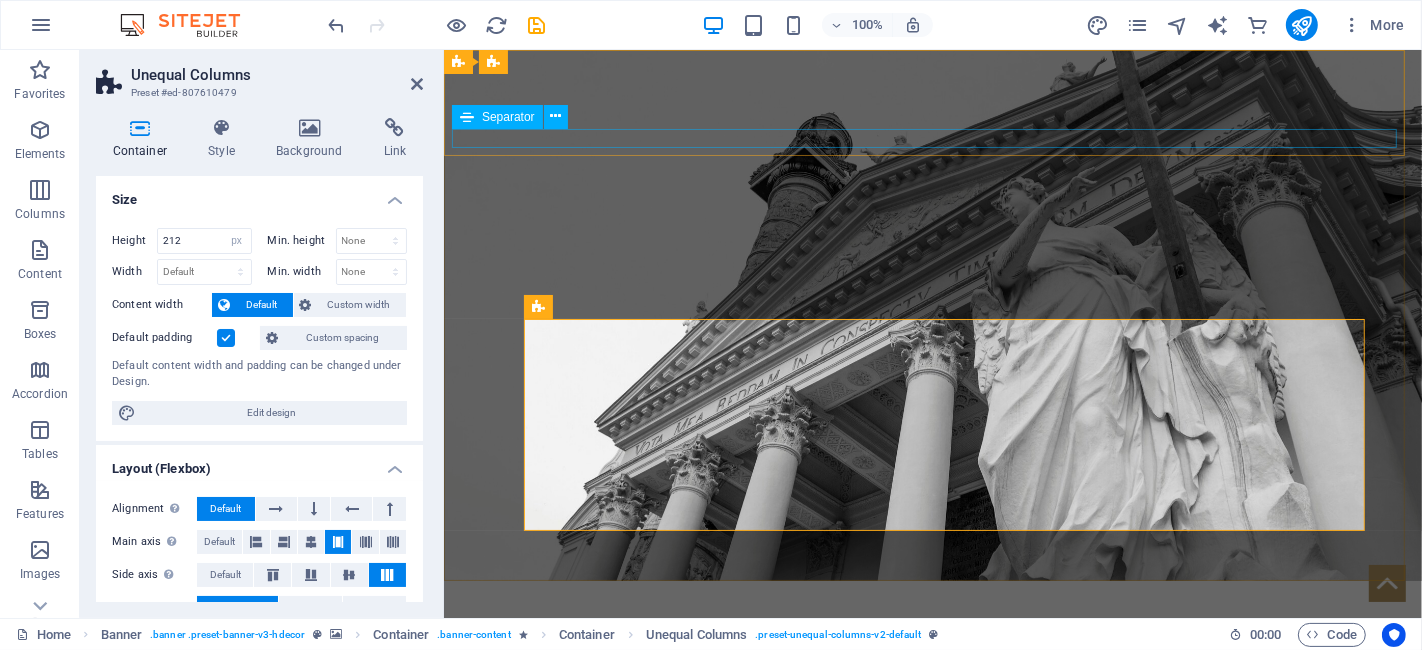 click at bounding box center (932, 753) 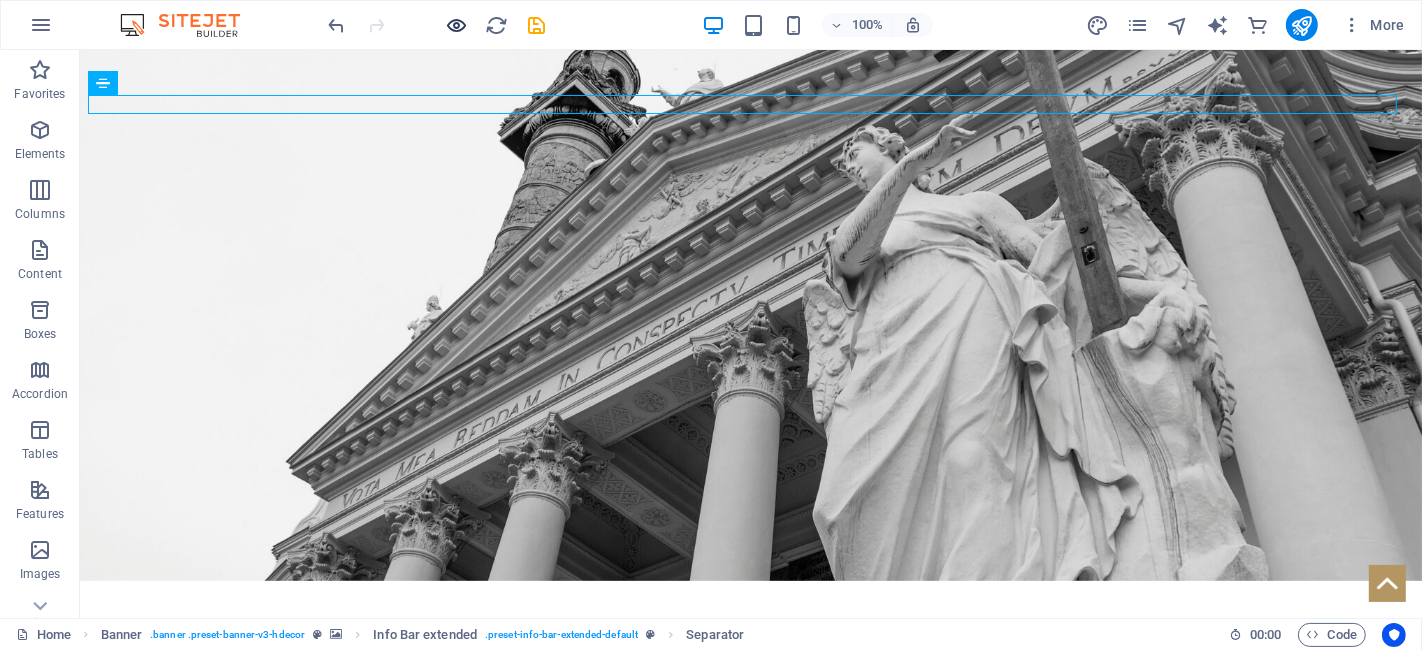 click at bounding box center (457, 25) 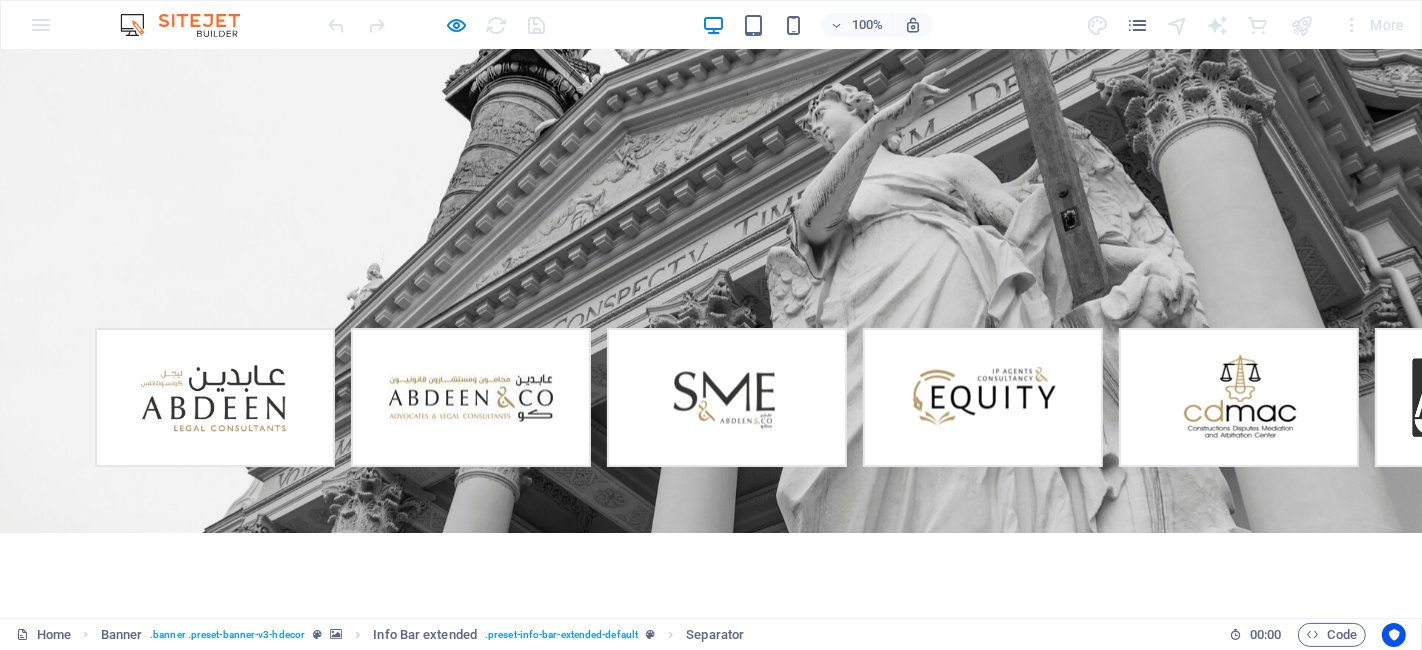 scroll, scrollTop: 0, scrollLeft: 0, axis: both 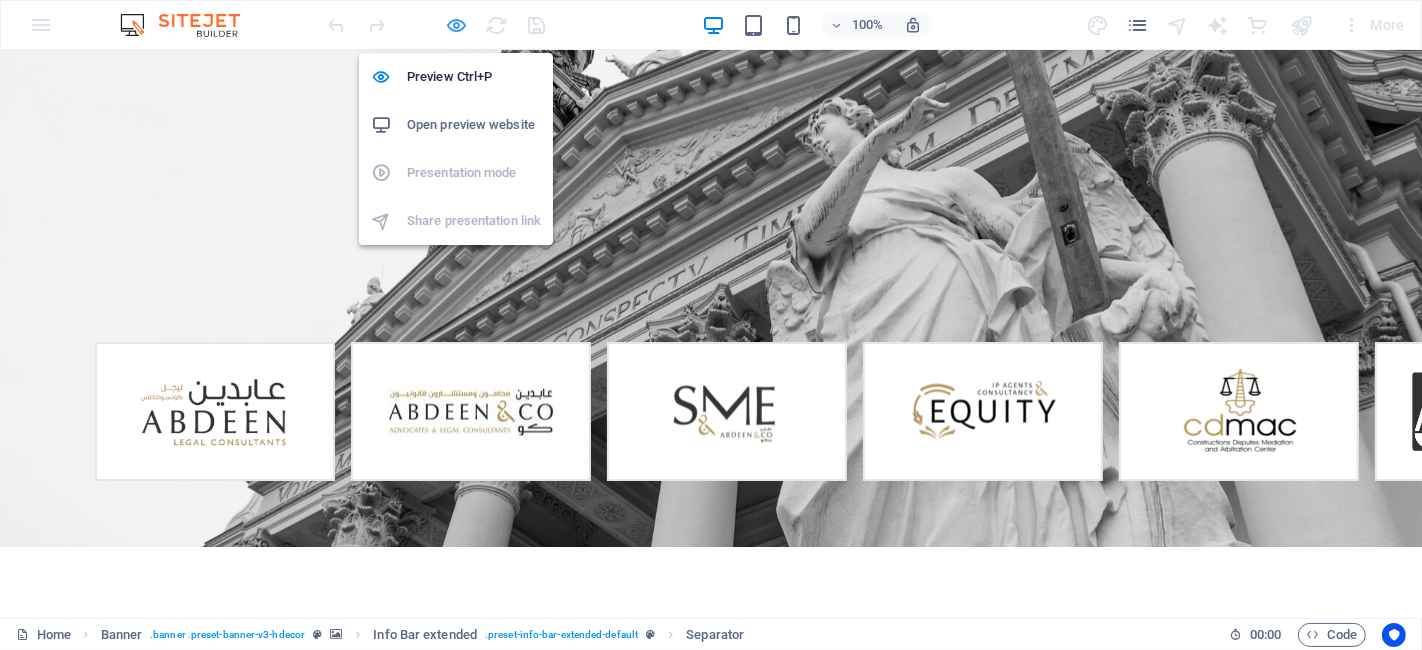 click at bounding box center (457, 25) 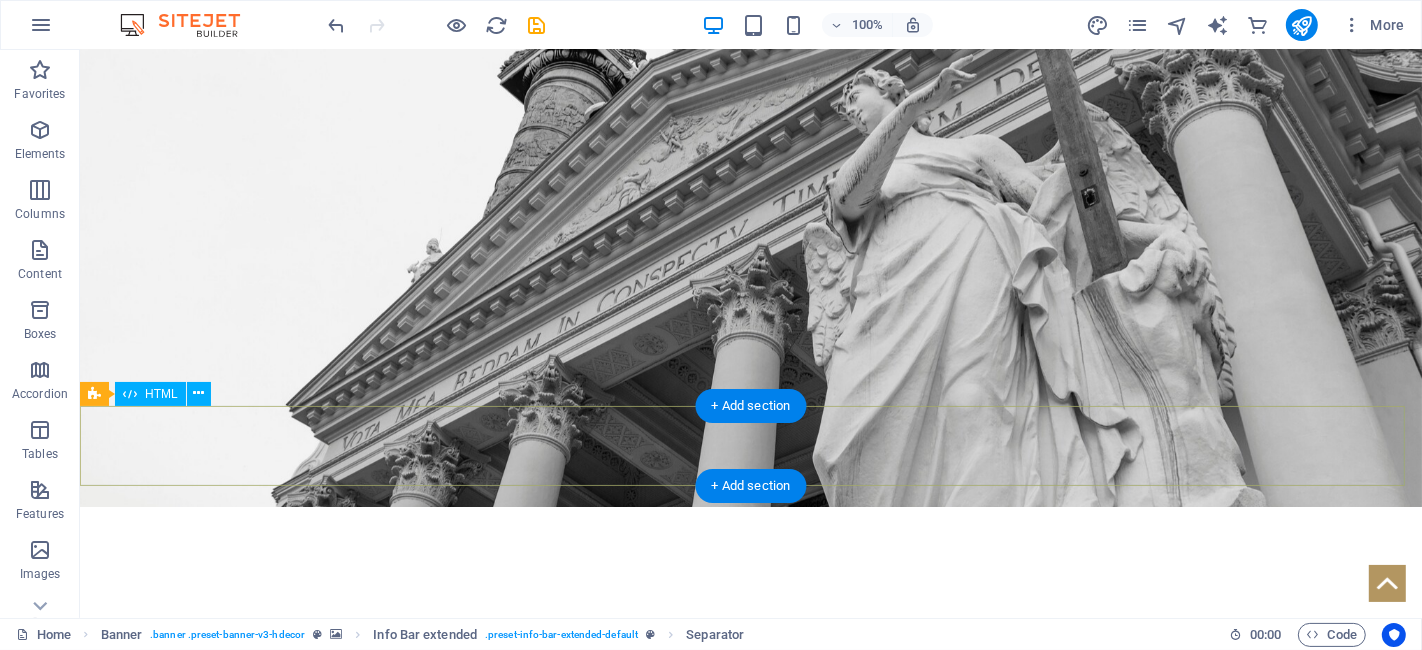 scroll, scrollTop: 0, scrollLeft: 0, axis: both 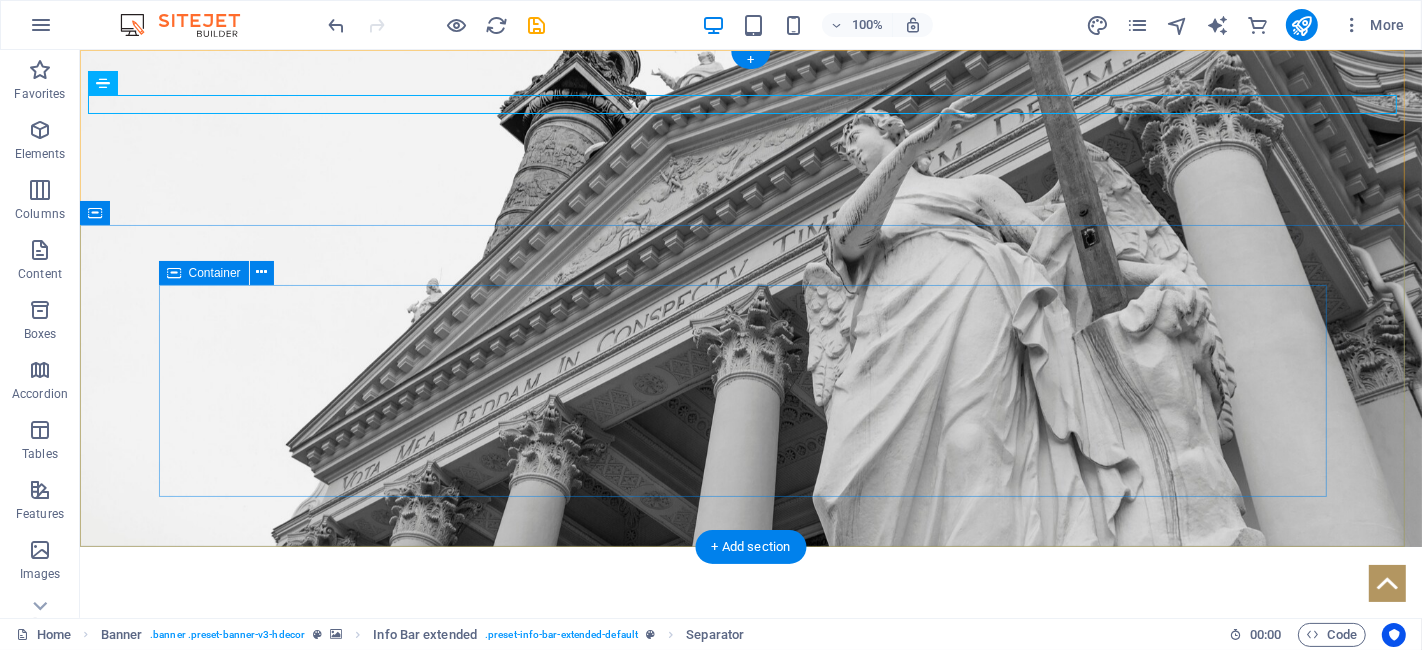 click on "Twenty Three Years of Delivering Excellence in Global Legal Solutions. Learn More +30 CLIENTS 3 WORLDWIDE OFFICES +200 SOLVED CASES" at bounding box center (750, 963) 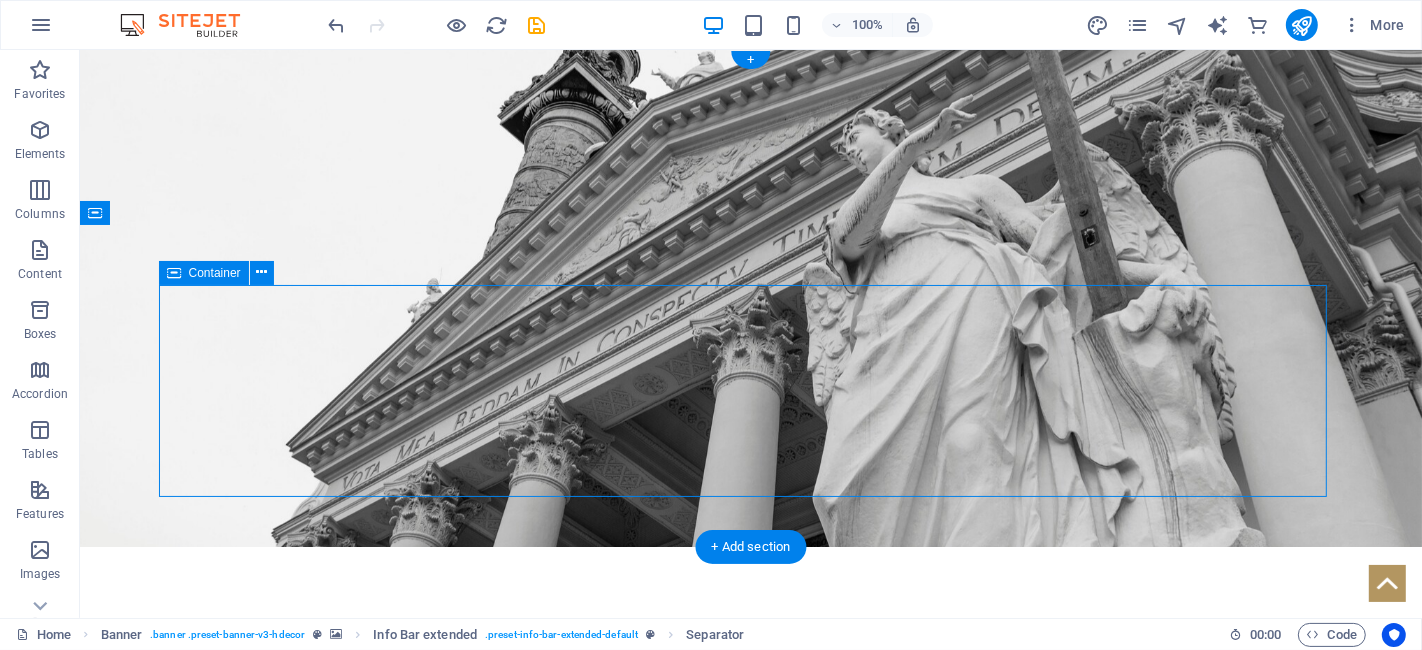 click on "Twenty Three Years of Delivering Excellence in Global Legal Solutions. Learn More +30 CLIENTS 3 WORLDWIDE OFFICES +200 SOLVED CASES" at bounding box center [750, 963] 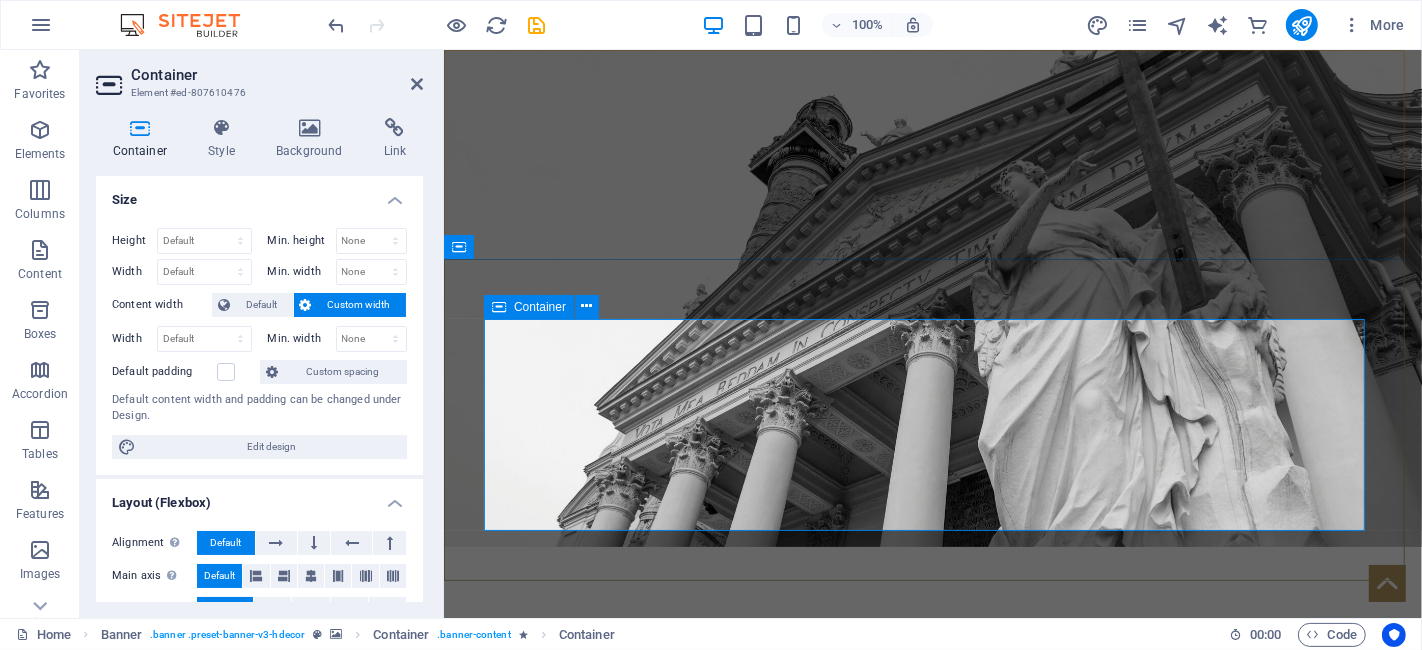 click on "Container" at bounding box center [540, 307] 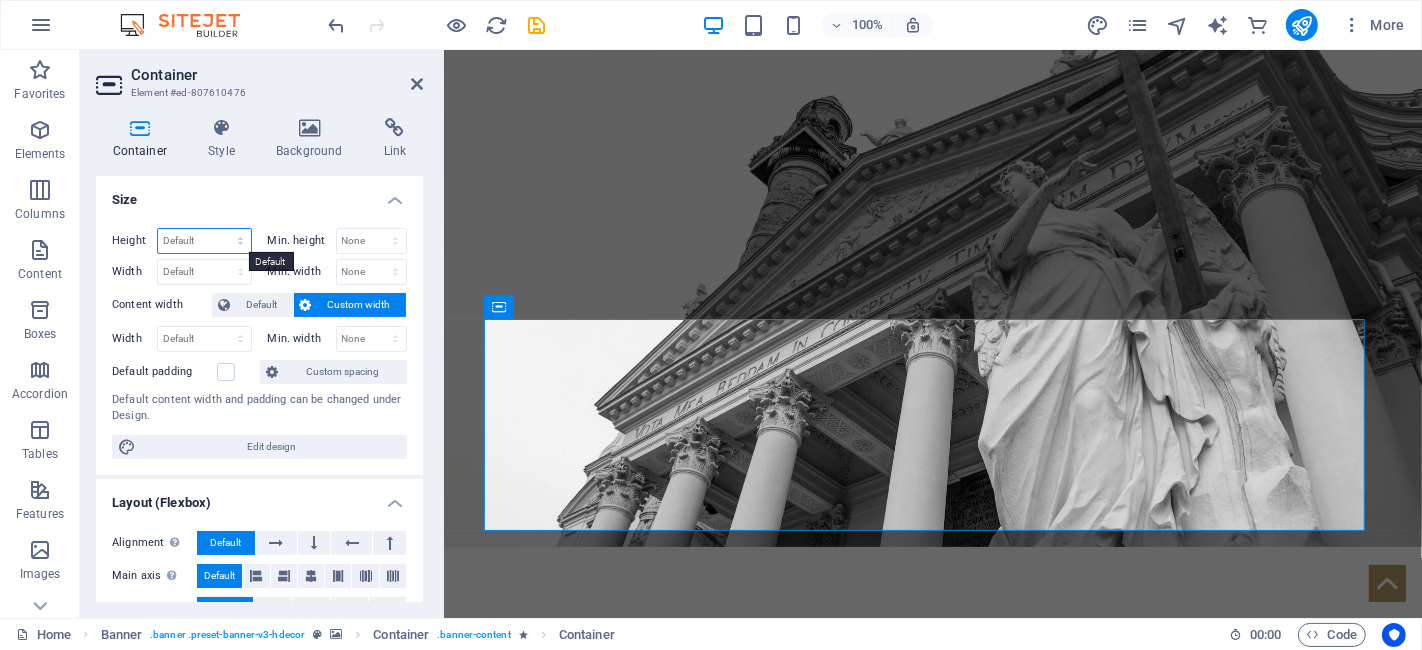 click on "Default px rem % vh vw" at bounding box center (204, 241) 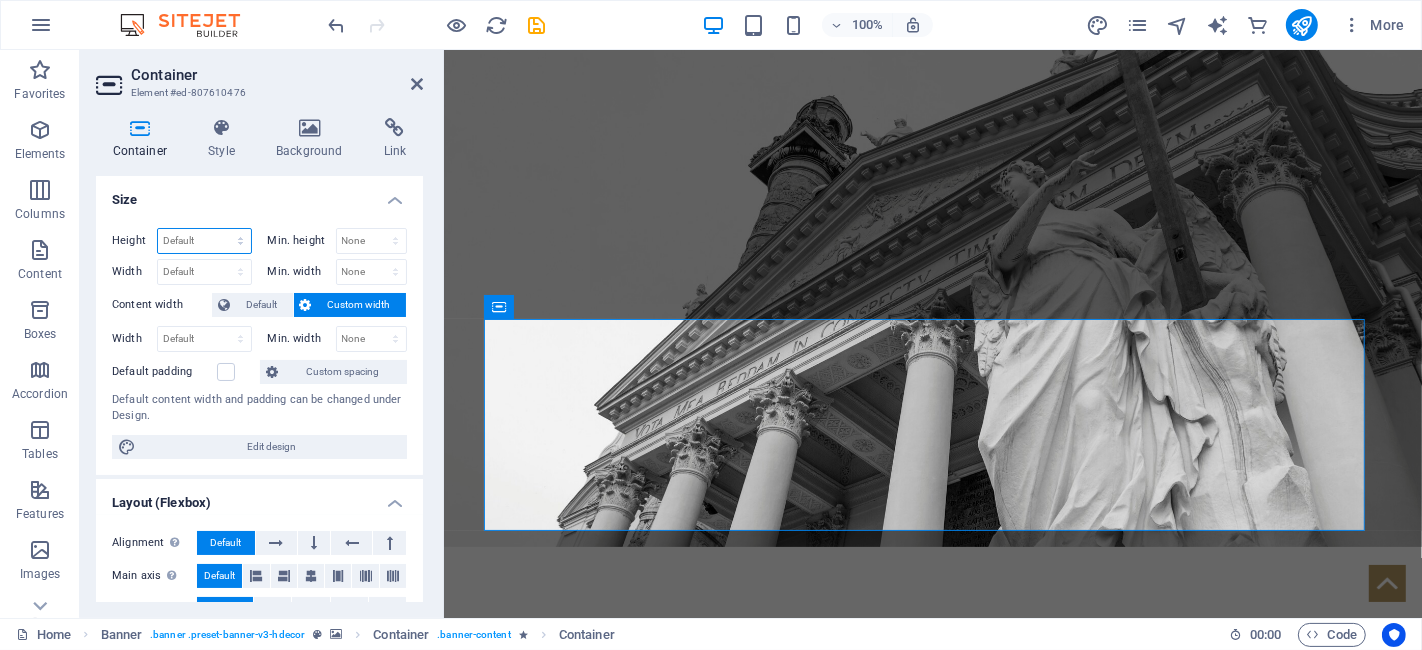 select on "px" 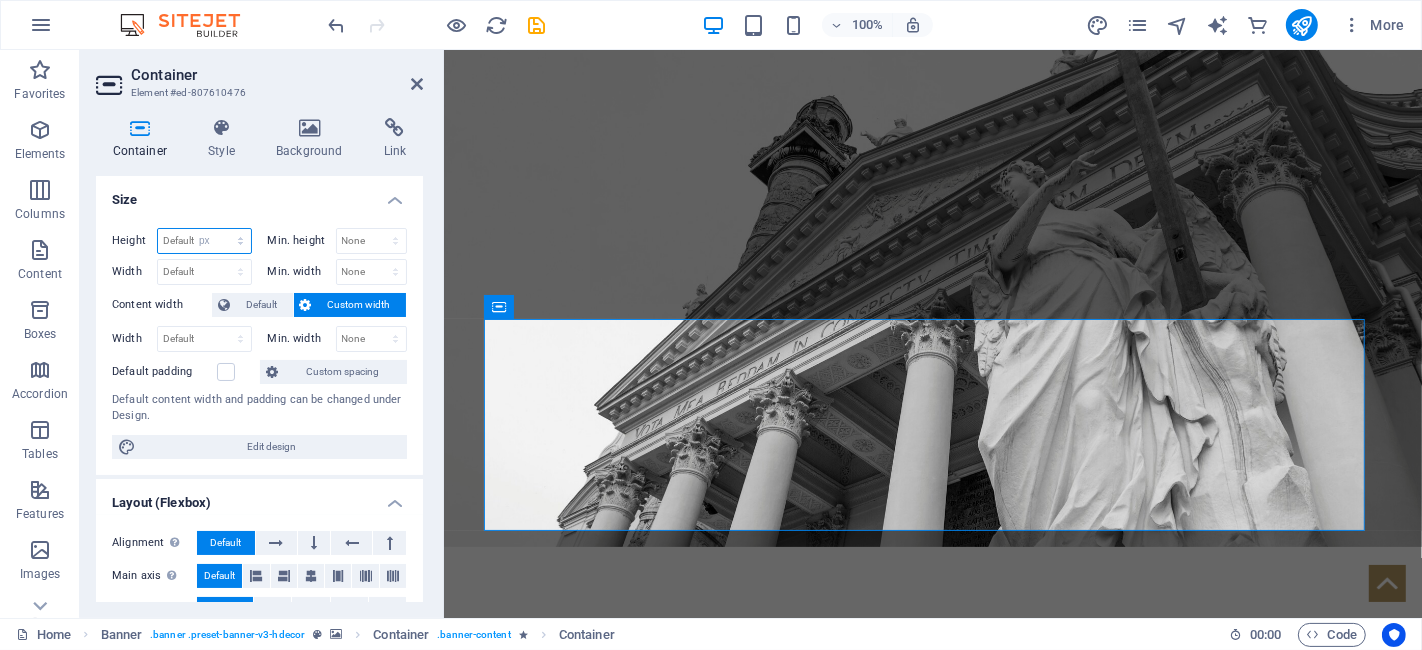 click on "Default px rem % vh vw" at bounding box center (204, 241) 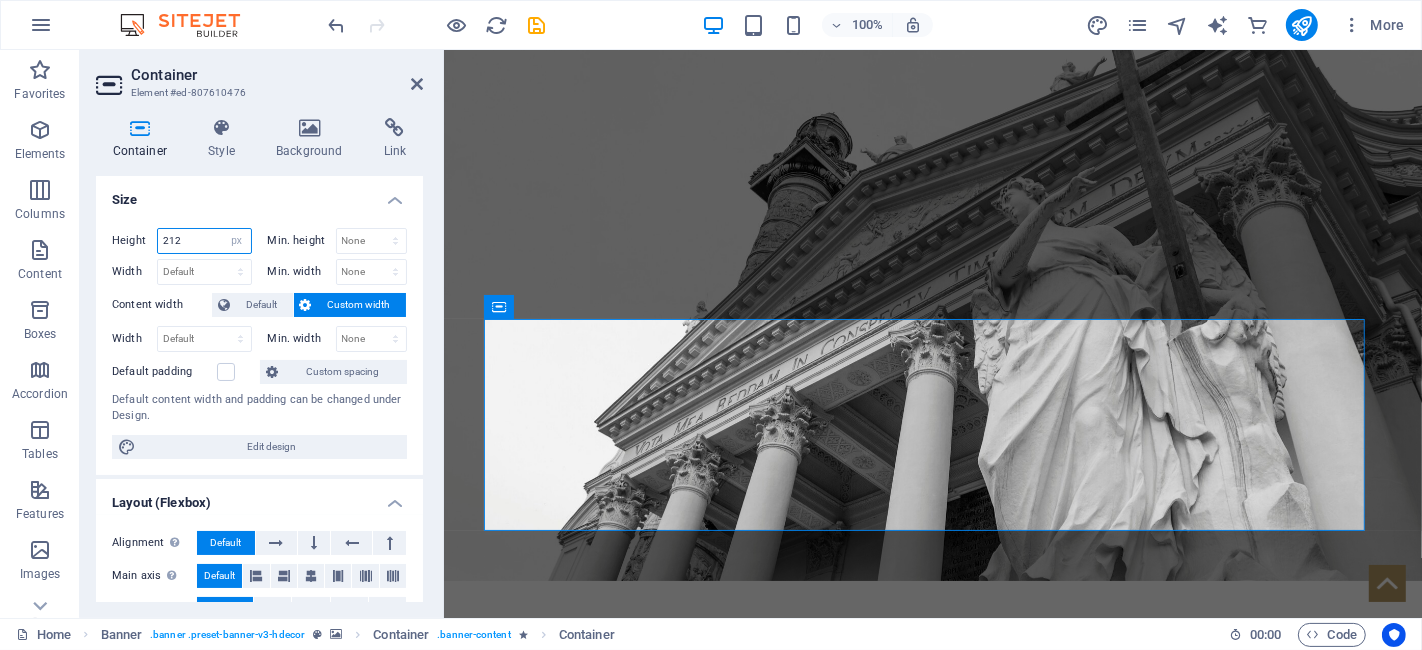 click on "212" at bounding box center (204, 241) 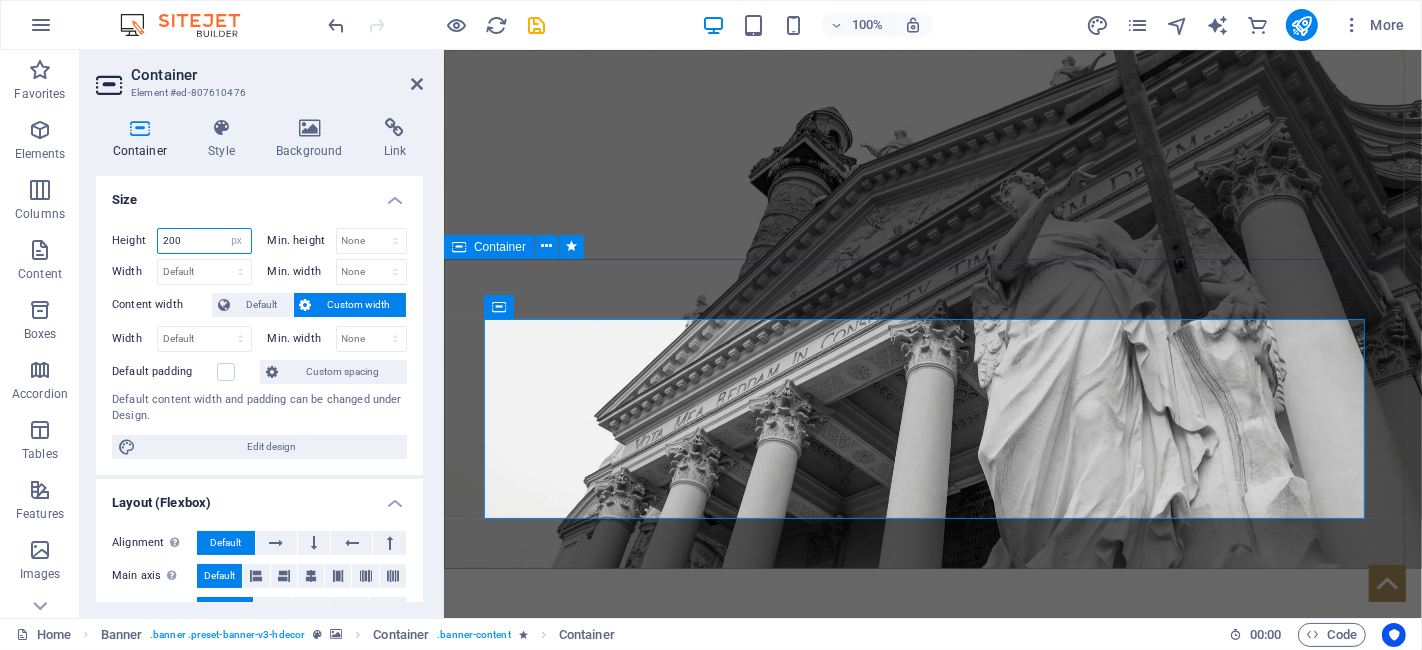 type on "200" 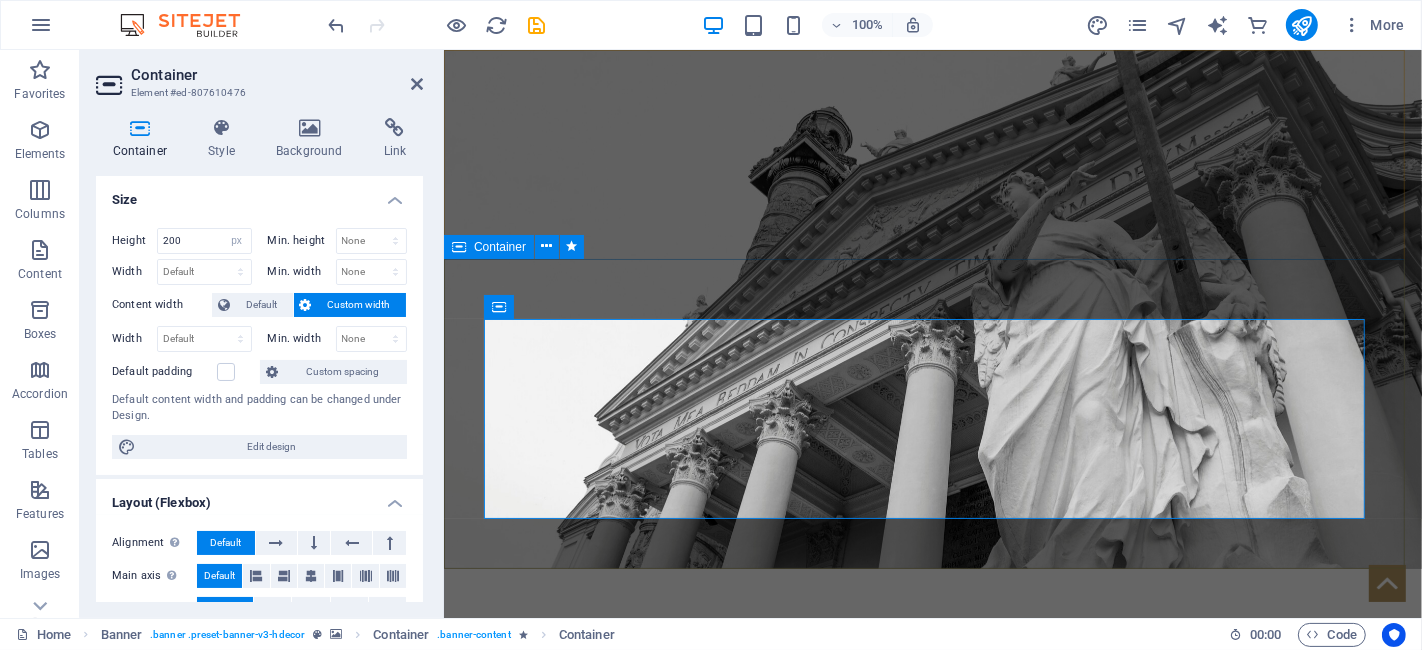 click on "Twenty Three Years of Delivering Excellence in Global Legal Solutions. Learn More +30 CLIENTS 3 WORLDWIDE OFFICES +200 SOLVED CASES" at bounding box center (932, 974) 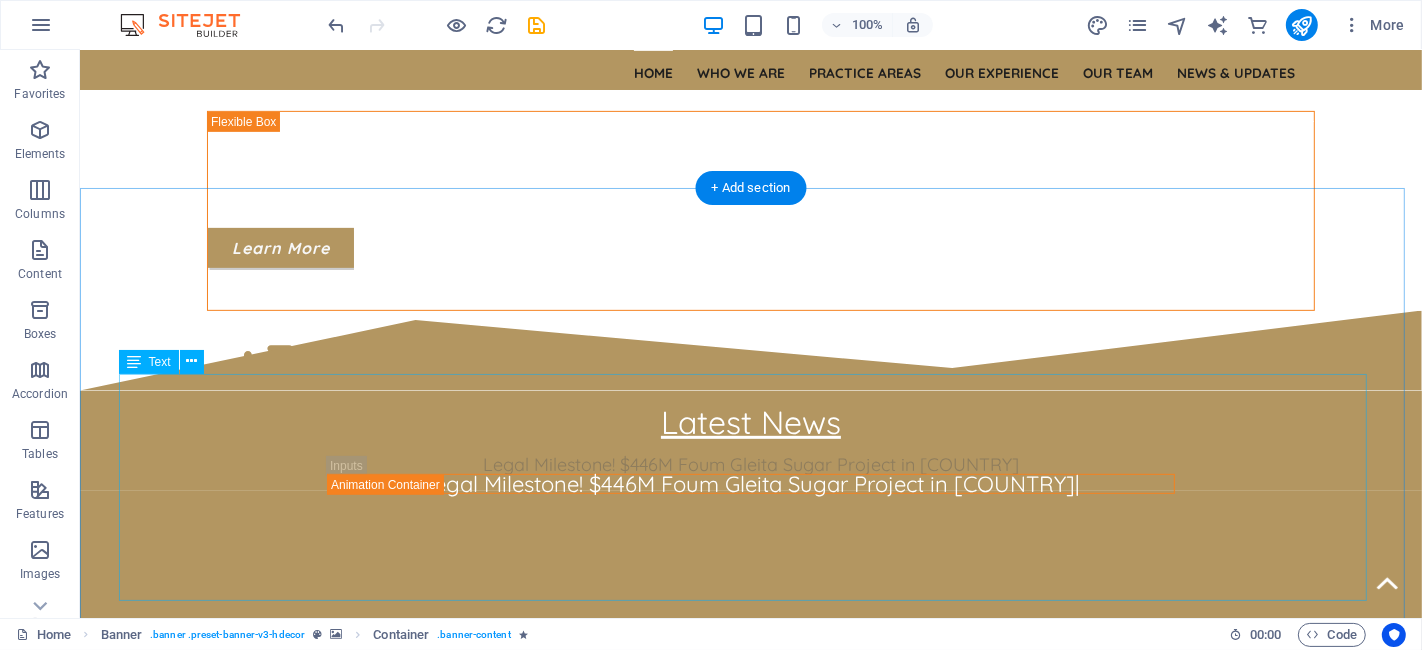 scroll, scrollTop: 0, scrollLeft: 0, axis: both 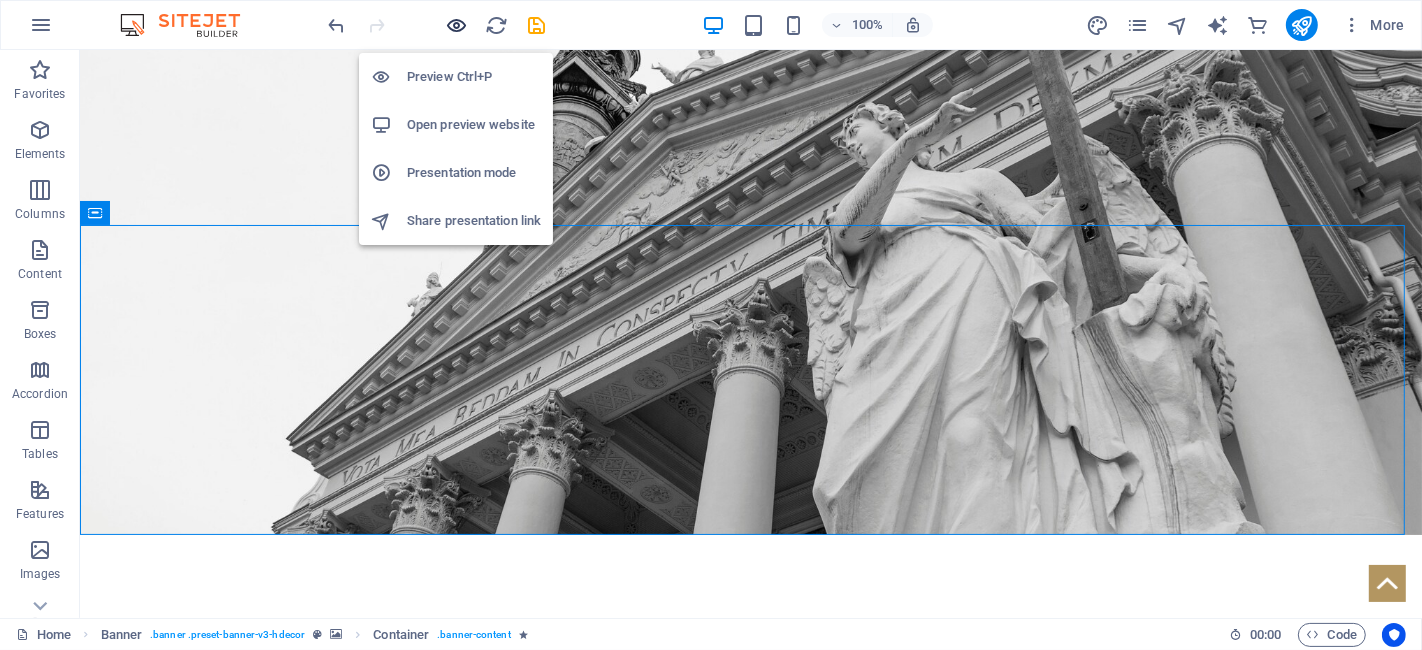 click at bounding box center [457, 25] 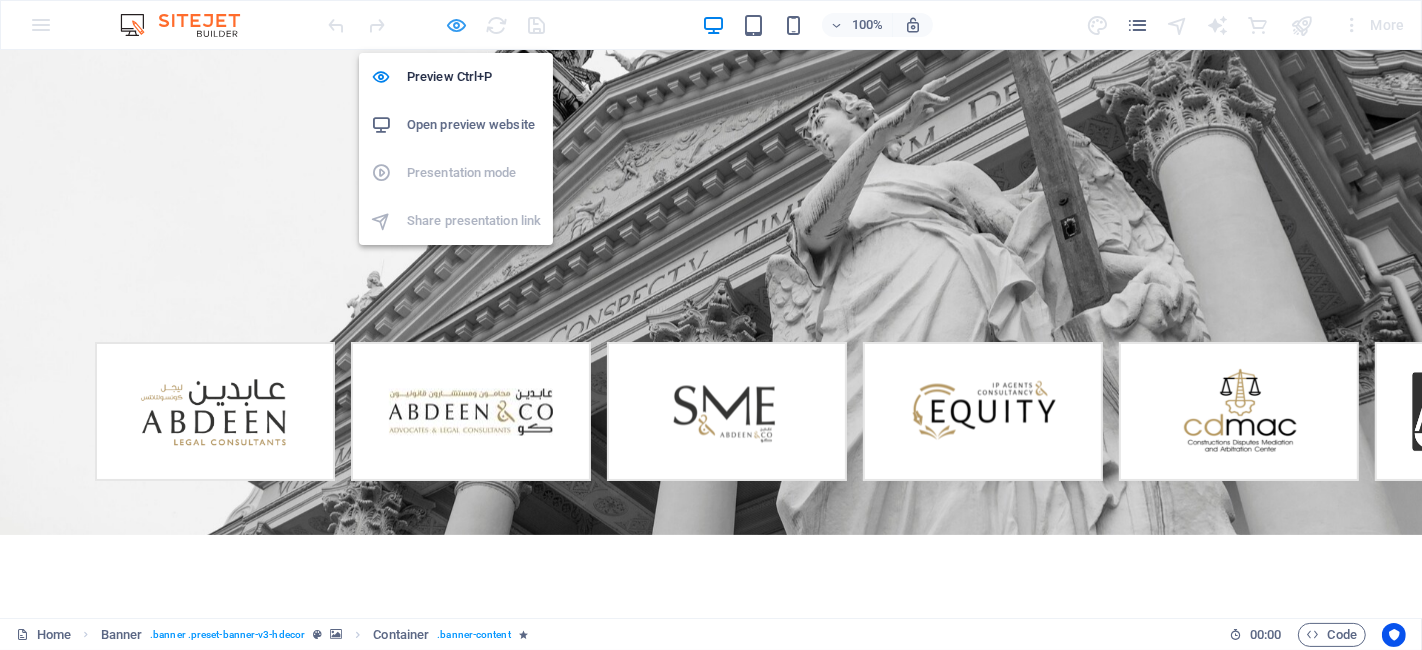 click at bounding box center (457, 25) 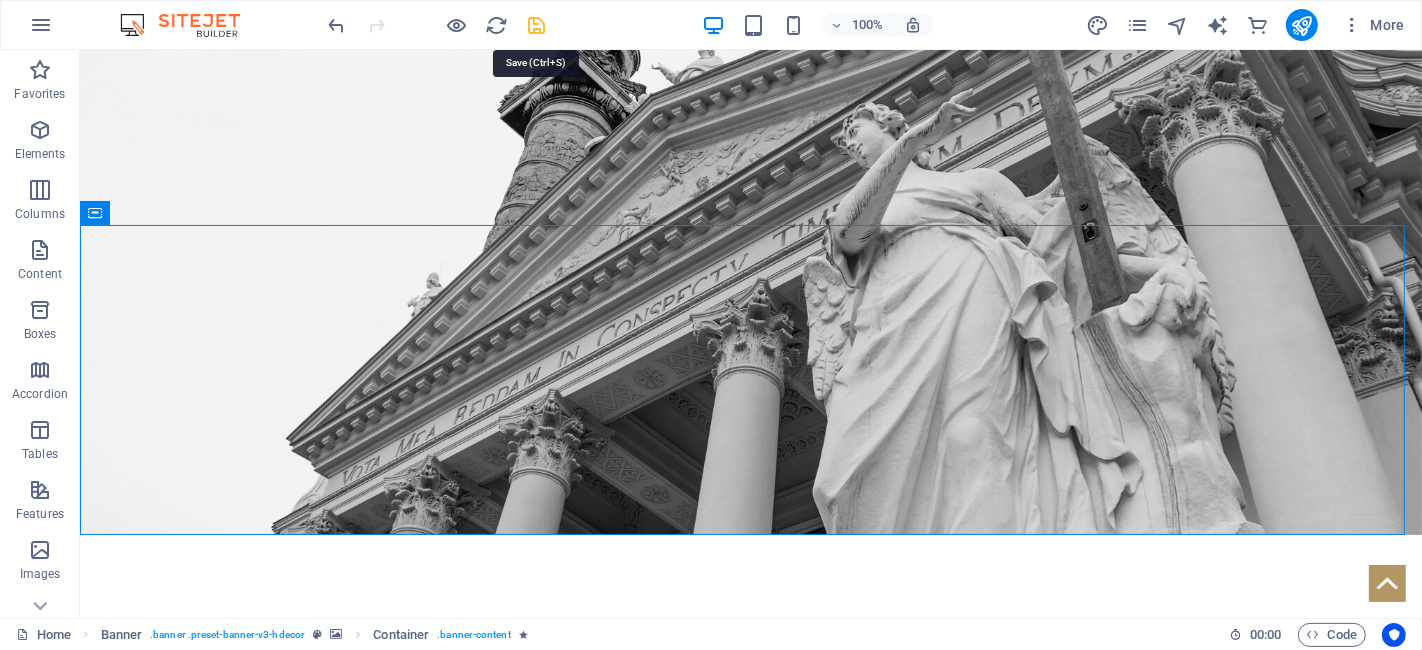 click at bounding box center (537, 25) 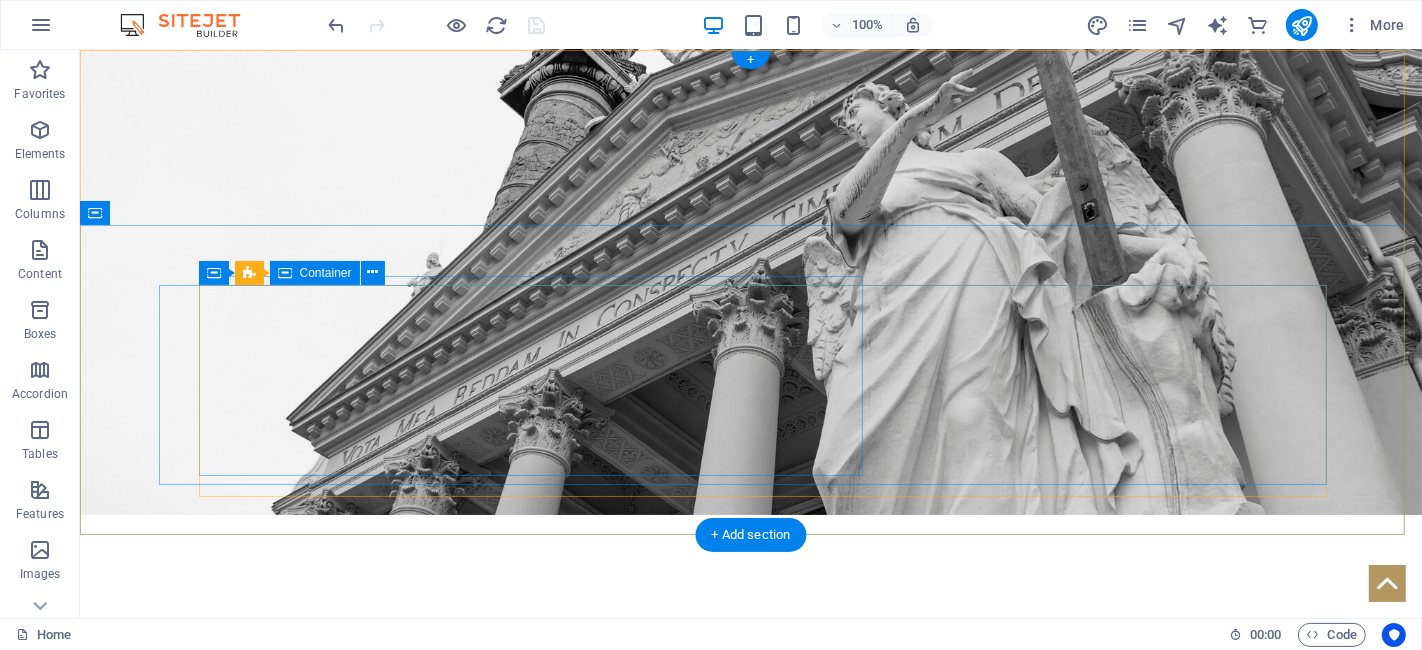 scroll, scrollTop: 111, scrollLeft: 0, axis: vertical 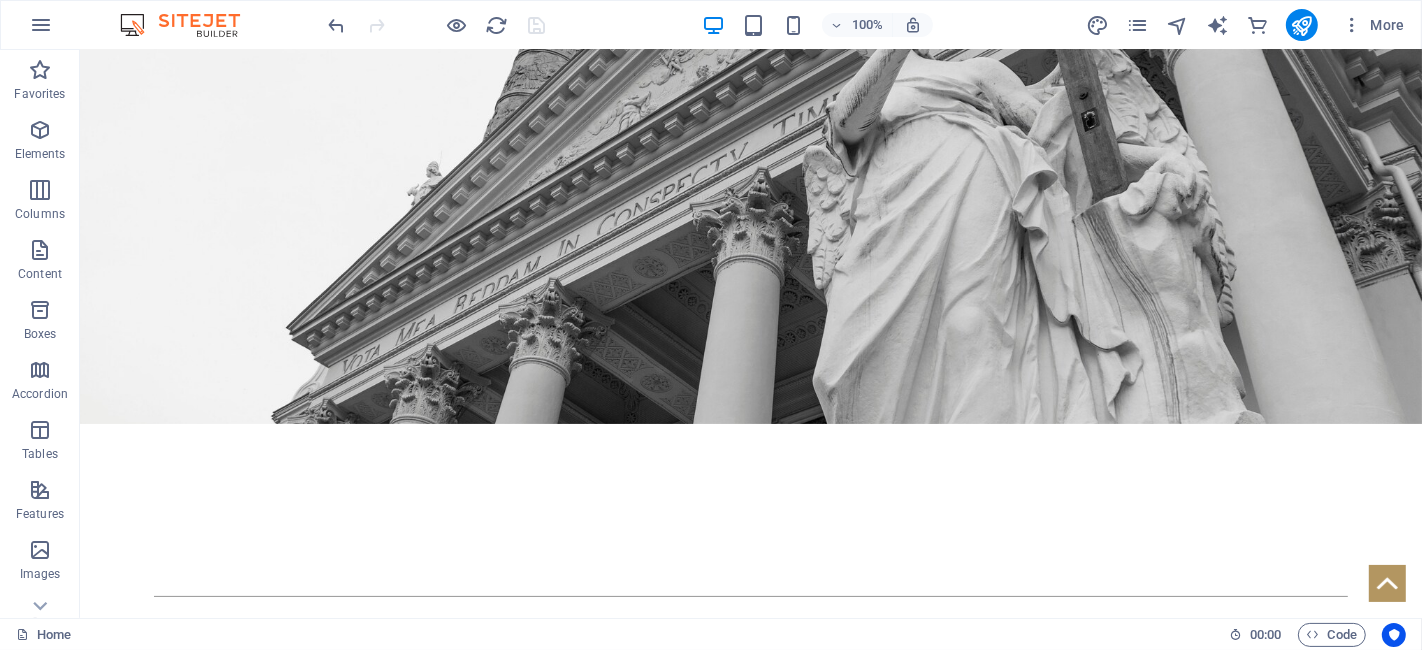 click at bounding box center (437, 25) 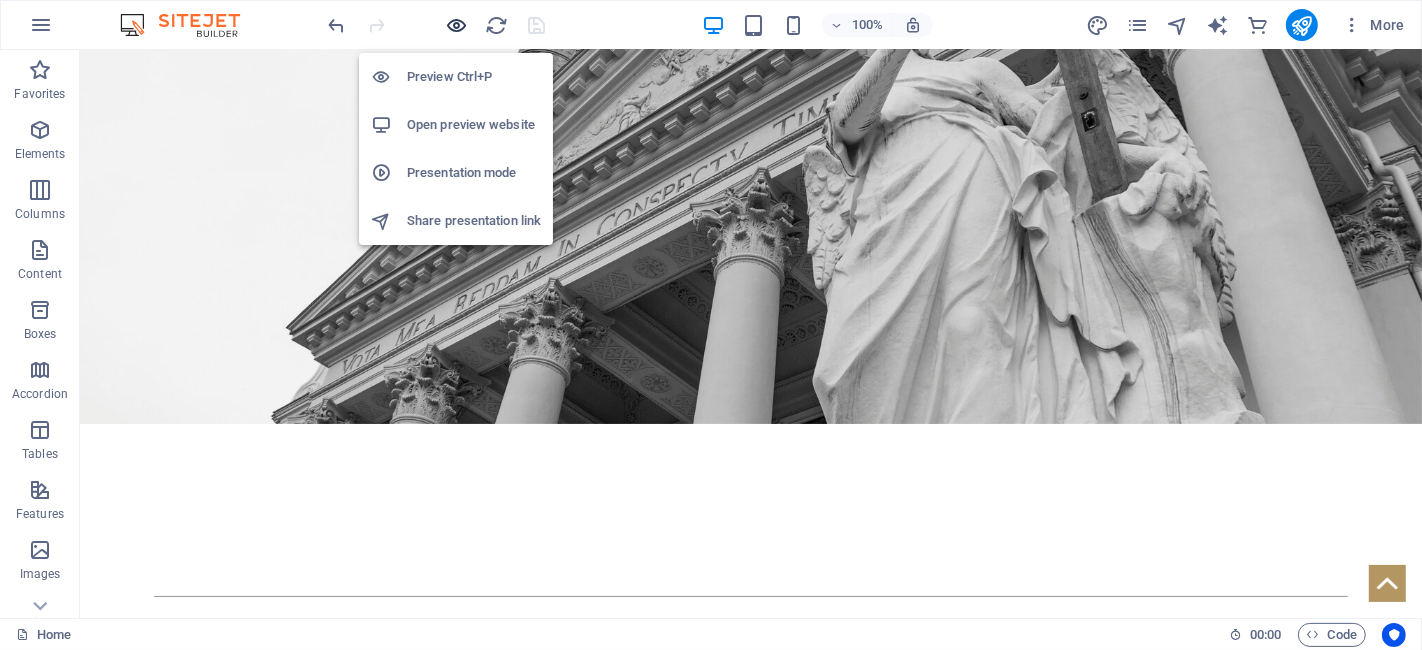 click at bounding box center (457, 25) 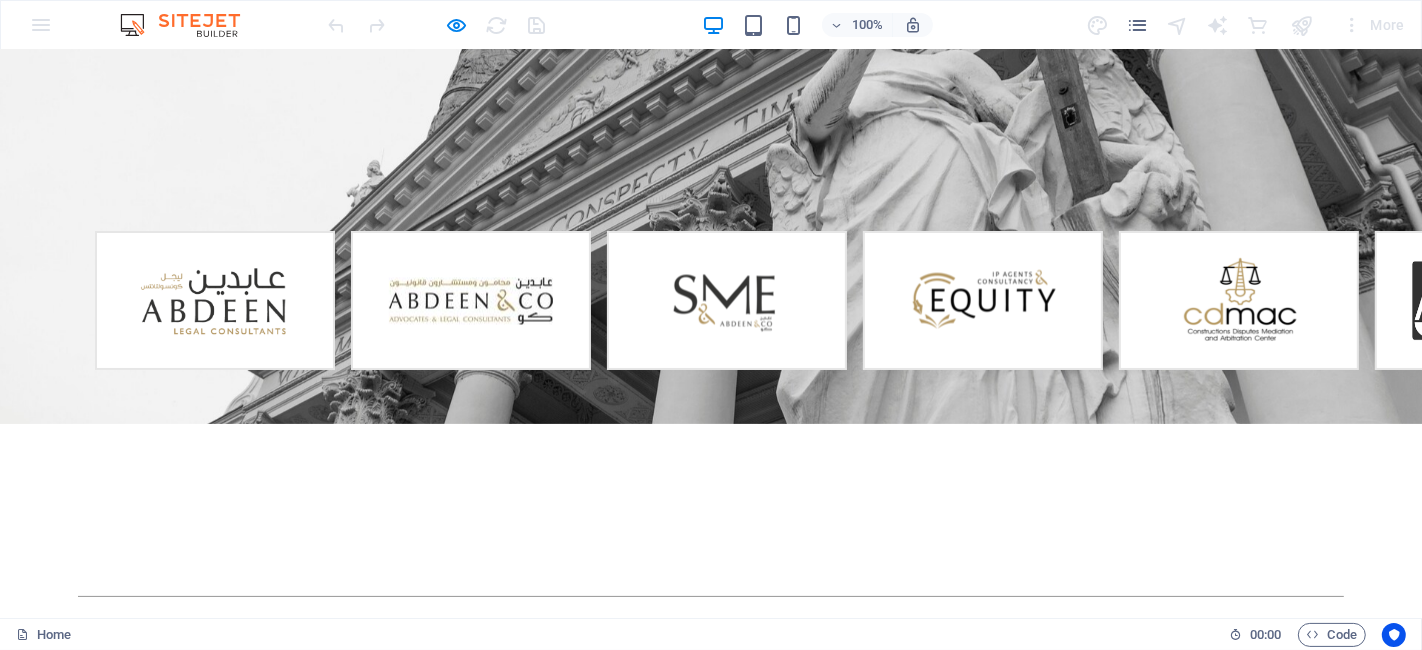 scroll, scrollTop: 0, scrollLeft: 0, axis: both 